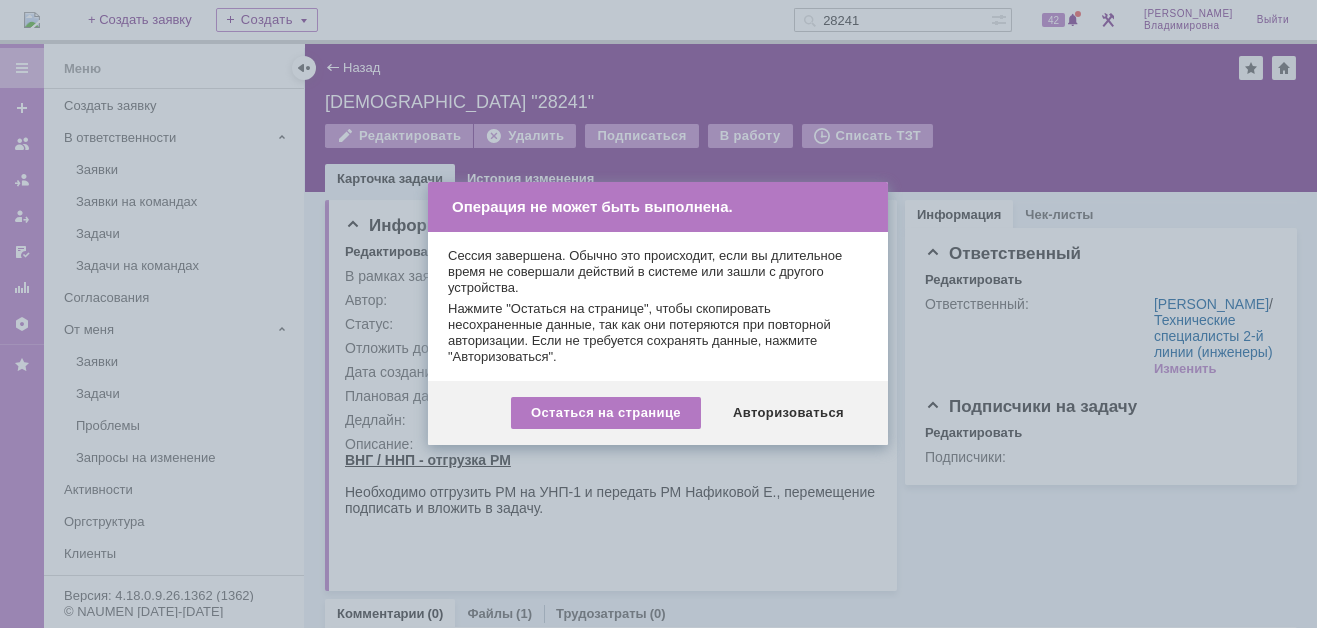 scroll, scrollTop: 0, scrollLeft: 0, axis: both 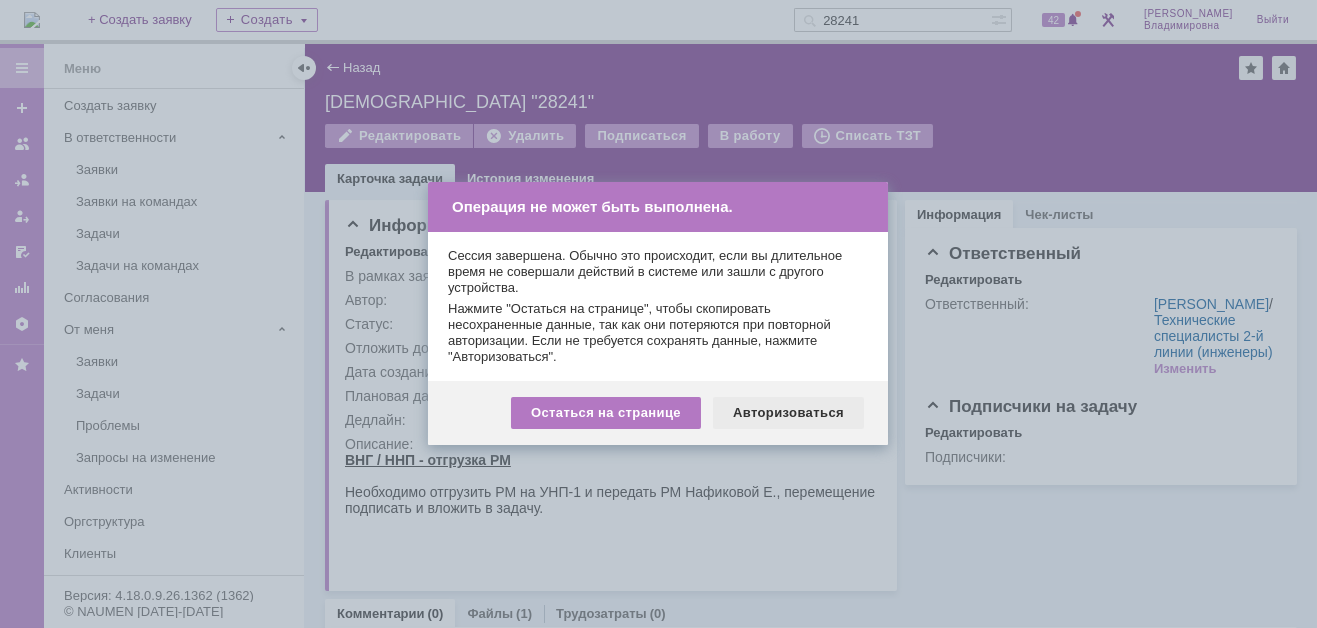 click on "Авторизоваться" at bounding box center [788, 413] 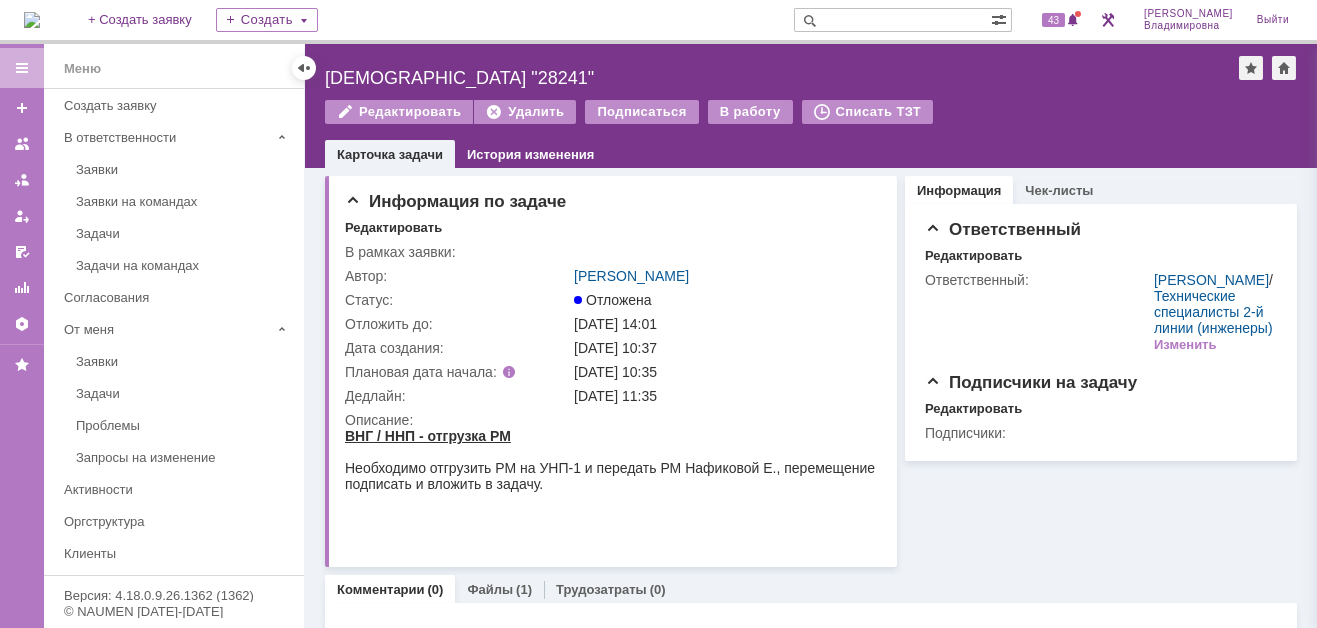 scroll, scrollTop: 0, scrollLeft: 0, axis: both 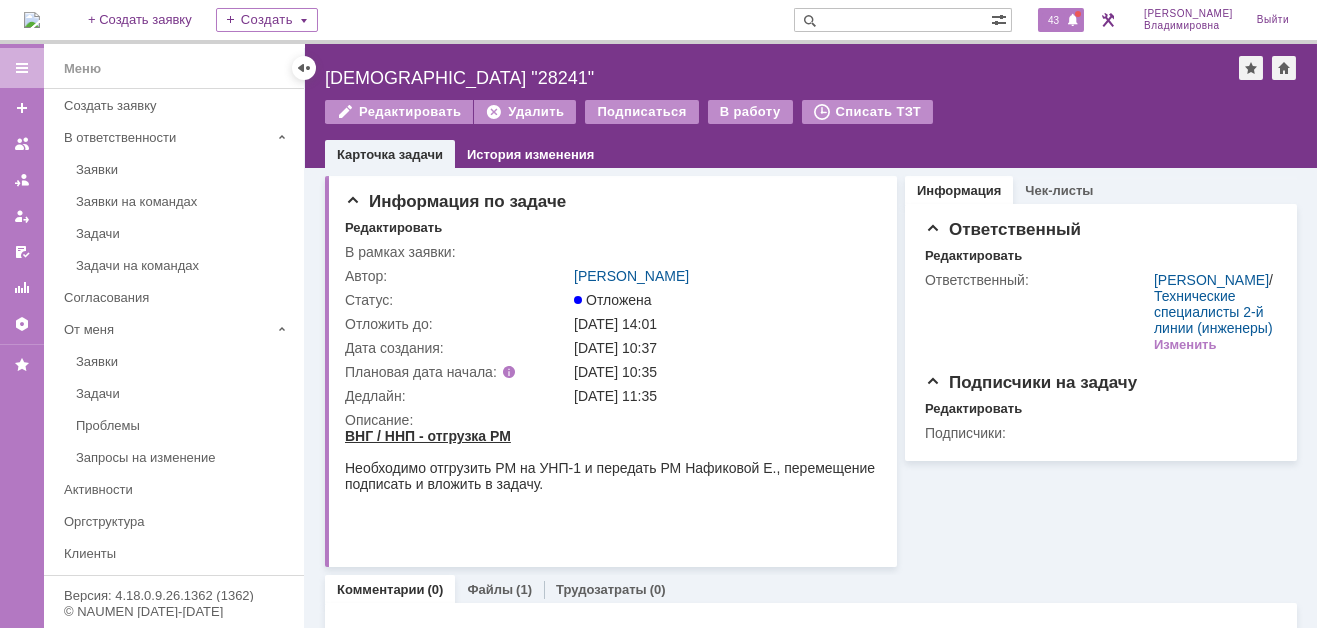click on "43" at bounding box center (1053, 20) 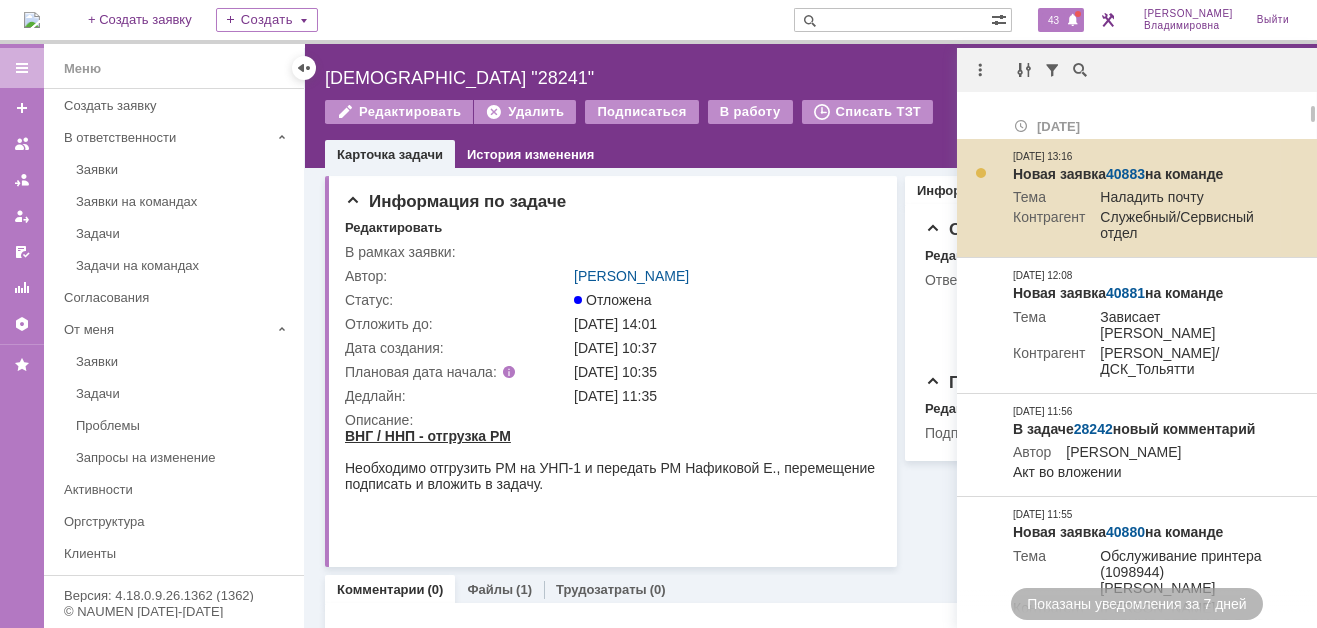 click on "Новая заявка  40883  на команде" at bounding box center [1143, 175] 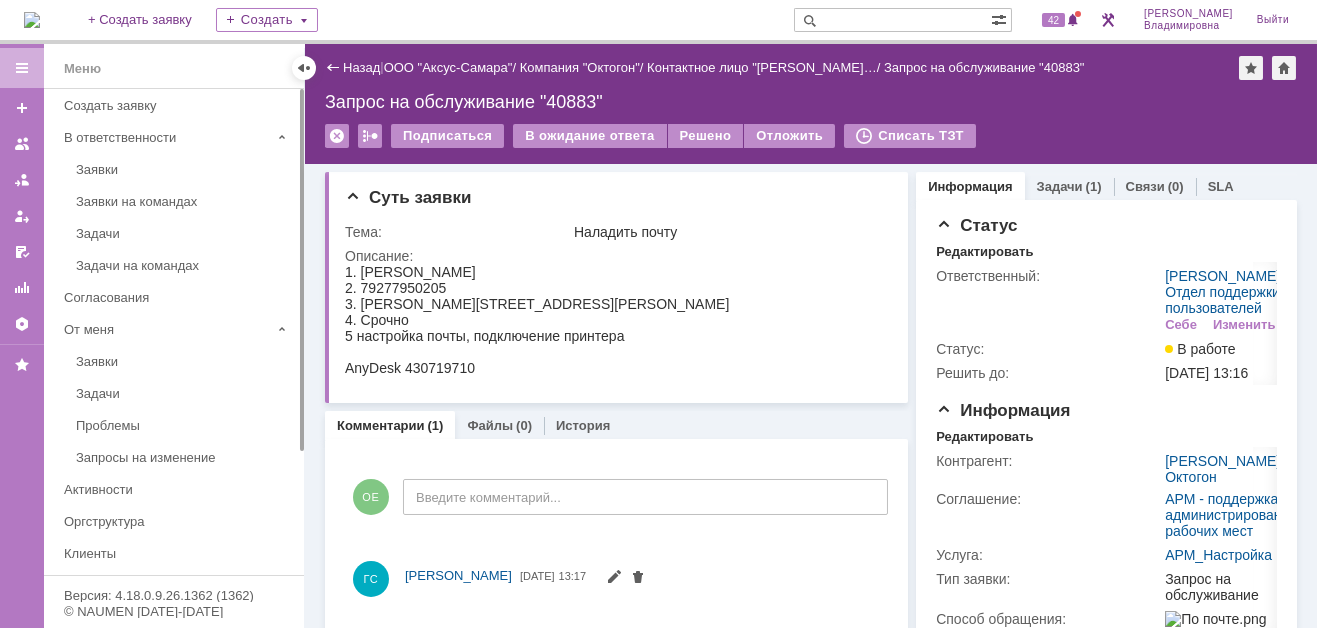 scroll, scrollTop: 0, scrollLeft: 0, axis: both 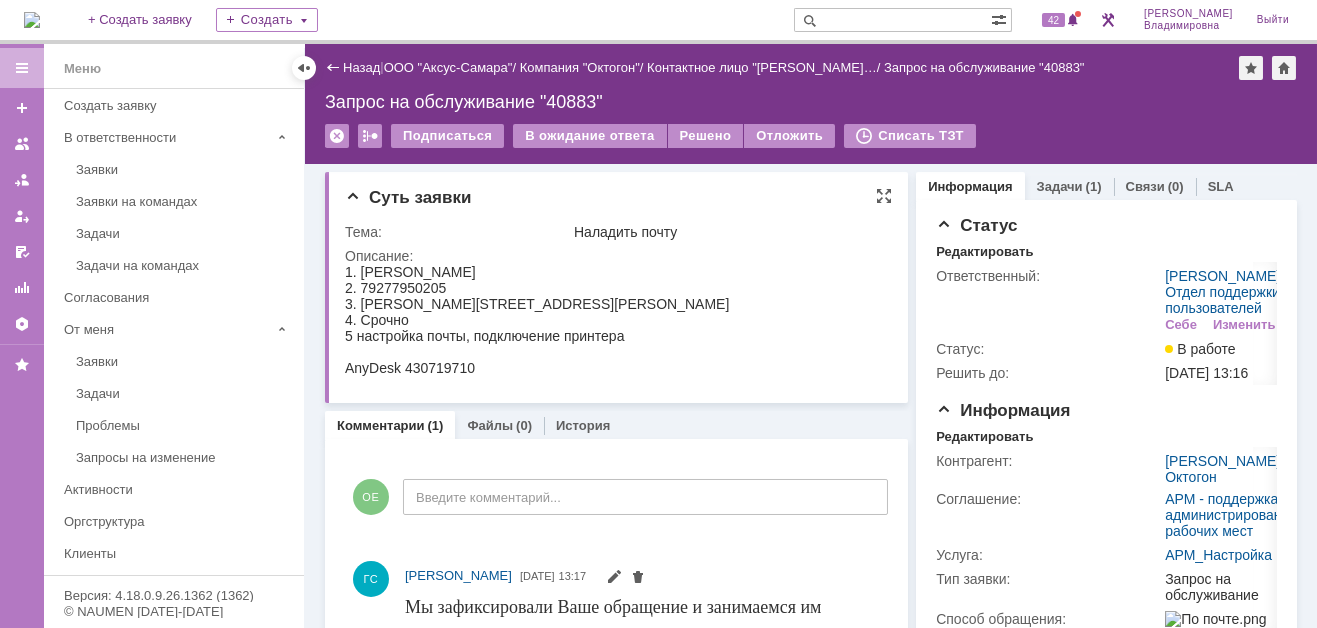click on "1. Никитенко Алёна Анатольевна 2. 79277950205 3. Самара, Агибалова, 48 оф 189 4. Срочно 5 настройка почты, подключение принтера  AnyDesk 430719710" at bounding box center (611, 320) 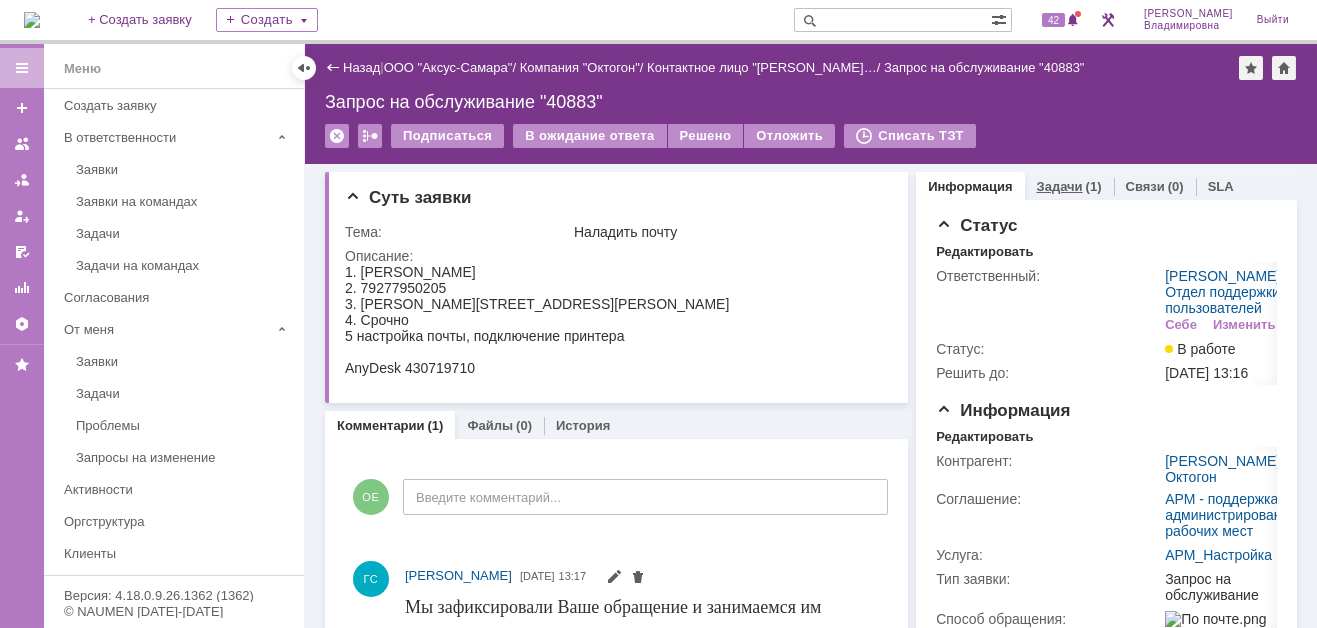 click on "Задачи" at bounding box center [1060, 186] 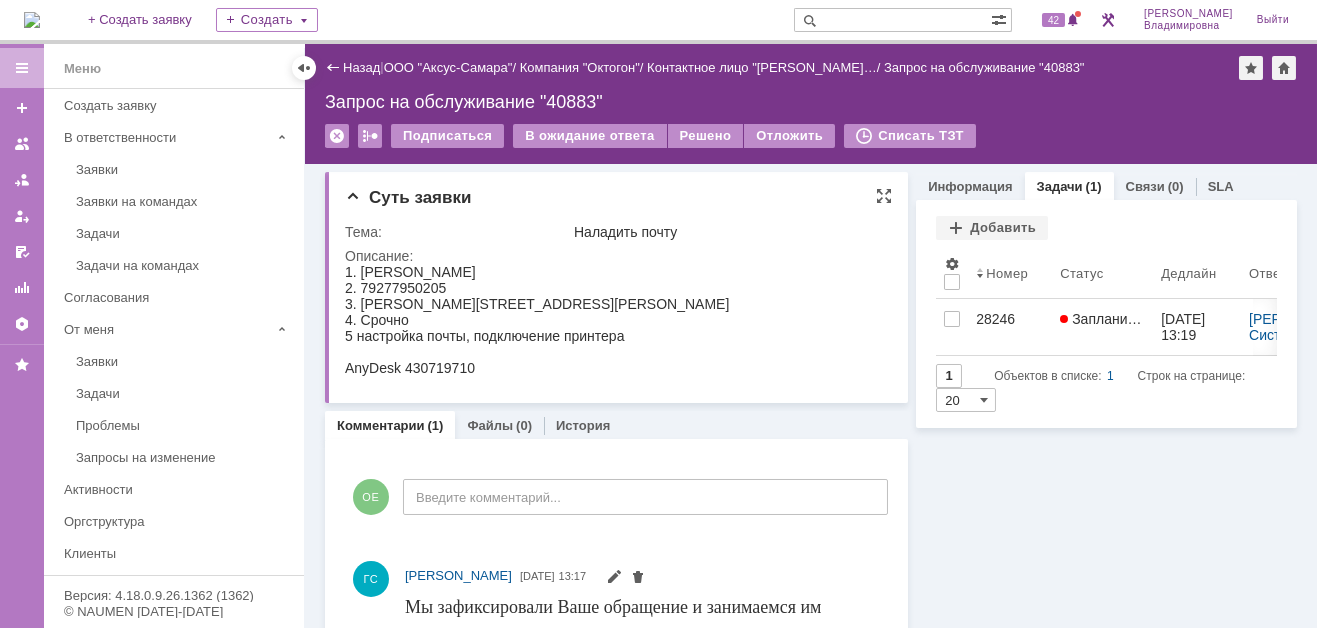 click on "1. Никитенко Алёна Анатольевна 2. 79277950205 3. Самара, Агибалова, 48 оф 189 4. Срочно 5 настройка почты, подключение принтера  AnyDesk 430719710" at bounding box center [611, 320] 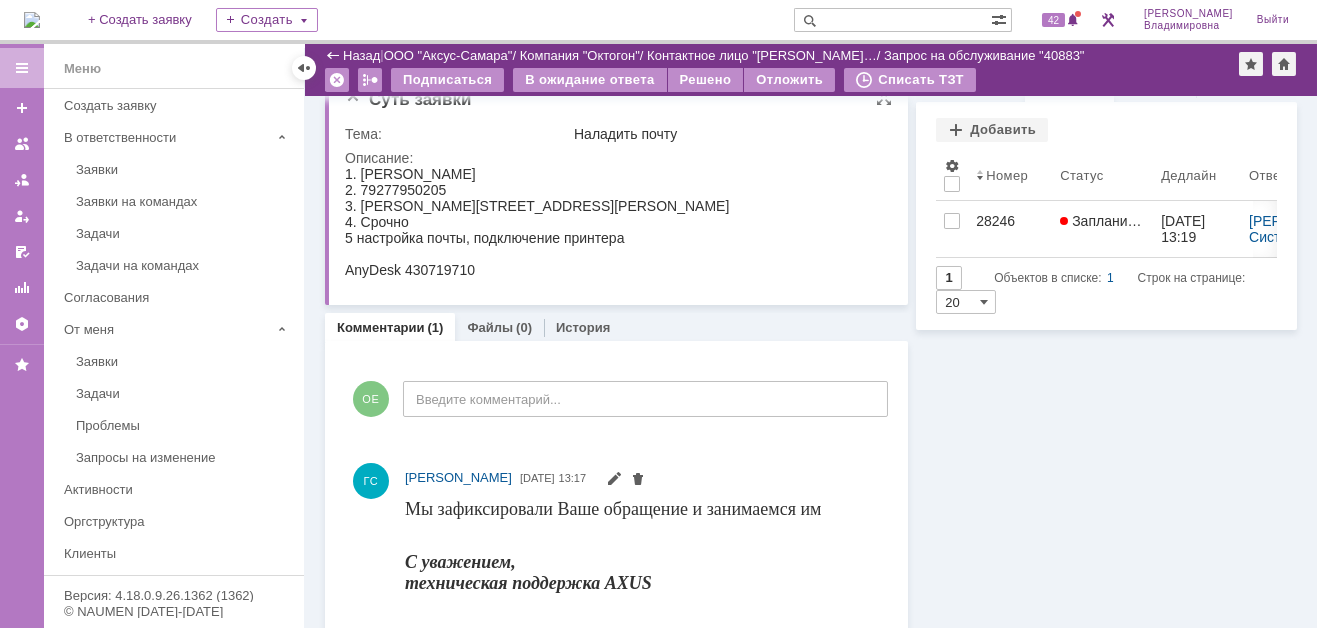 scroll, scrollTop: 0, scrollLeft: 0, axis: both 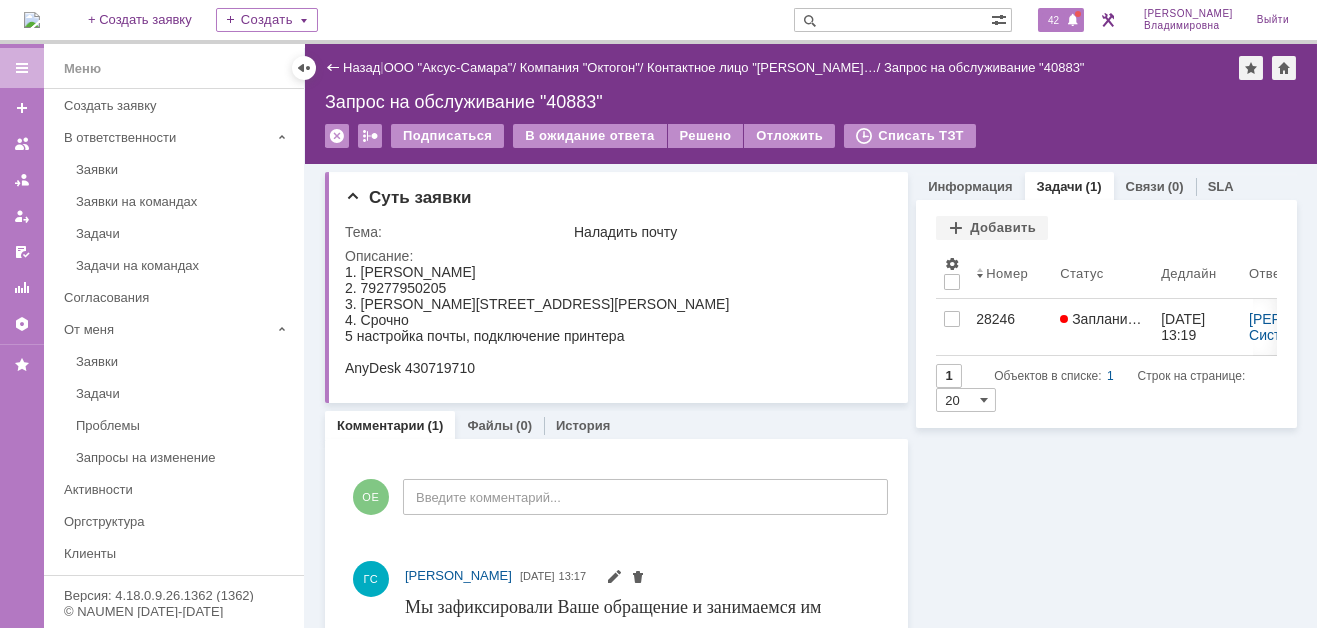 click on "42" at bounding box center (1053, 20) 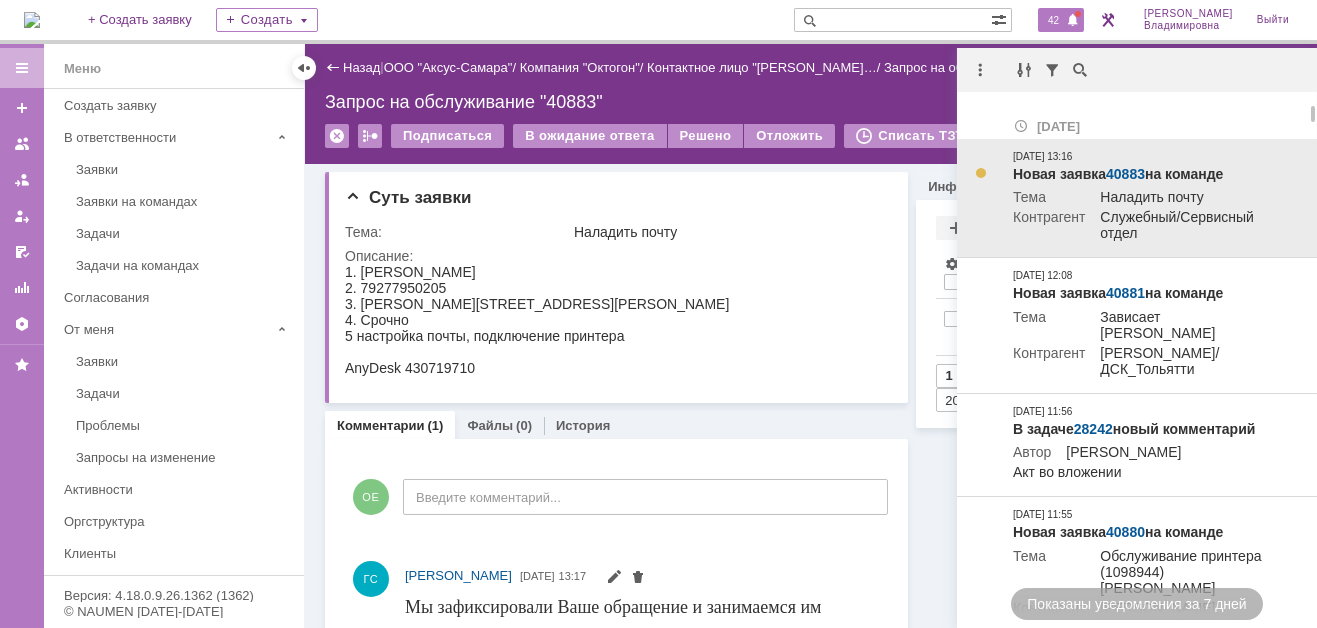 click on "40883" at bounding box center [1125, 174] 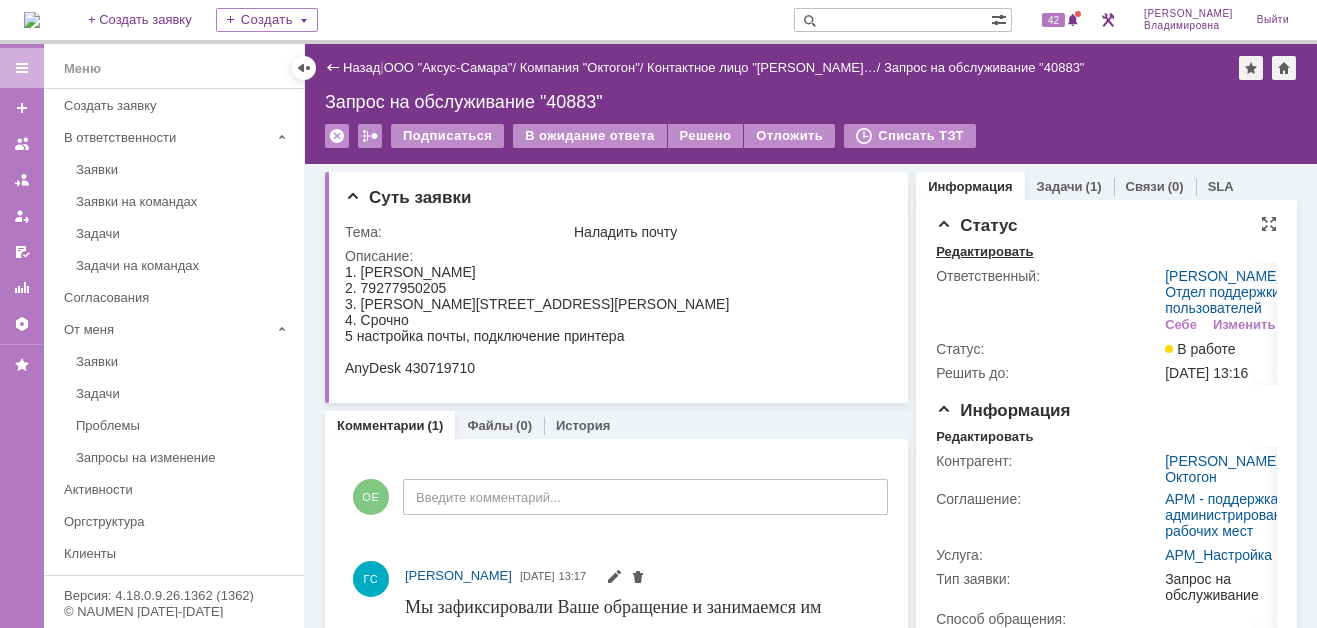 scroll, scrollTop: 0, scrollLeft: 0, axis: both 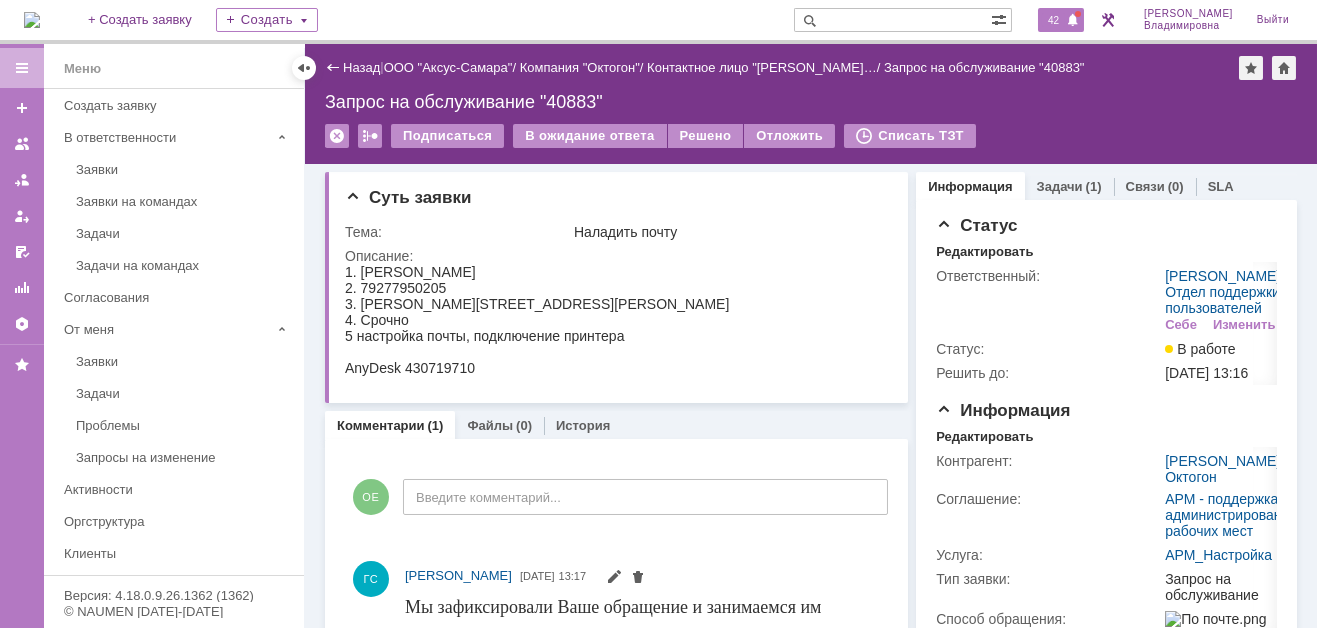 click on "42" at bounding box center [1053, 20] 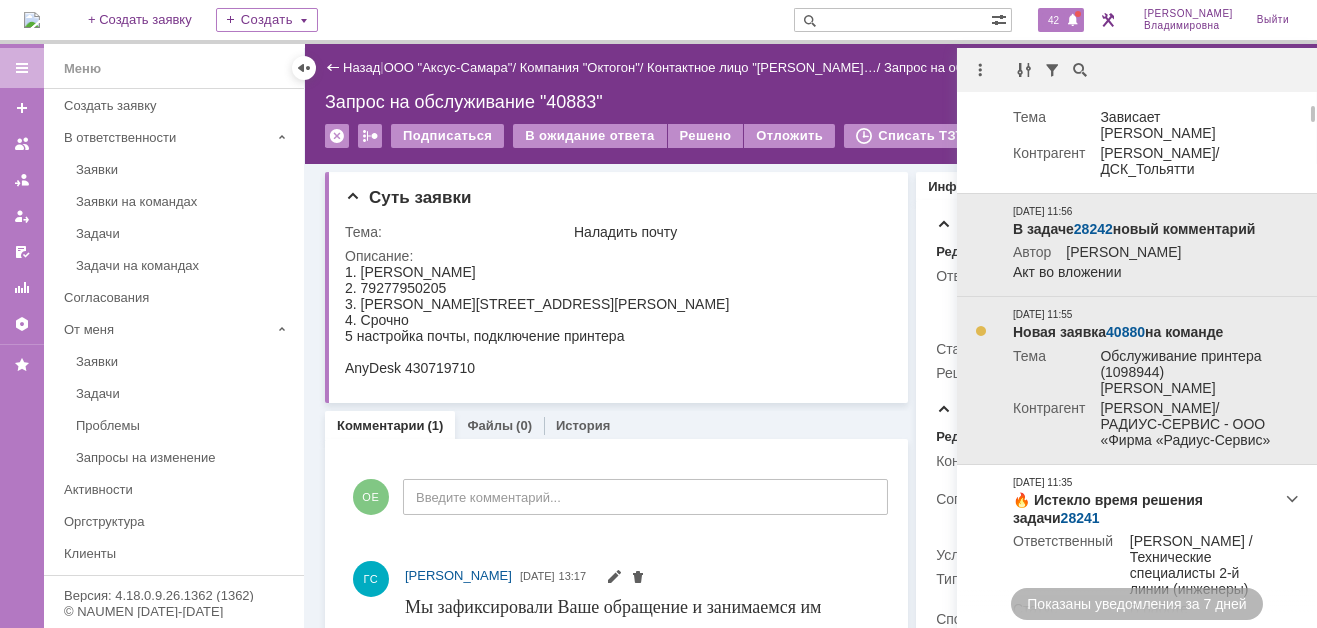 scroll, scrollTop: 0, scrollLeft: 0, axis: both 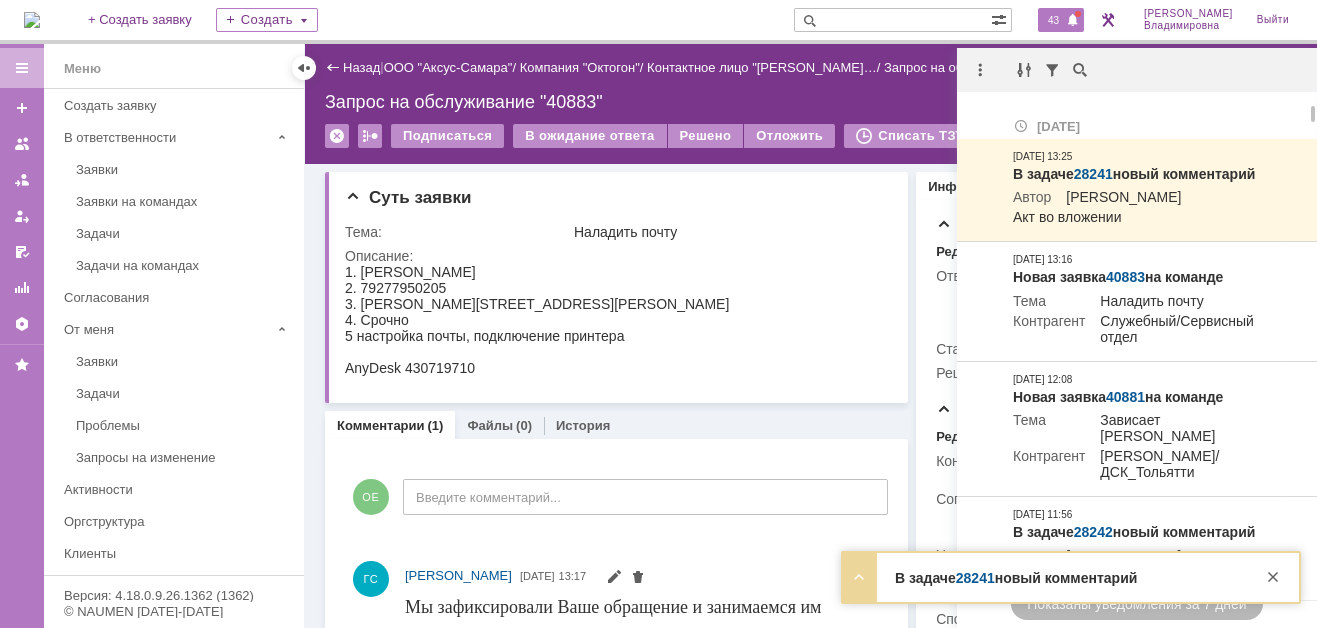 click on "28241" at bounding box center [975, 578] 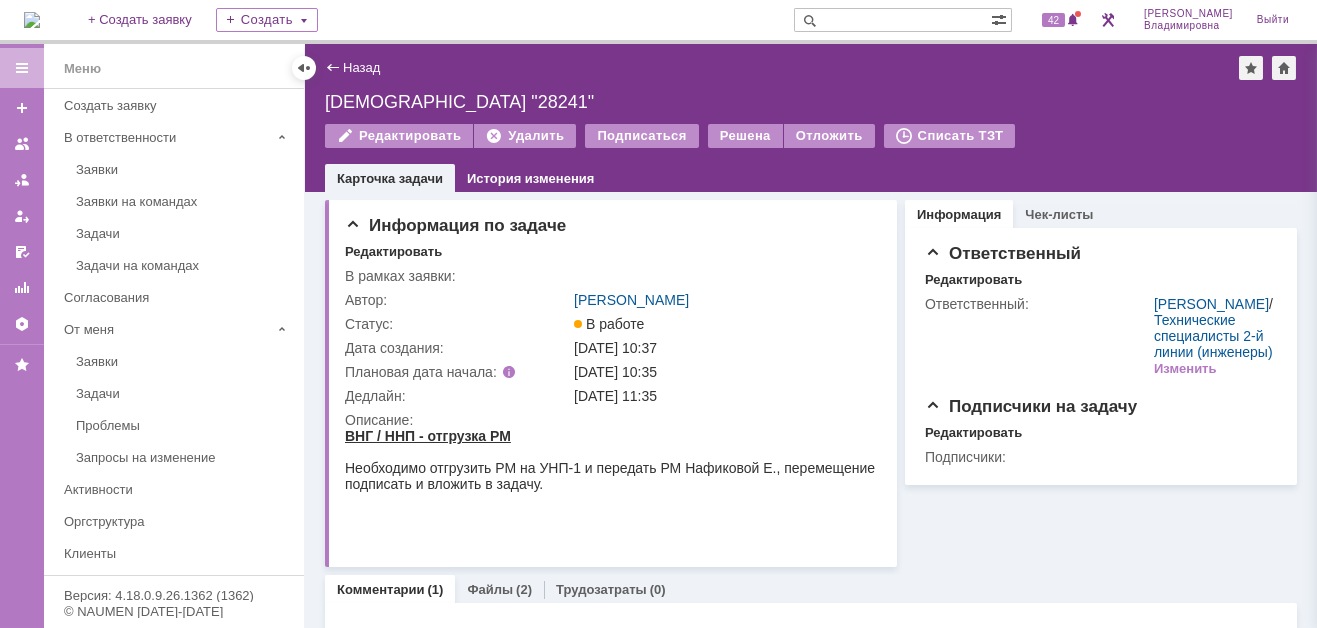 scroll, scrollTop: 0, scrollLeft: 0, axis: both 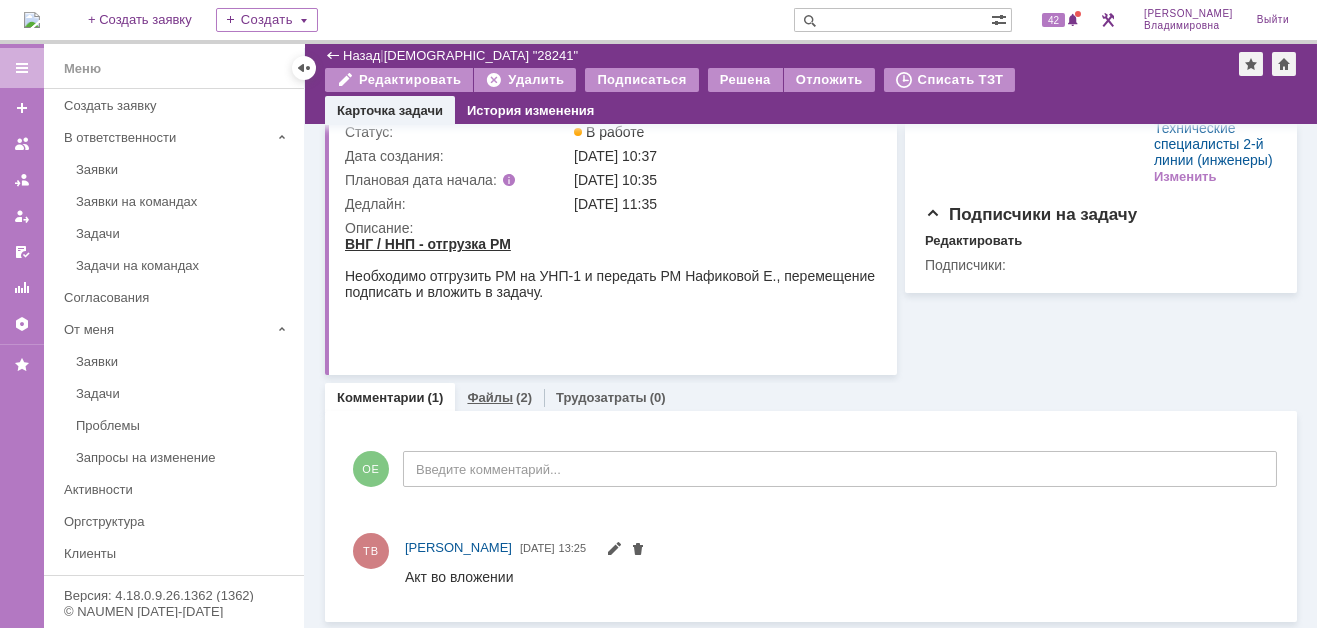 click on "Файлы" at bounding box center [490, 397] 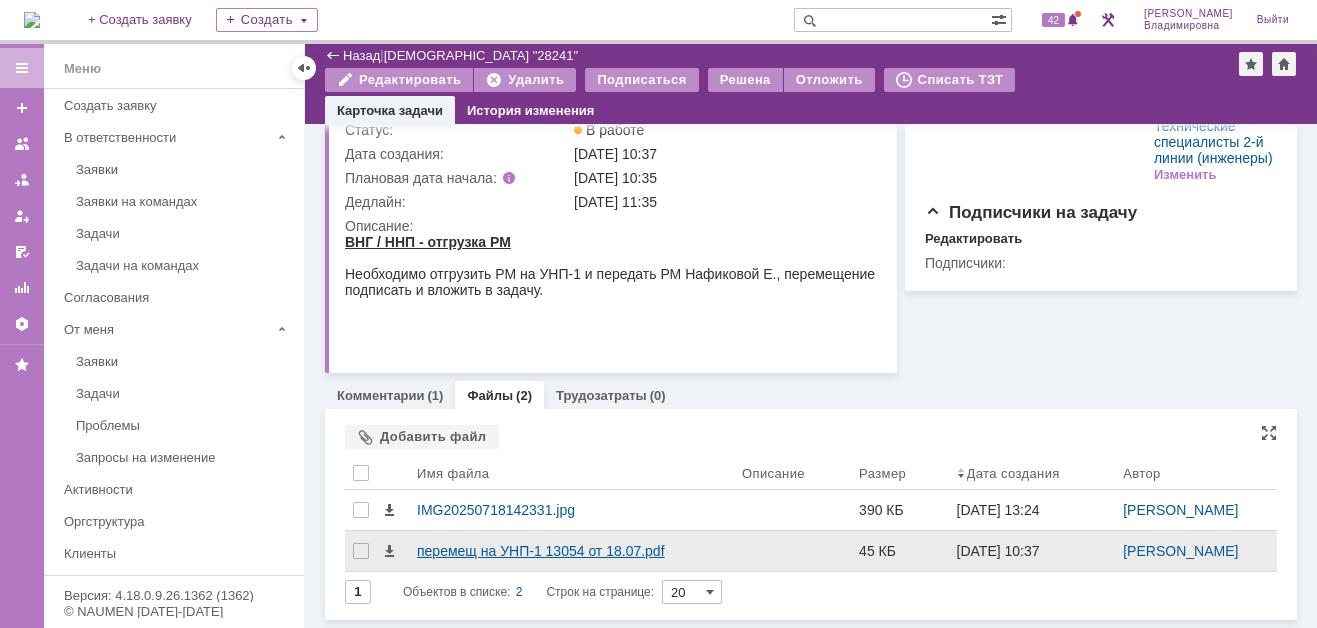 scroll, scrollTop: 124, scrollLeft: 0, axis: vertical 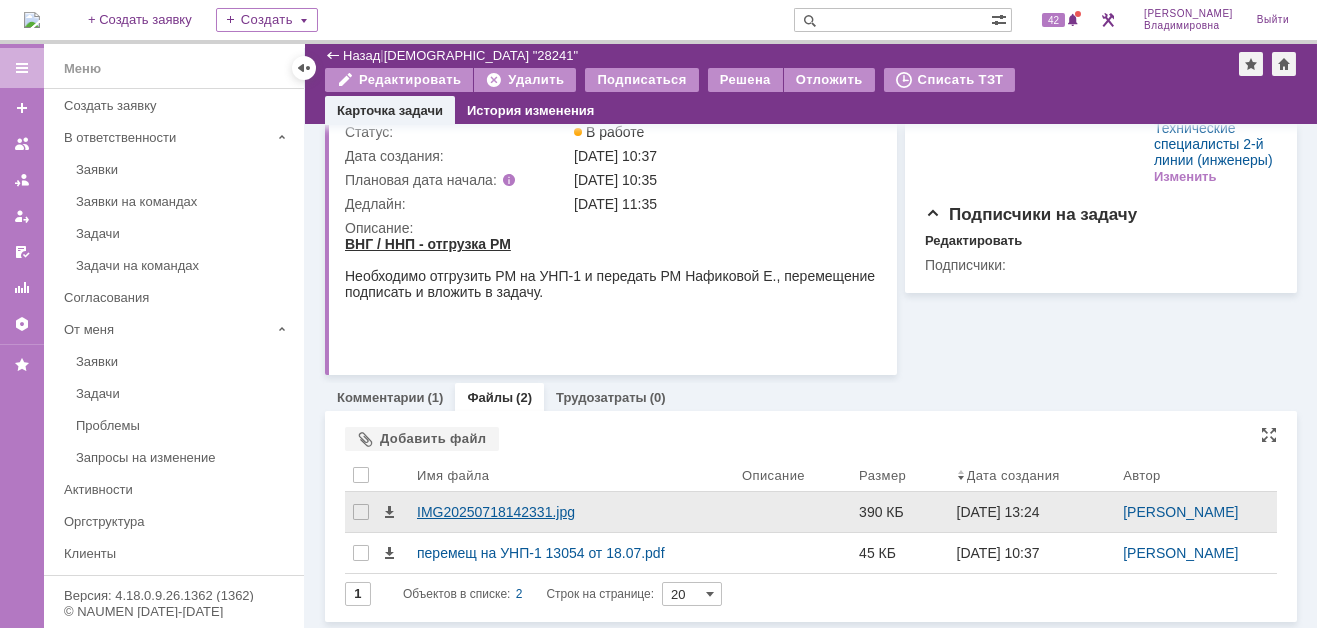 click on "IMG20250718142331.jpg" at bounding box center [571, 512] 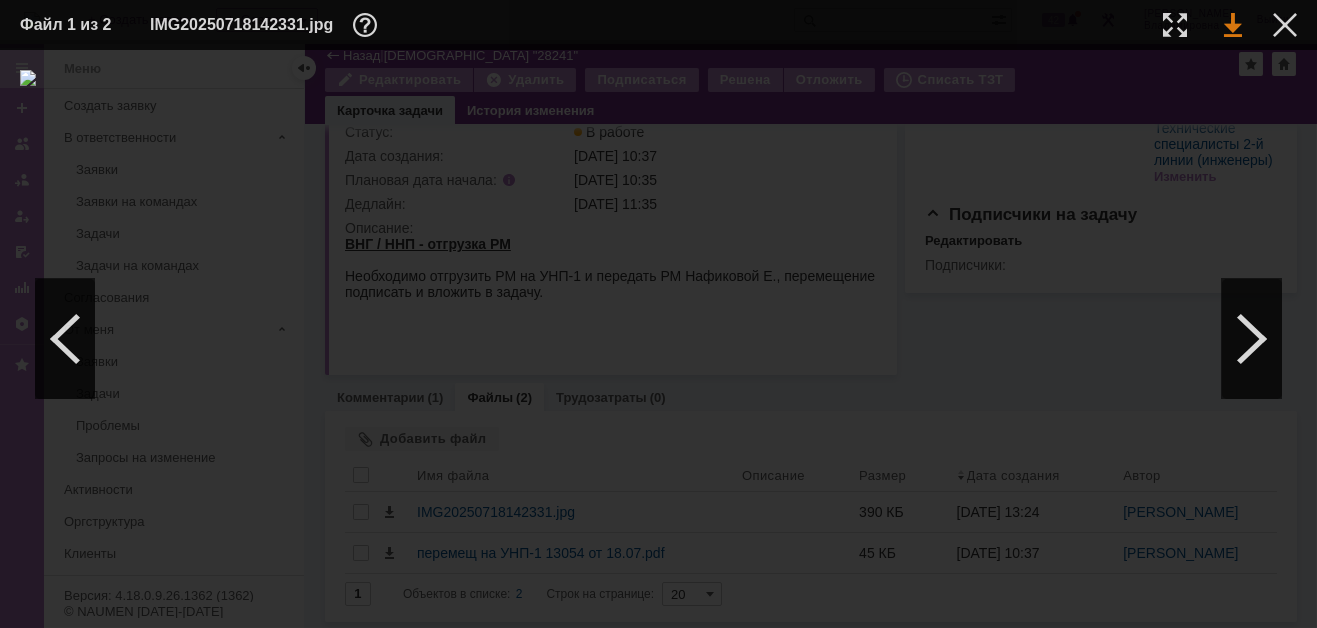 click at bounding box center (1233, 25) 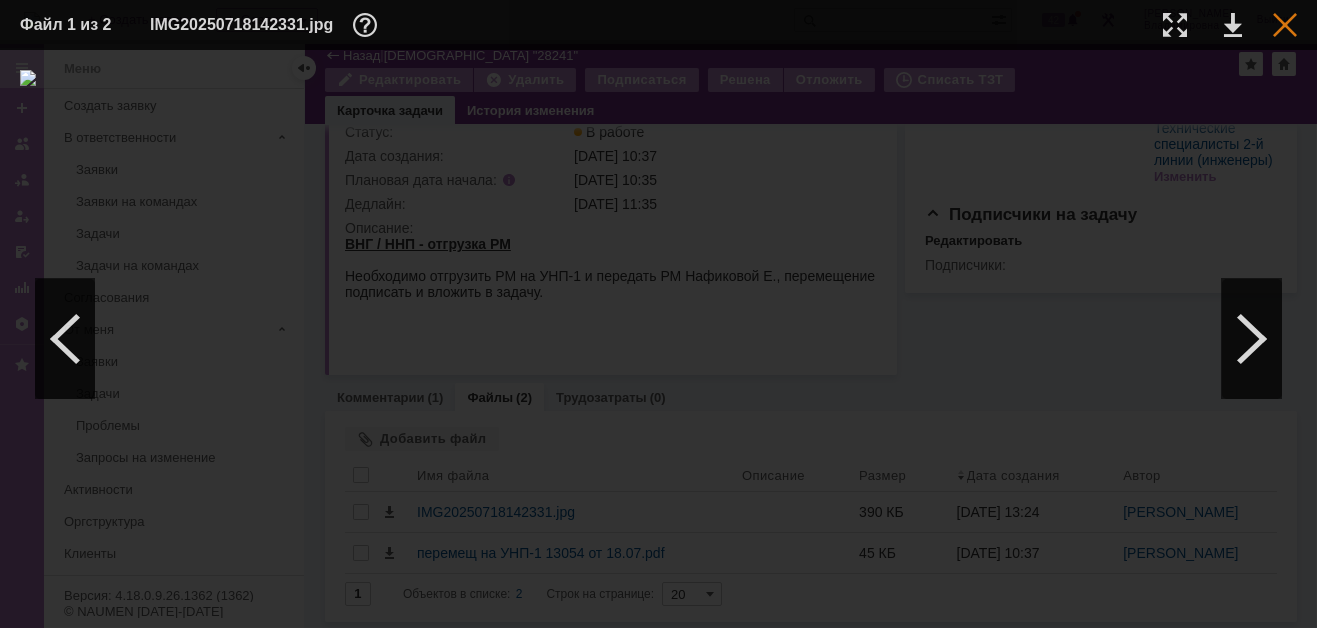 click at bounding box center [1285, 25] 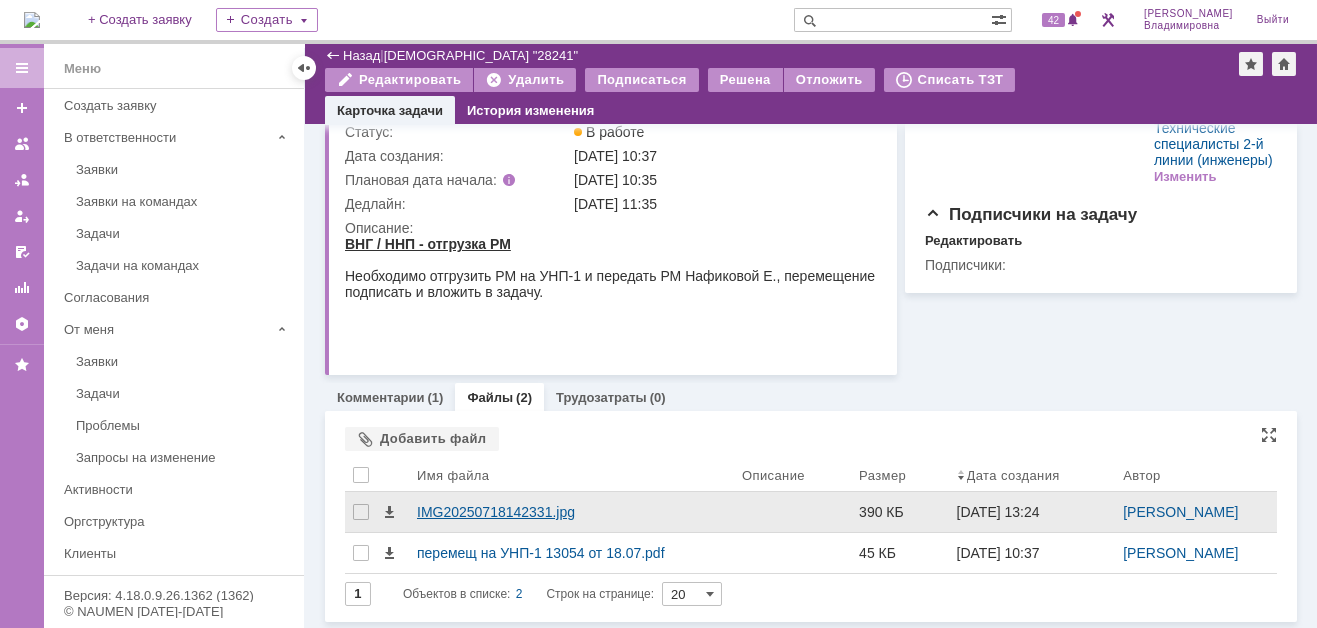 click on "IMG20250718142331.jpg" at bounding box center (571, 512) 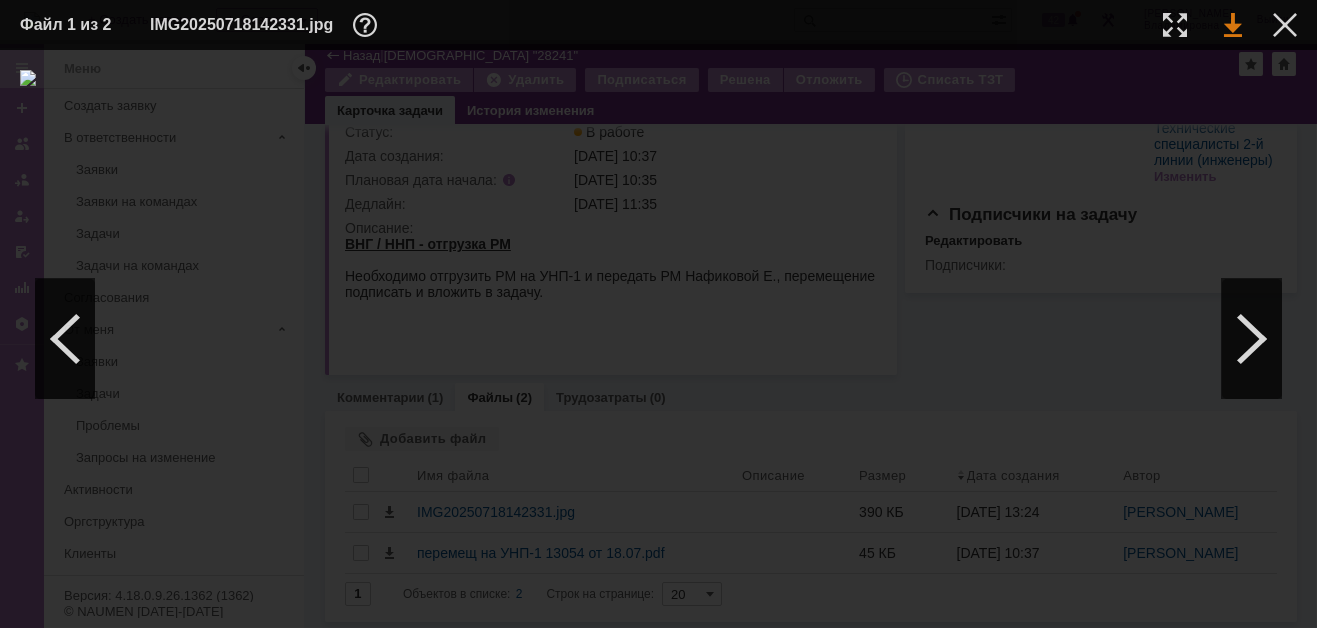 click at bounding box center (1233, 25) 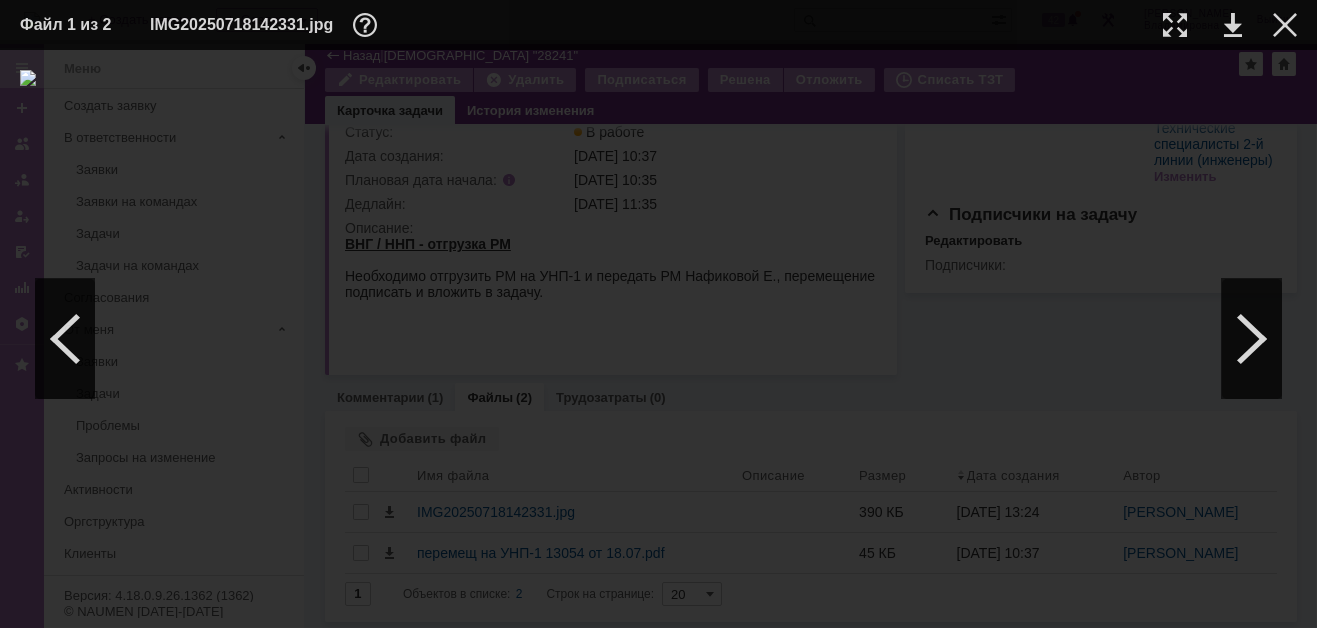 click at bounding box center [658, 339] 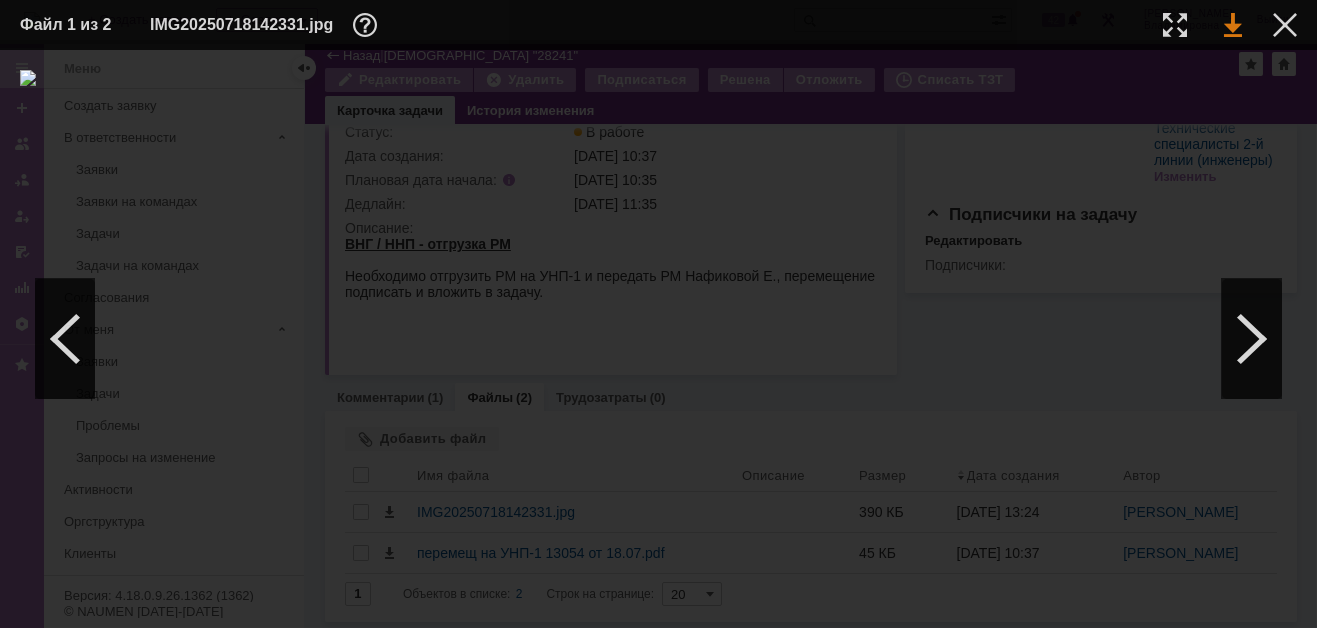 click at bounding box center [1233, 25] 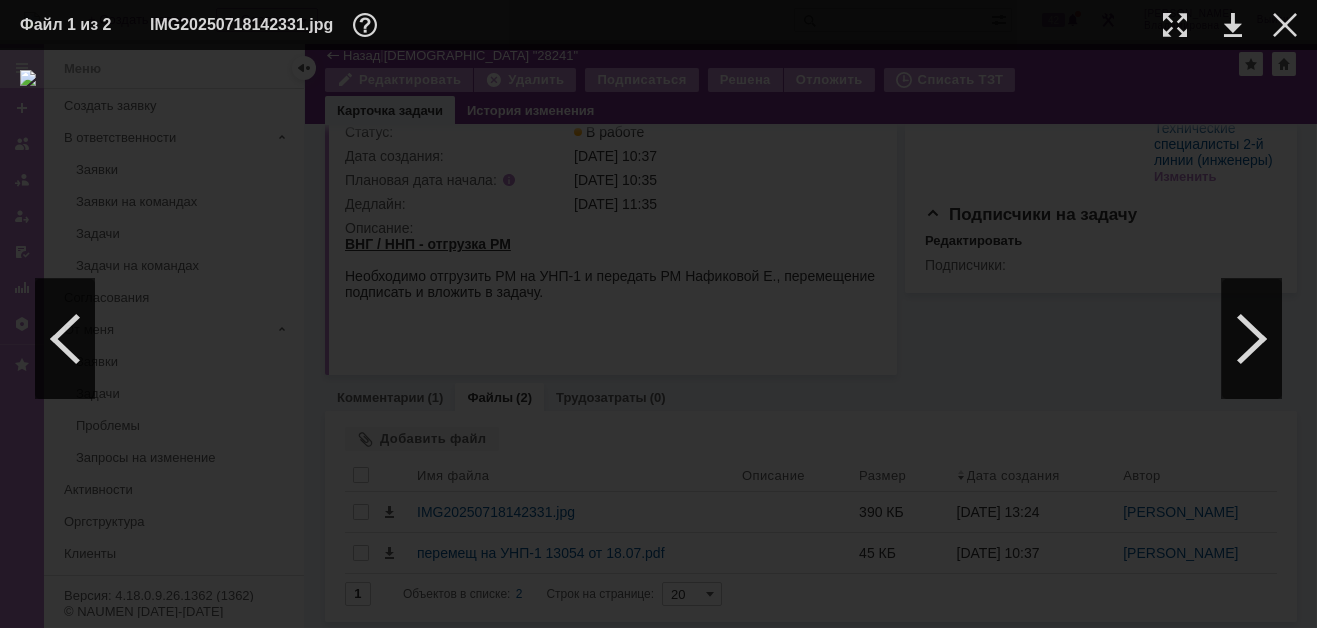 click on "ИНФОРМАЦИЯ О ФАЙЛЕ Имя файла: IMG20250718142331.jpg Размер: 390.68КБ Дата создания: 18.07.2025 13:24 Автор: Татаринов Валерий Анатольевич" at bounding box center (658, 339) 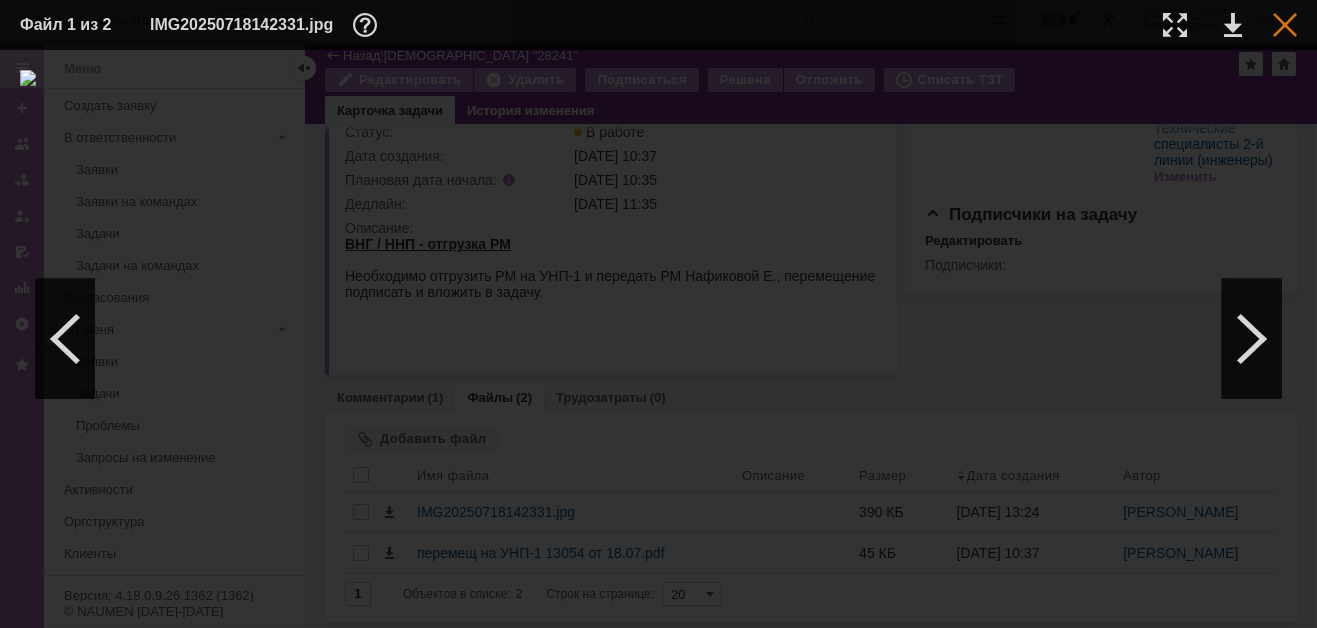 click at bounding box center [1285, 25] 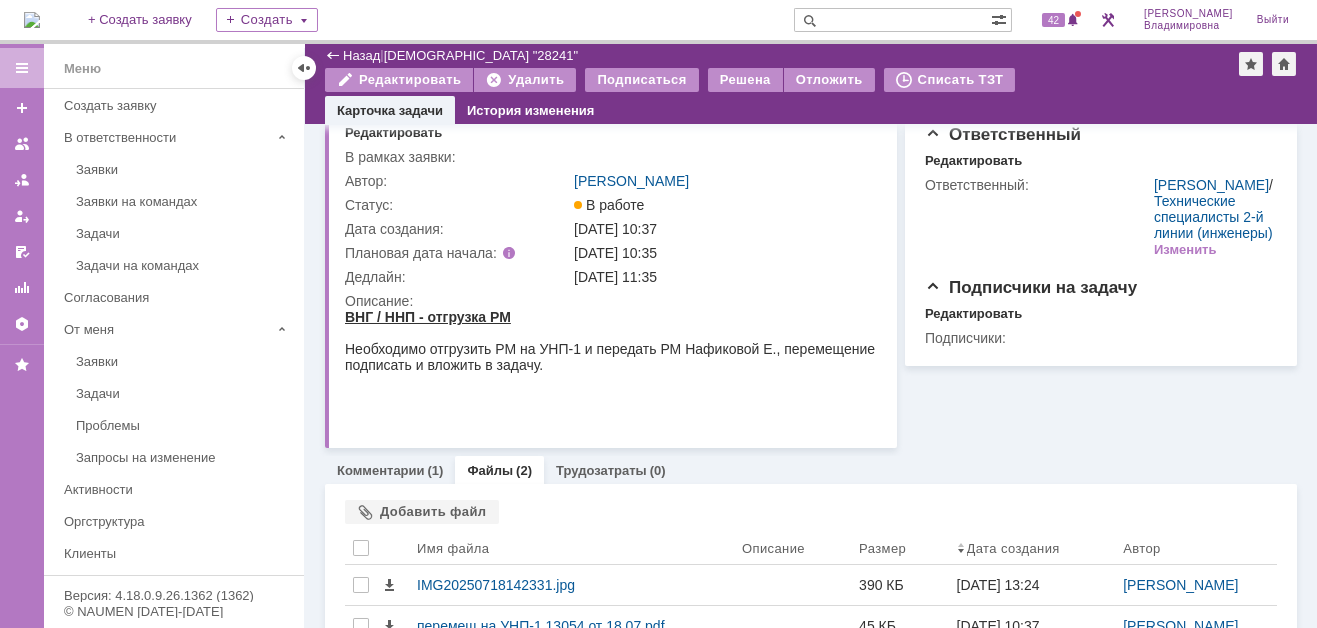 scroll, scrollTop: 0, scrollLeft: 0, axis: both 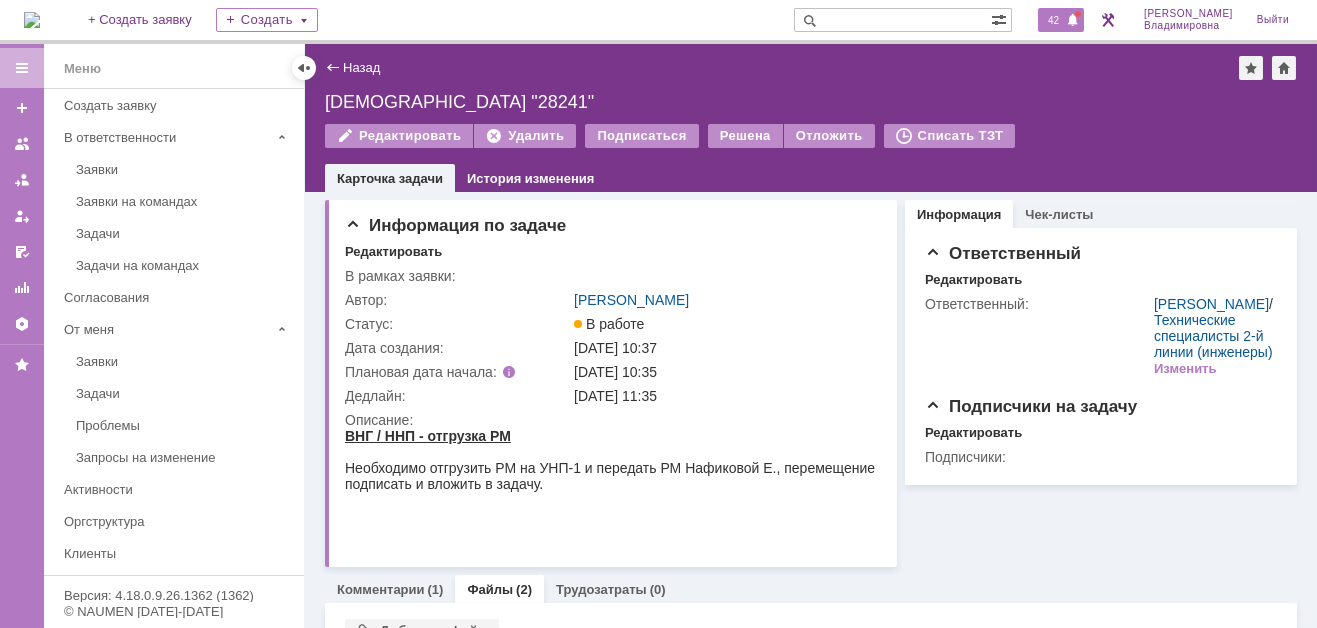 click on "42" at bounding box center (1053, 20) 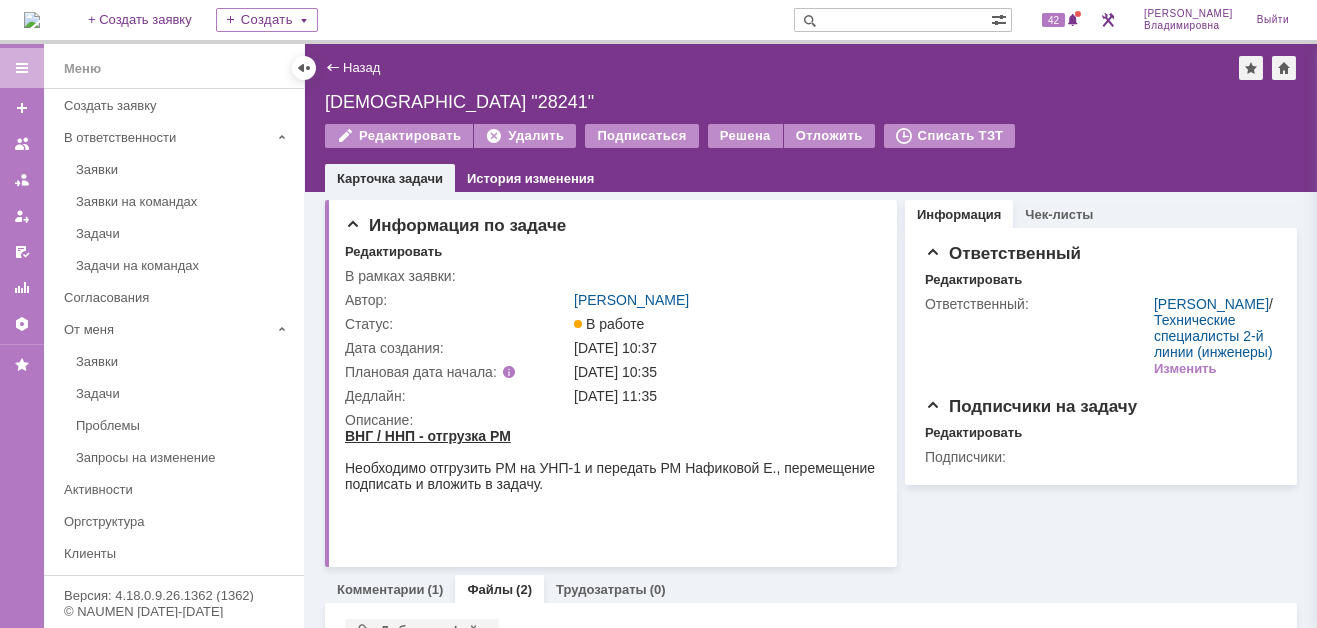 click on "Назад   |   Задача "28241"" at bounding box center (811, 68) 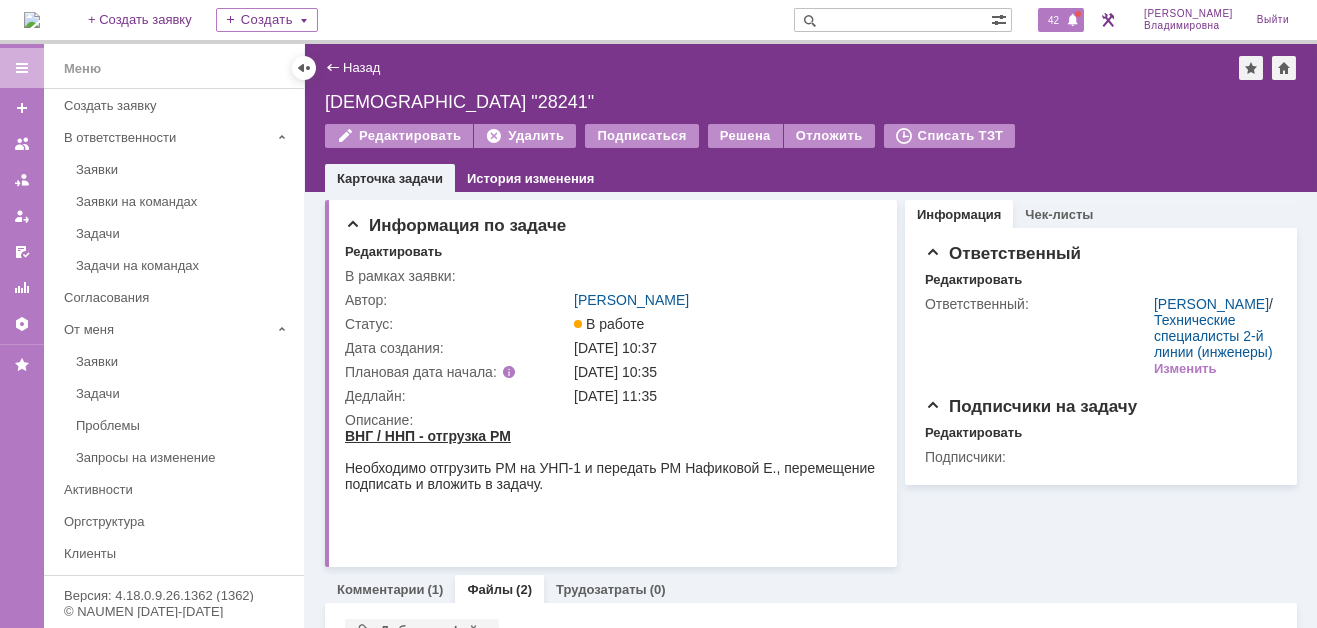 click on "42" at bounding box center [1053, 20] 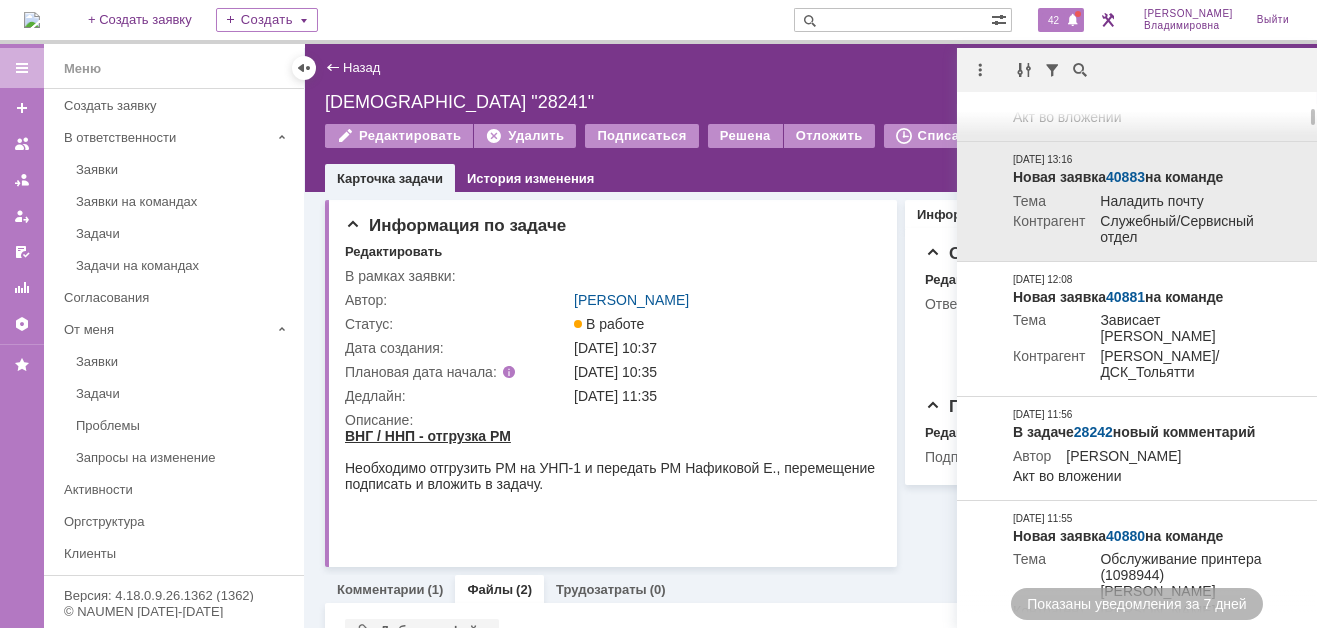 scroll, scrollTop: 0, scrollLeft: 0, axis: both 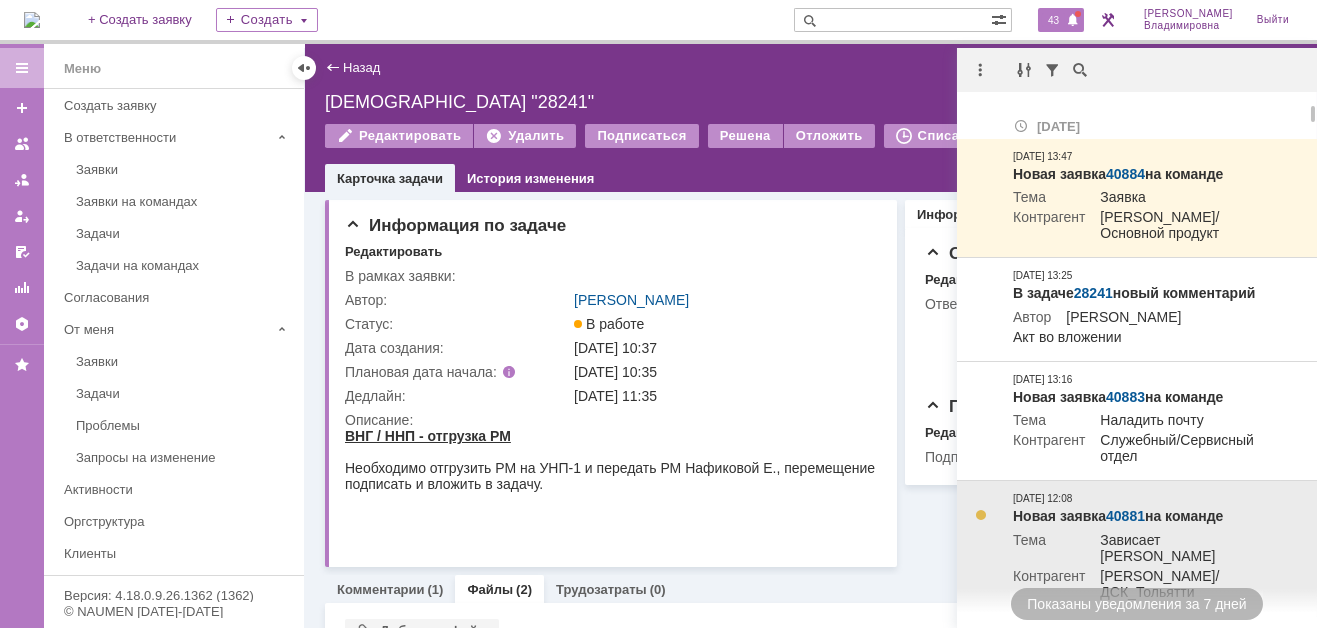 drag, startPoint x: 1026, startPoint y: 577, endPoint x: 1005, endPoint y: 568, distance: 22.847319 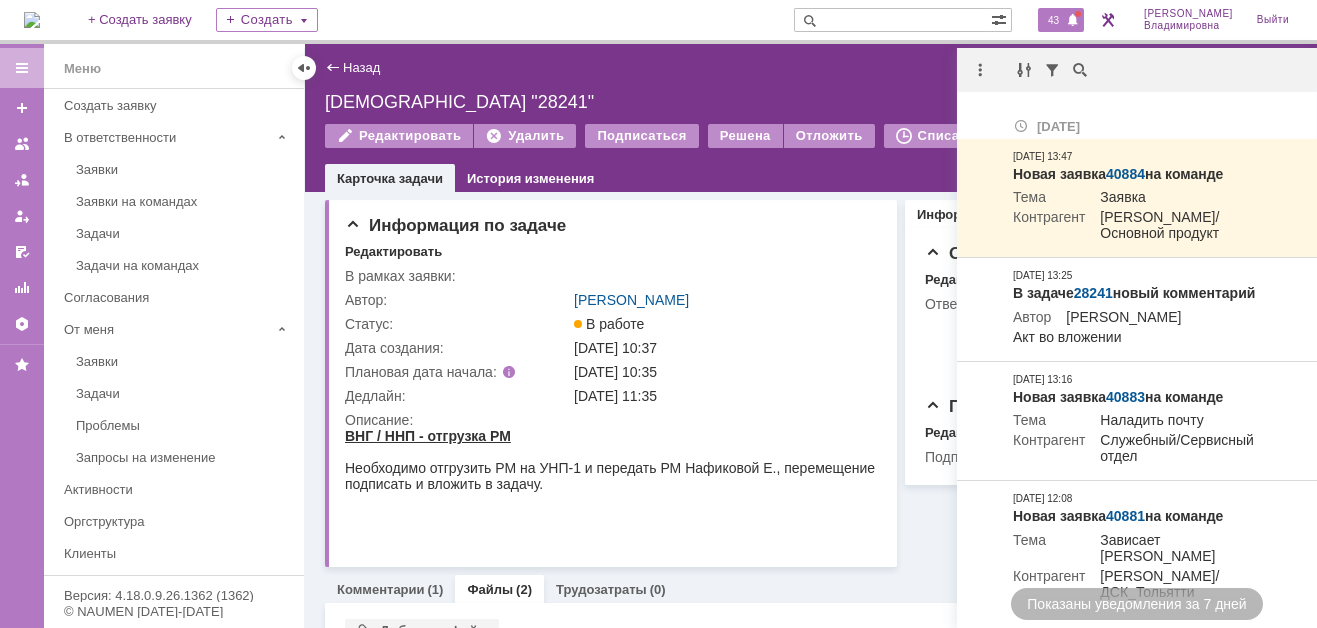 click on "43" at bounding box center [1053, 20] 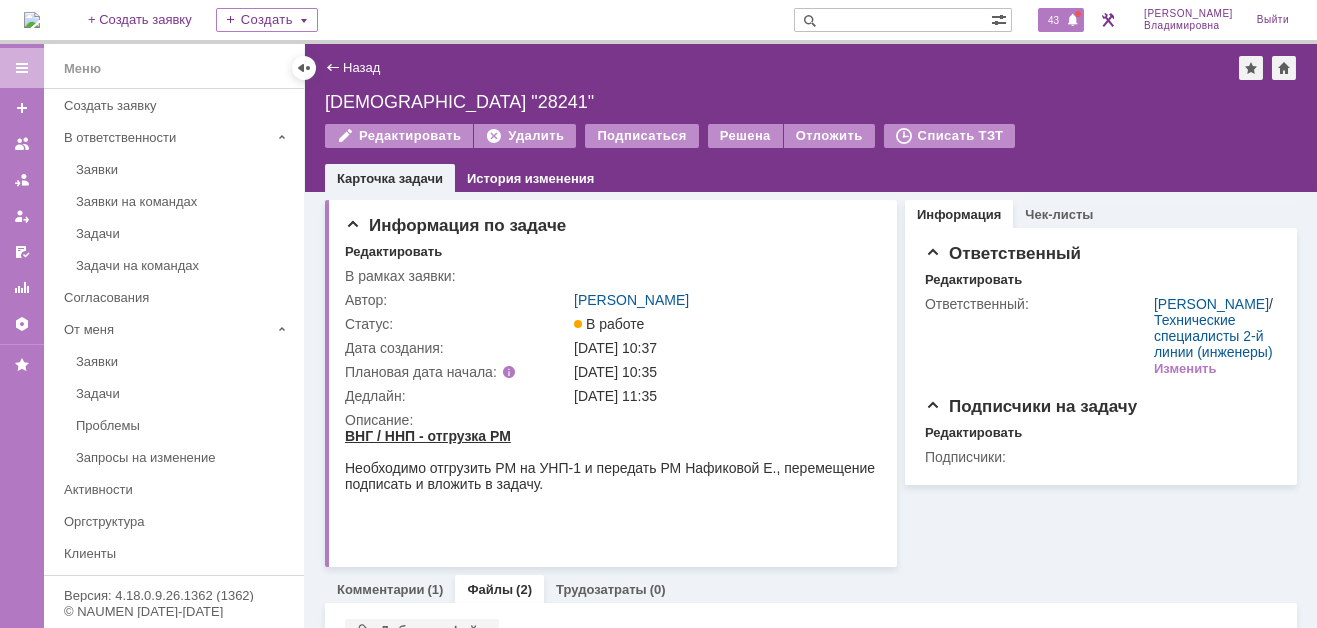 click on "43" at bounding box center [1053, 20] 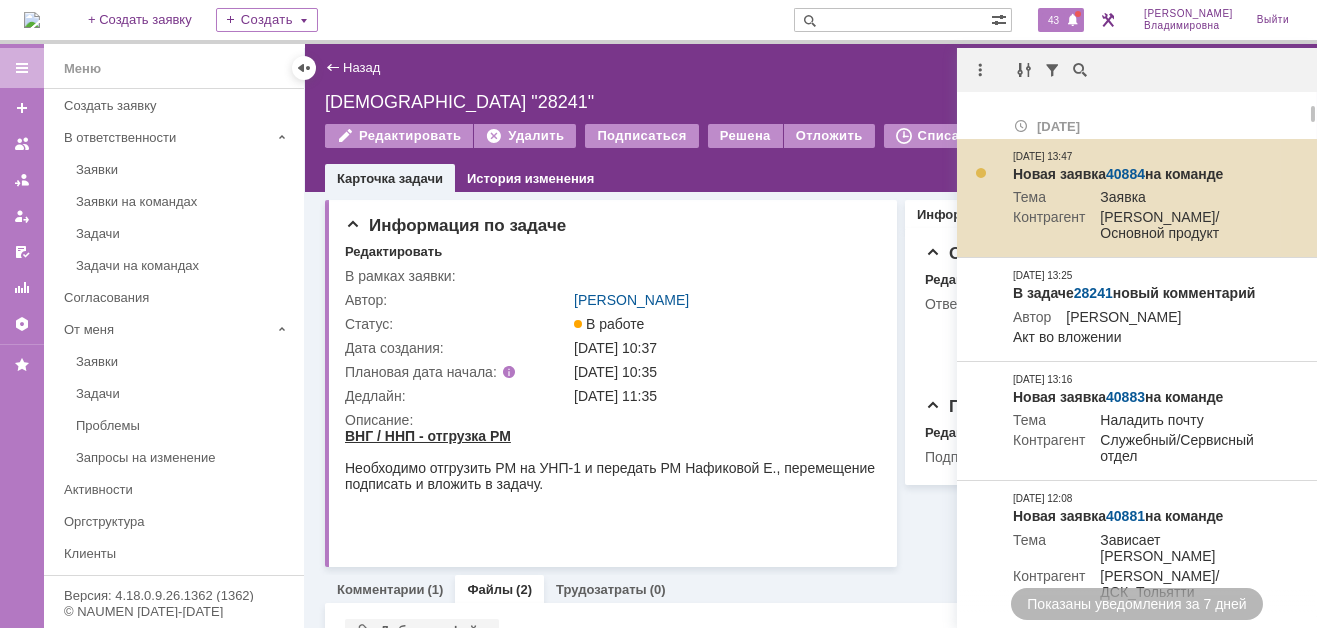 click on "40884" at bounding box center (1125, 174) 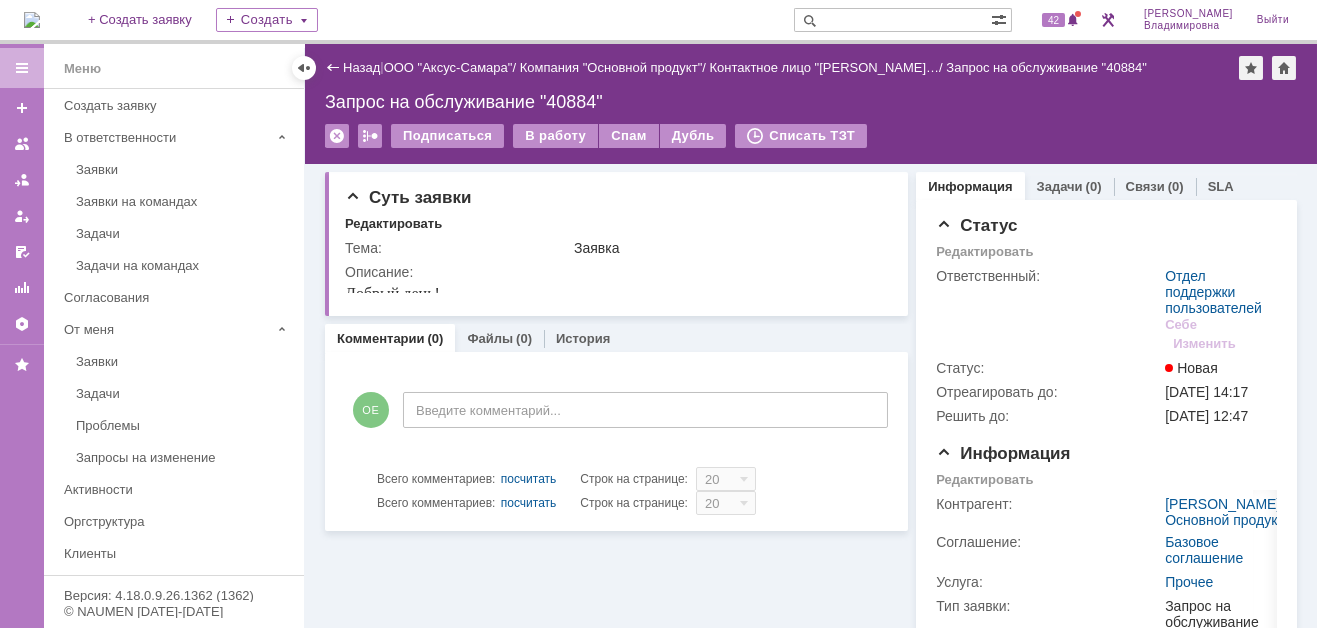 scroll, scrollTop: 0, scrollLeft: 0, axis: both 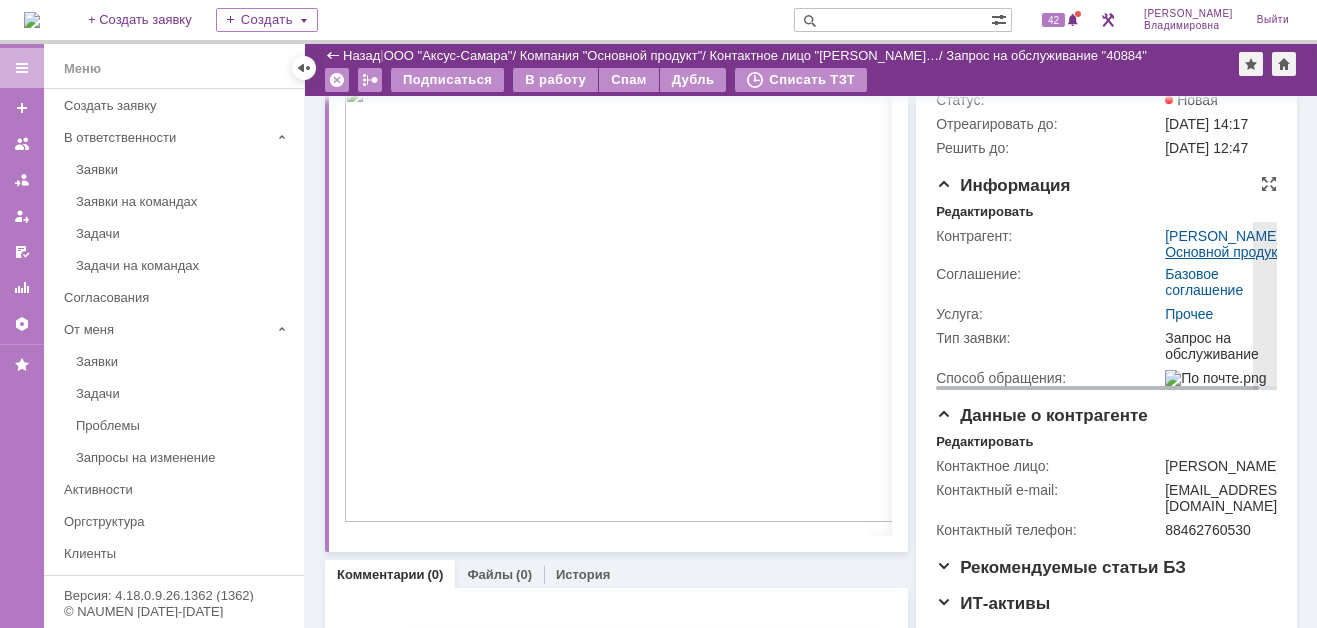 click on "Основной продукт" at bounding box center (1224, 252) 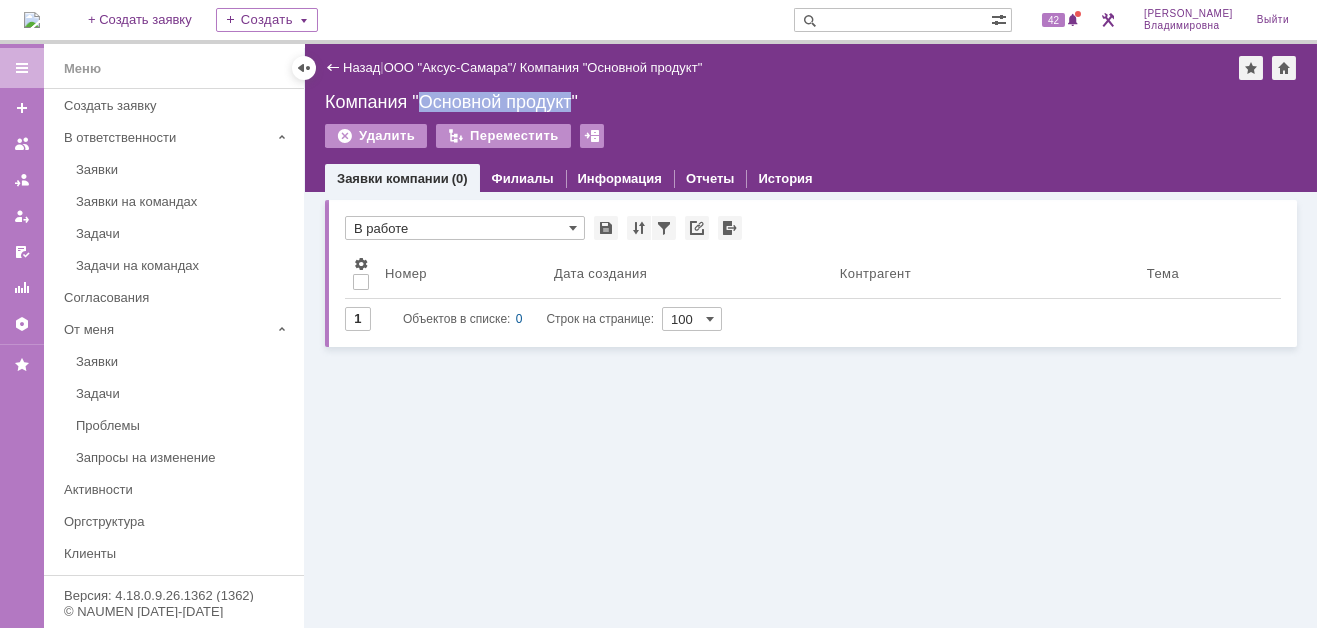 drag, startPoint x: 420, startPoint y: 101, endPoint x: 573, endPoint y: 104, distance: 153.0294 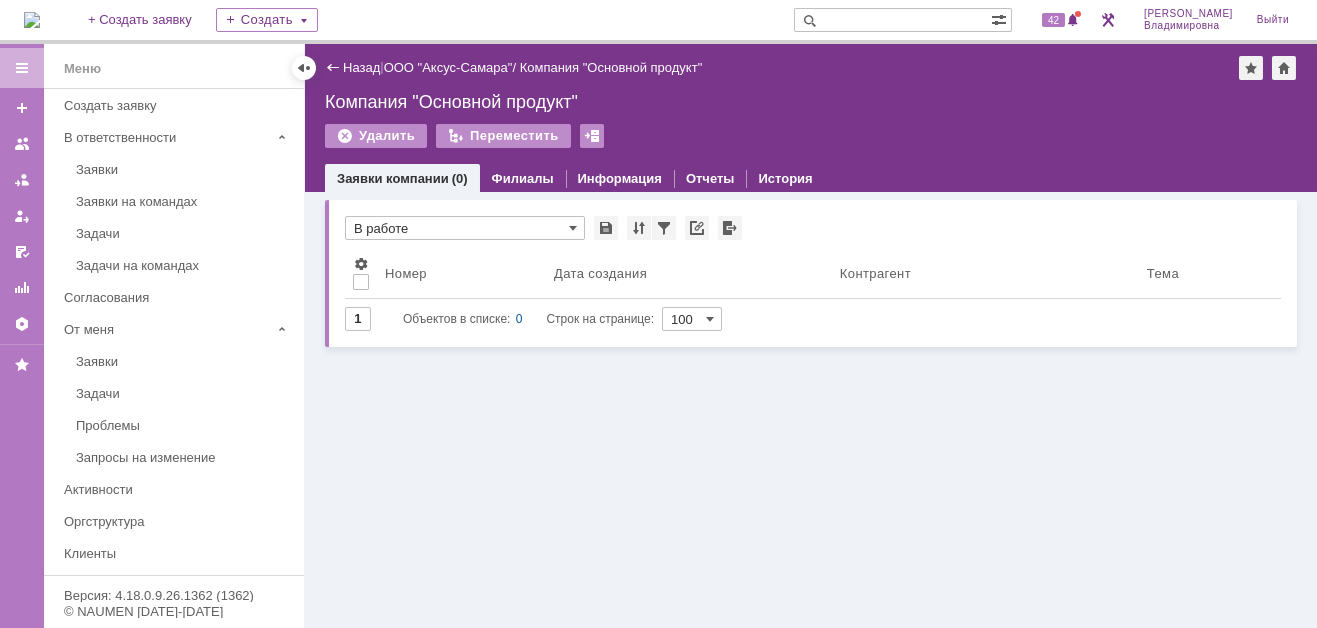 click at bounding box center (892, 20) 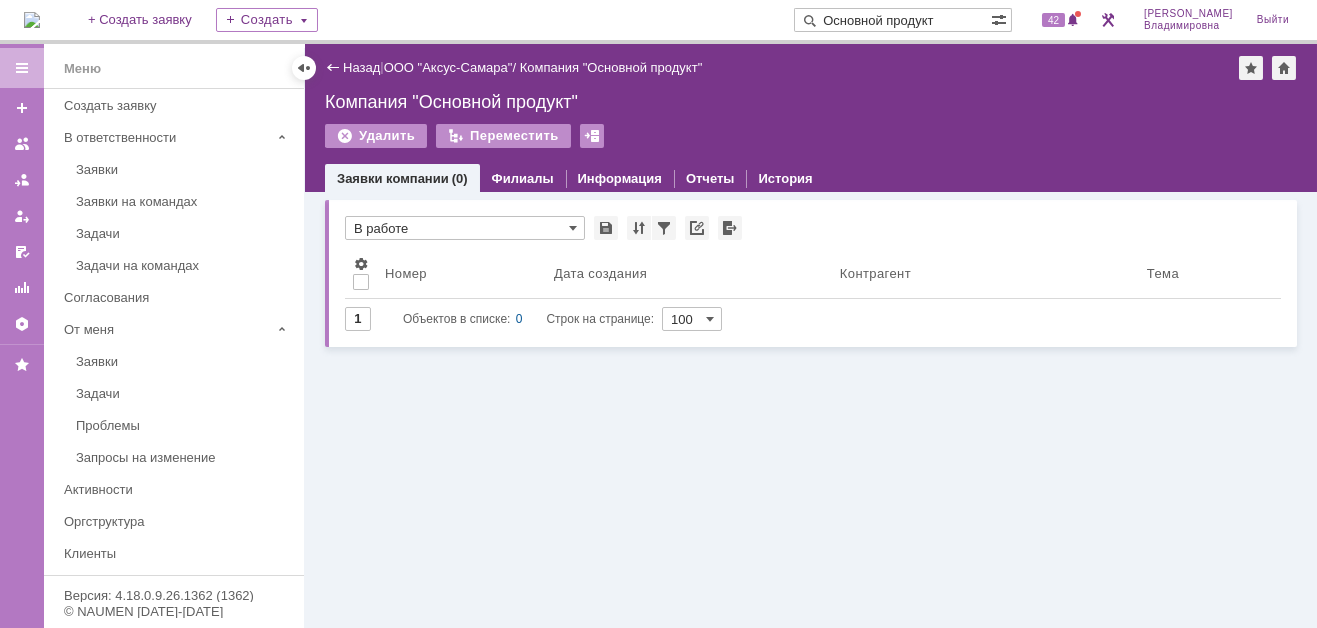 type on "Основной продукт" 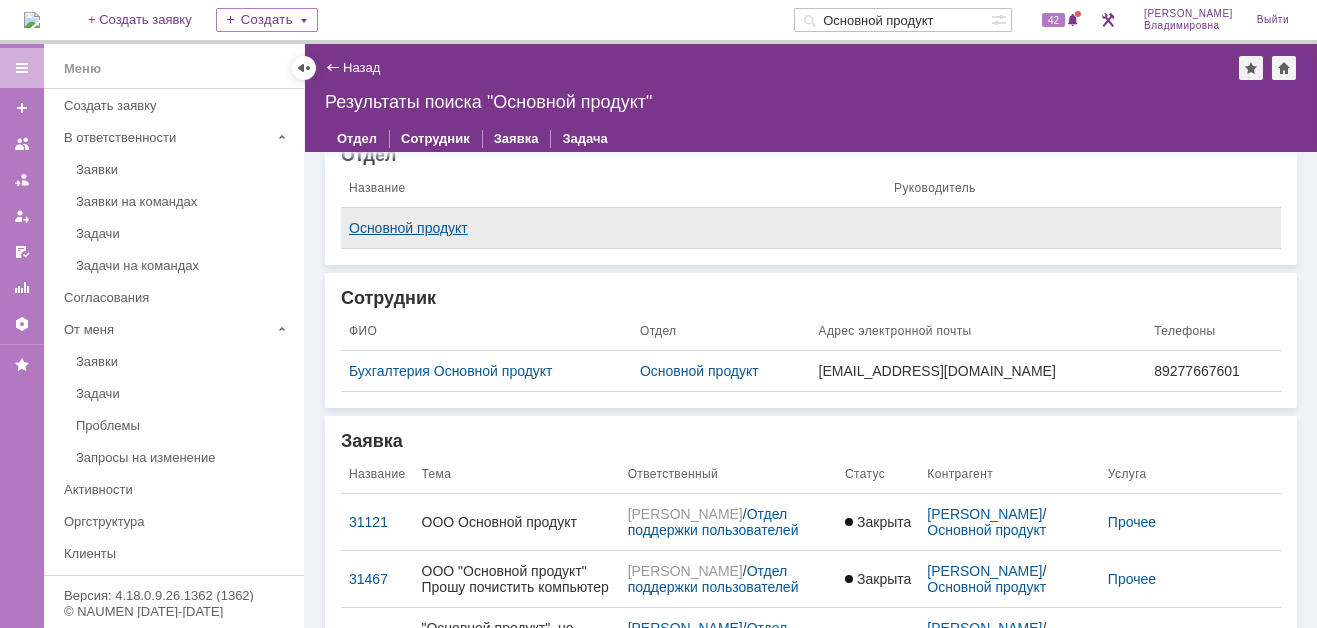 scroll, scrollTop: 0, scrollLeft: 0, axis: both 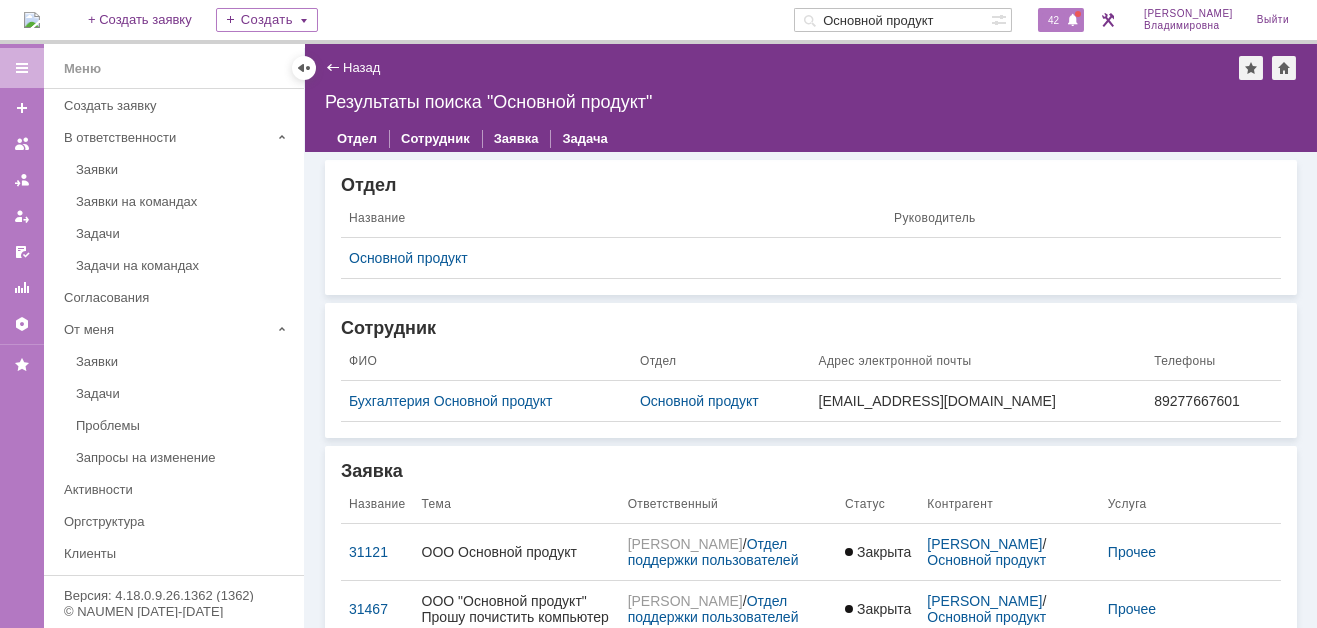 click on "42" at bounding box center (1053, 20) 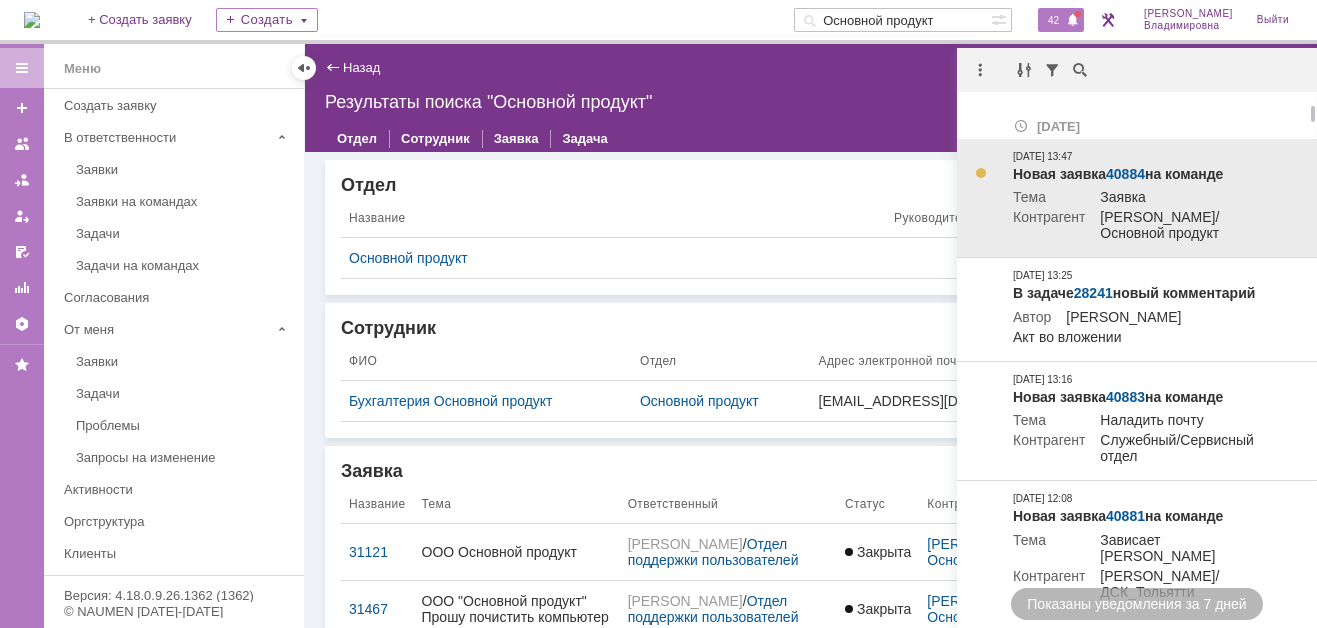 click on "40884" at bounding box center (1125, 174) 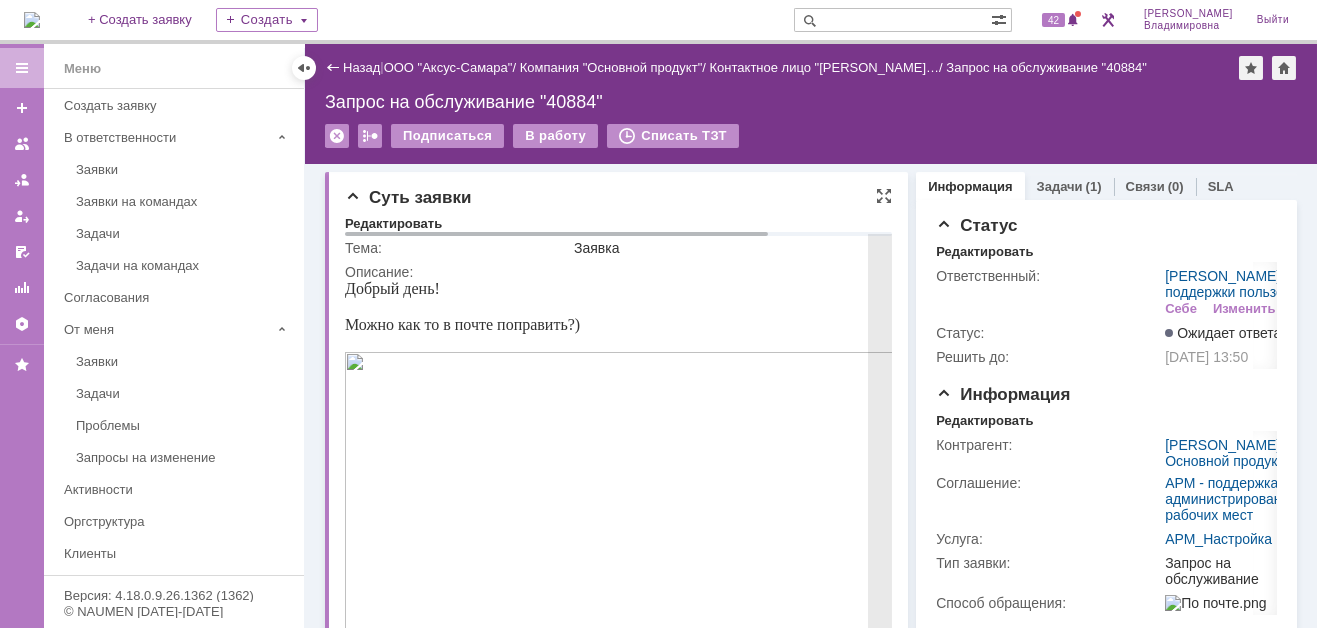 scroll, scrollTop: 0, scrollLeft: 0, axis: both 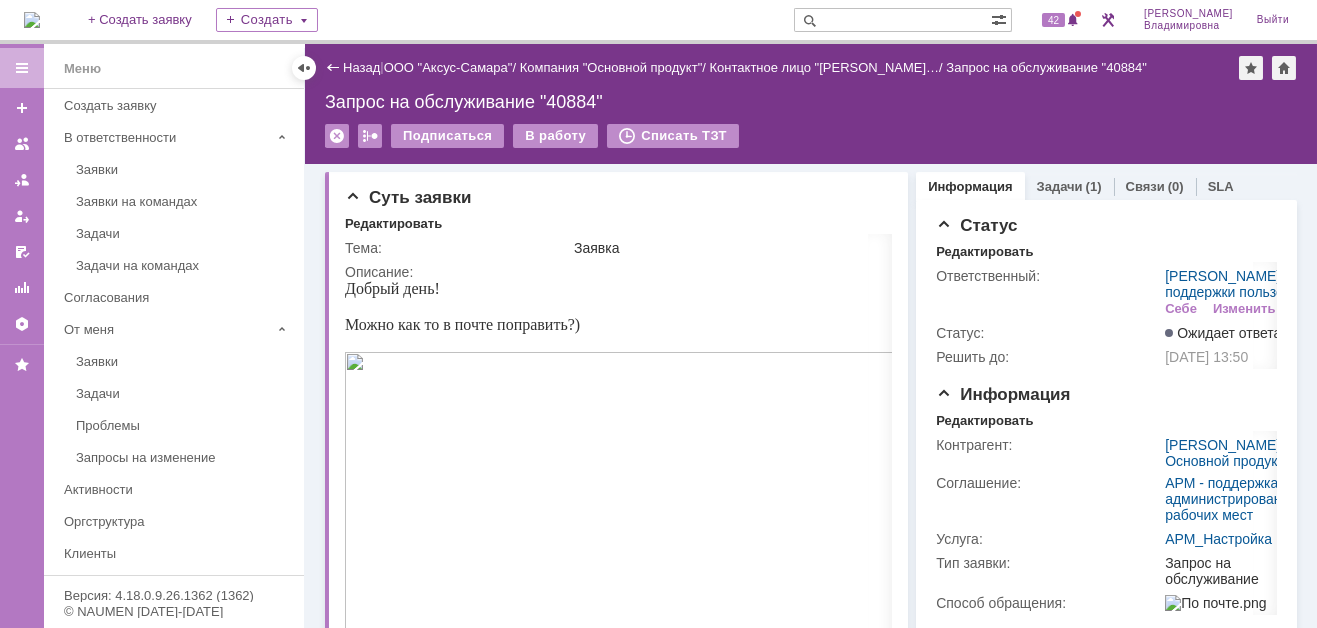 click at bounding box center (892, 20) 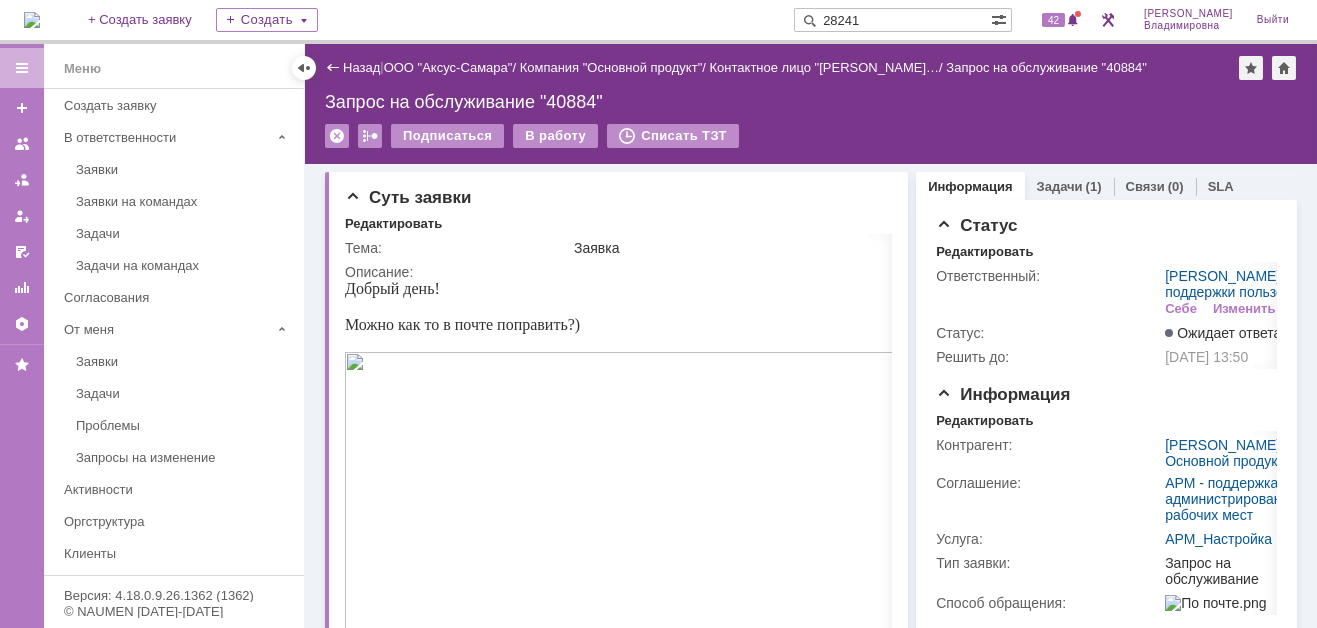 type on "28241" 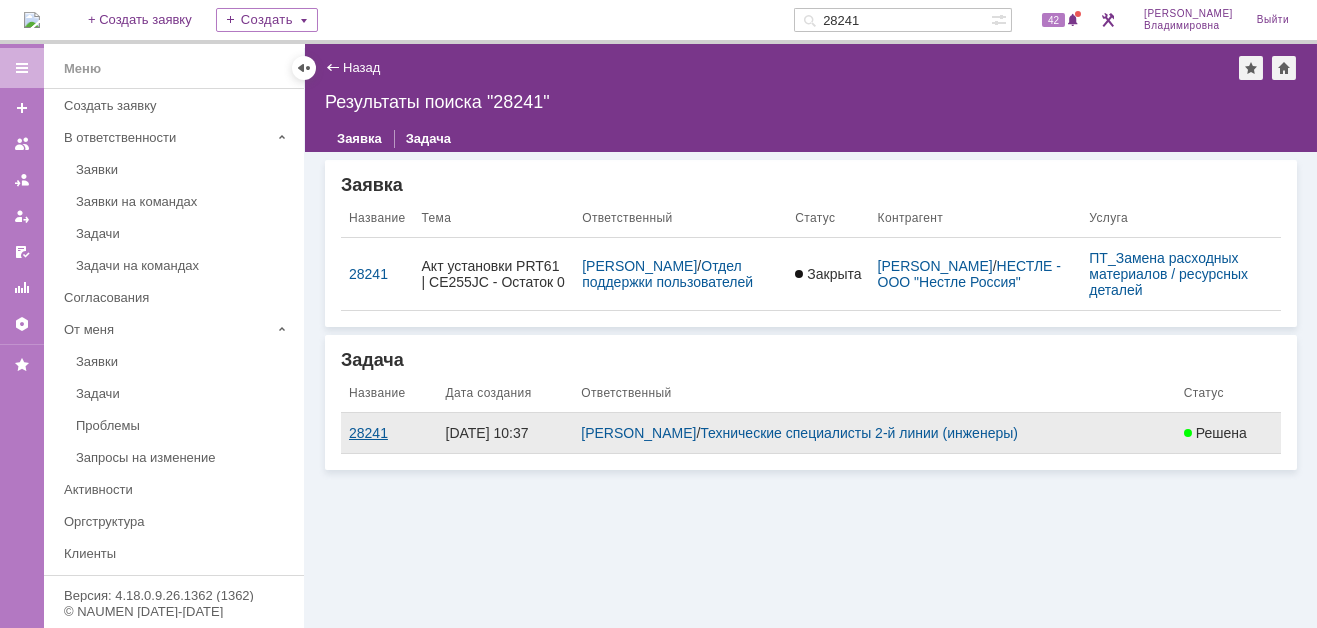 click on "28241" at bounding box center (389, 433) 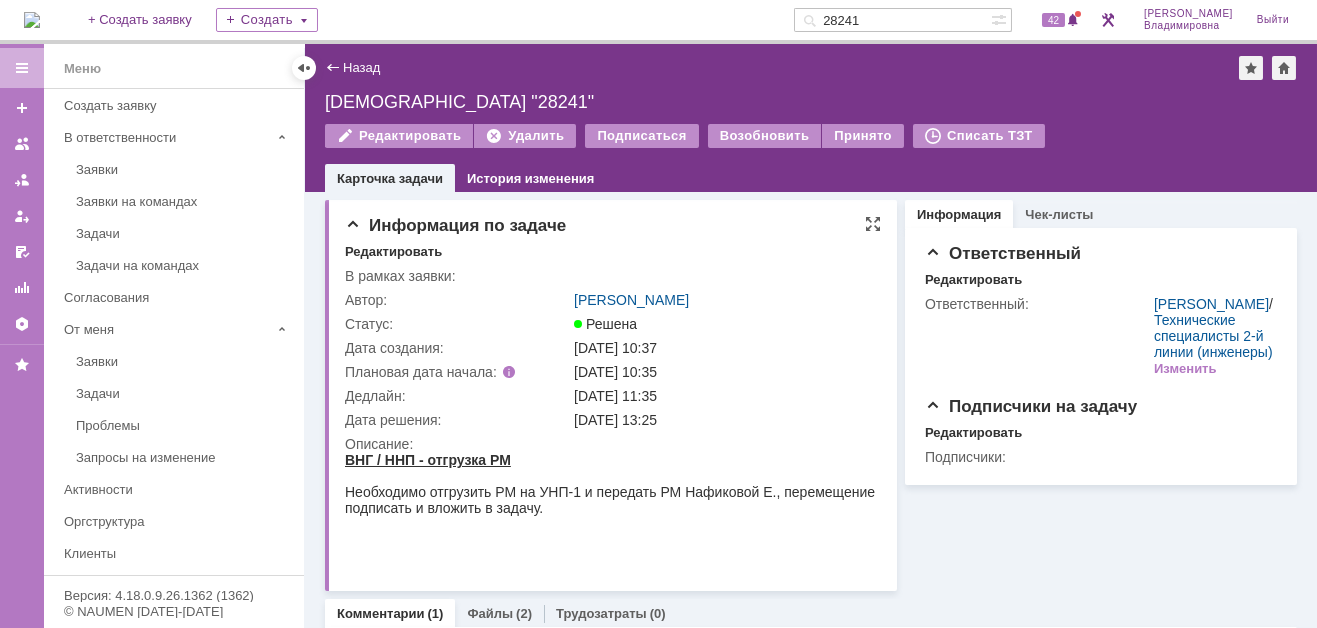 scroll, scrollTop: 0, scrollLeft: 0, axis: both 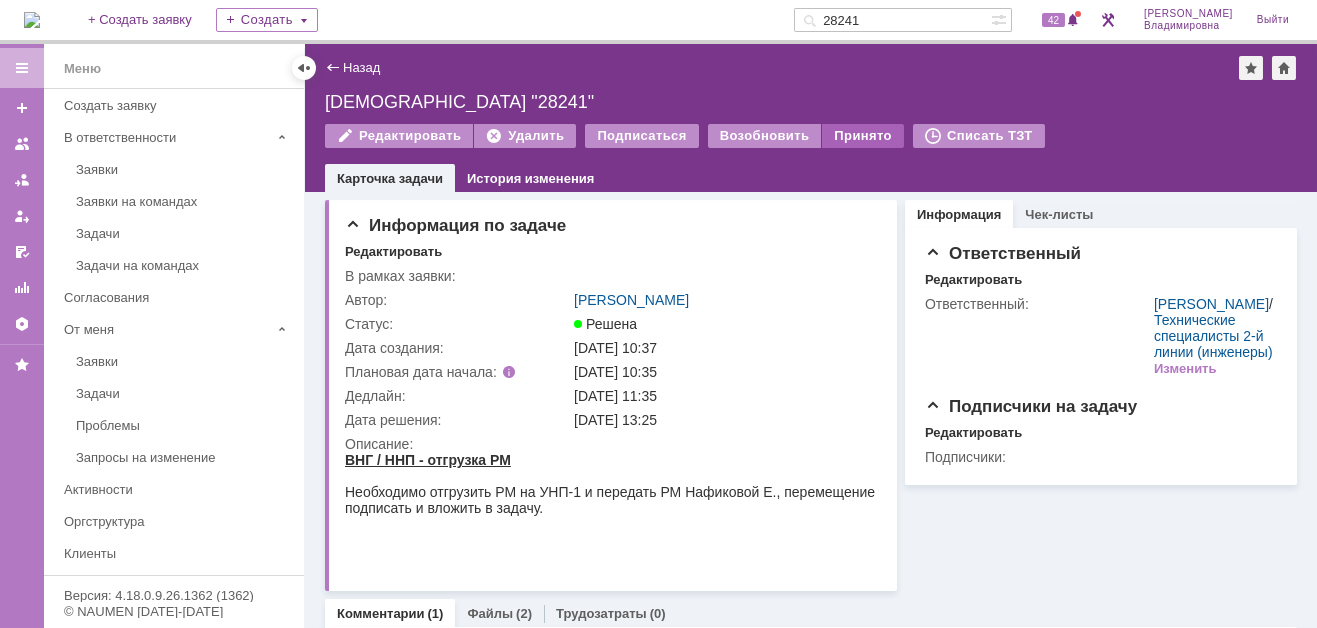 click on "Принято" at bounding box center (863, 136) 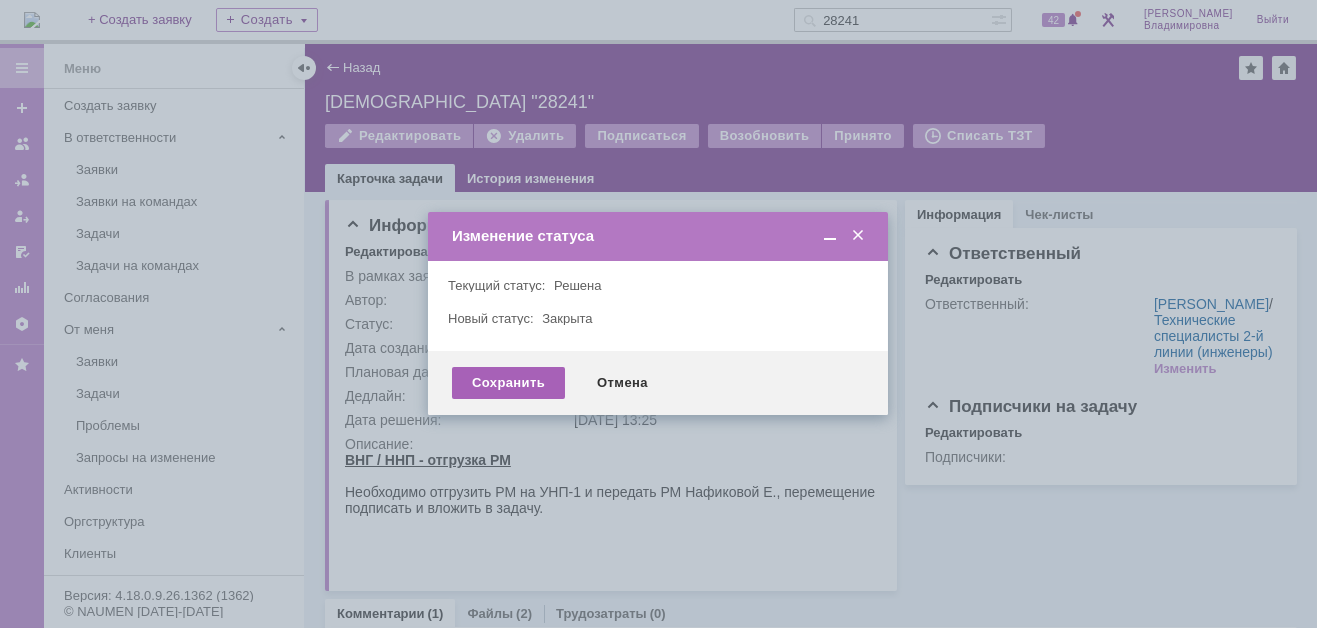 click on "Сохранить" at bounding box center (508, 383) 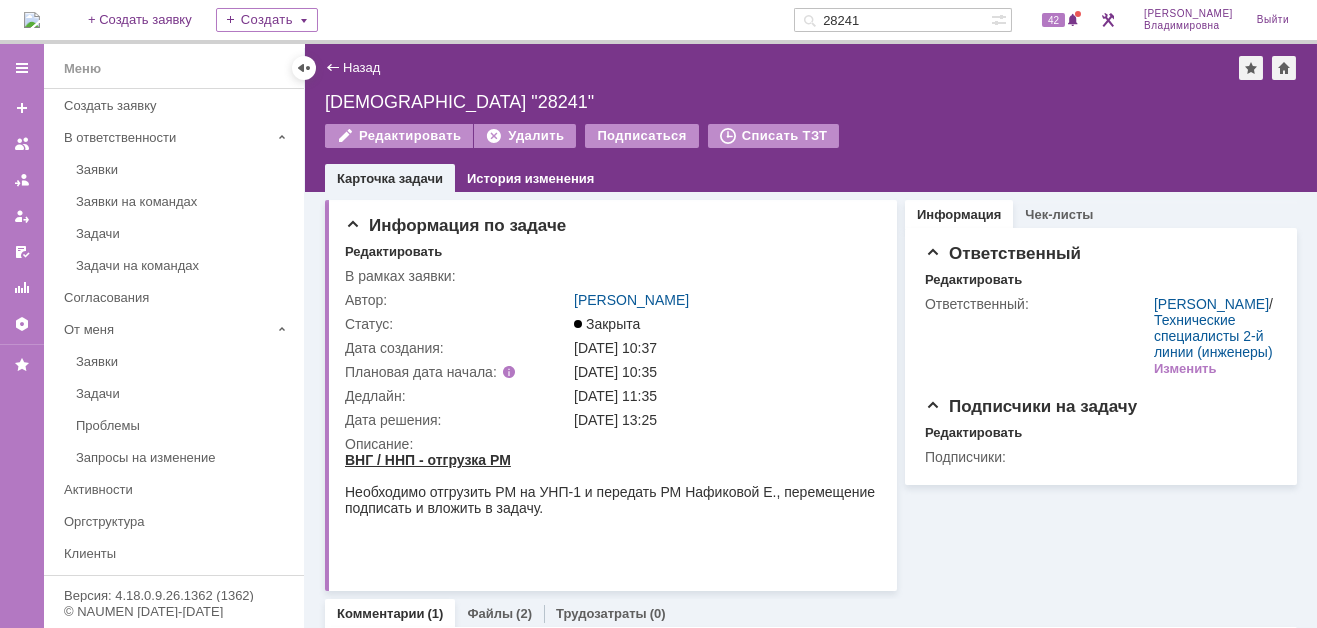 scroll, scrollTop: 0, scrollLeft: 0, axis: both 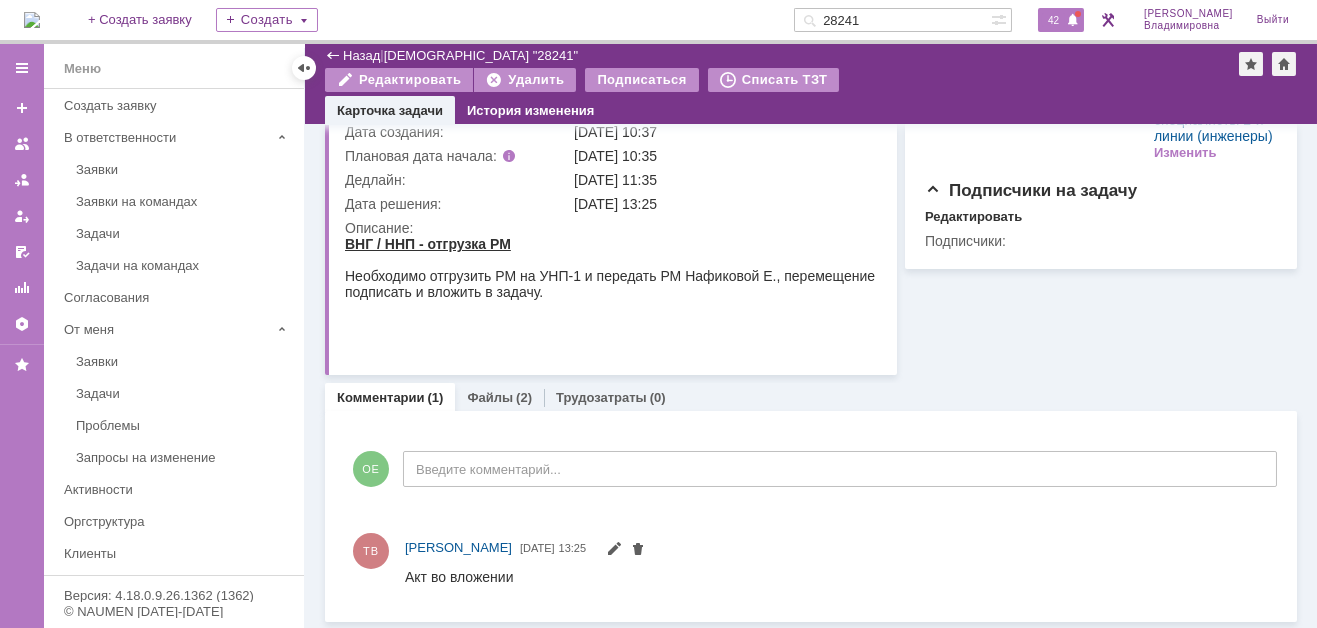 click on "42" at bounding box center [1053, 20] 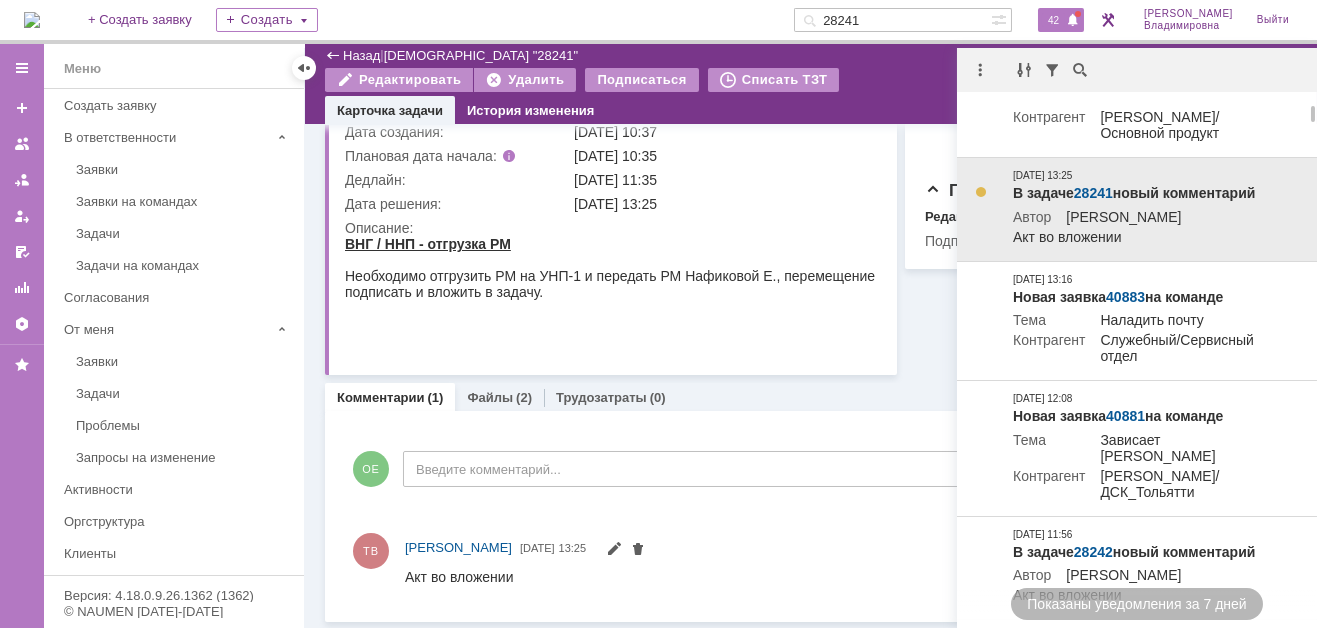 scroll, scrollTop: 0, scrollLeft: 0, axis: both 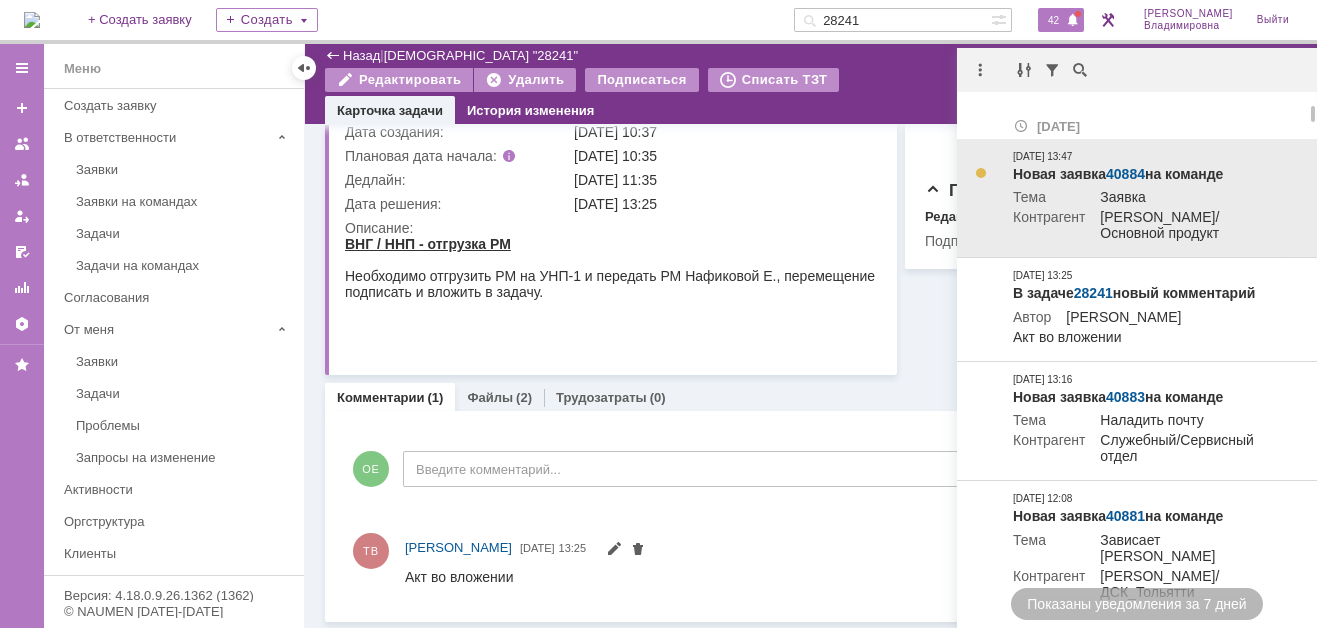 click on "40884" at bounding box center (1125, 174) 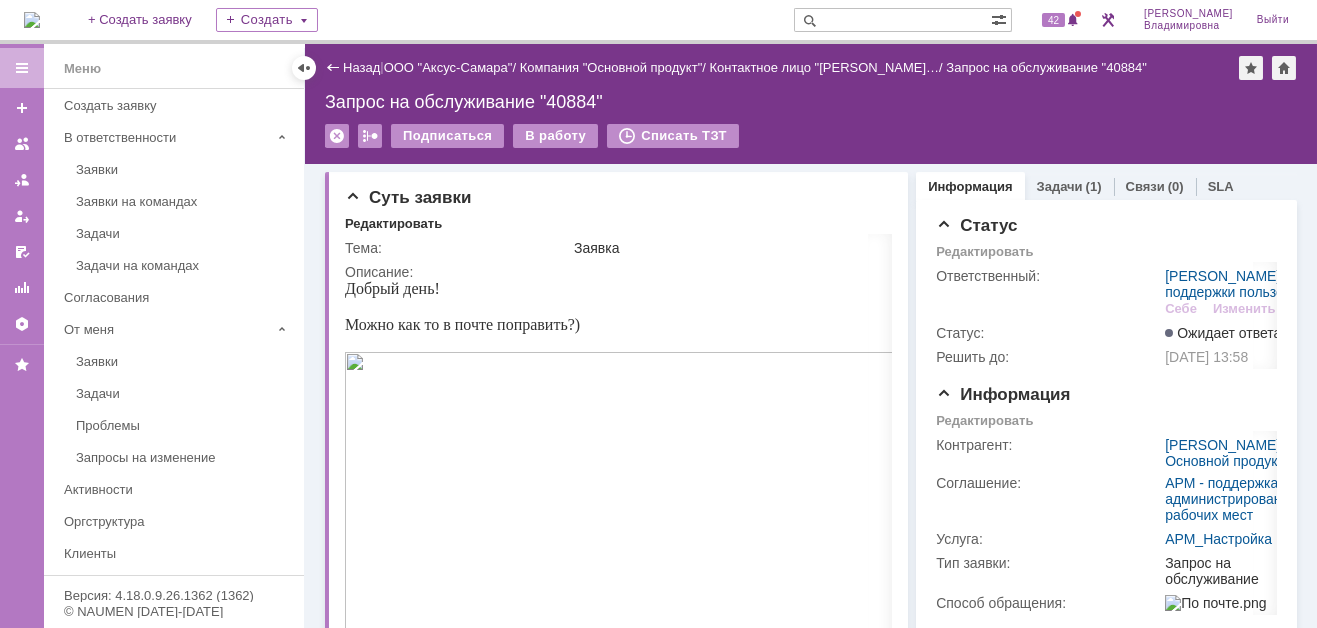 scroll, scrollTop: 0, scrollLeft: 0, axis: both 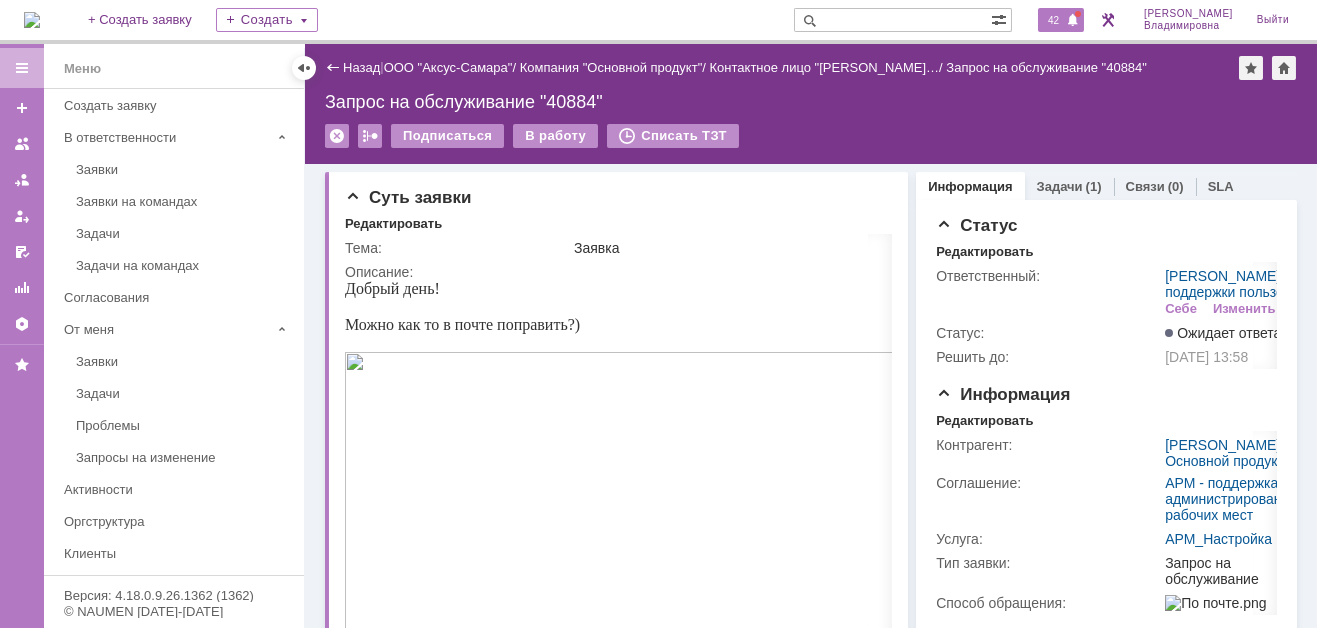 click on "42" at bounding box center (1053, 20) 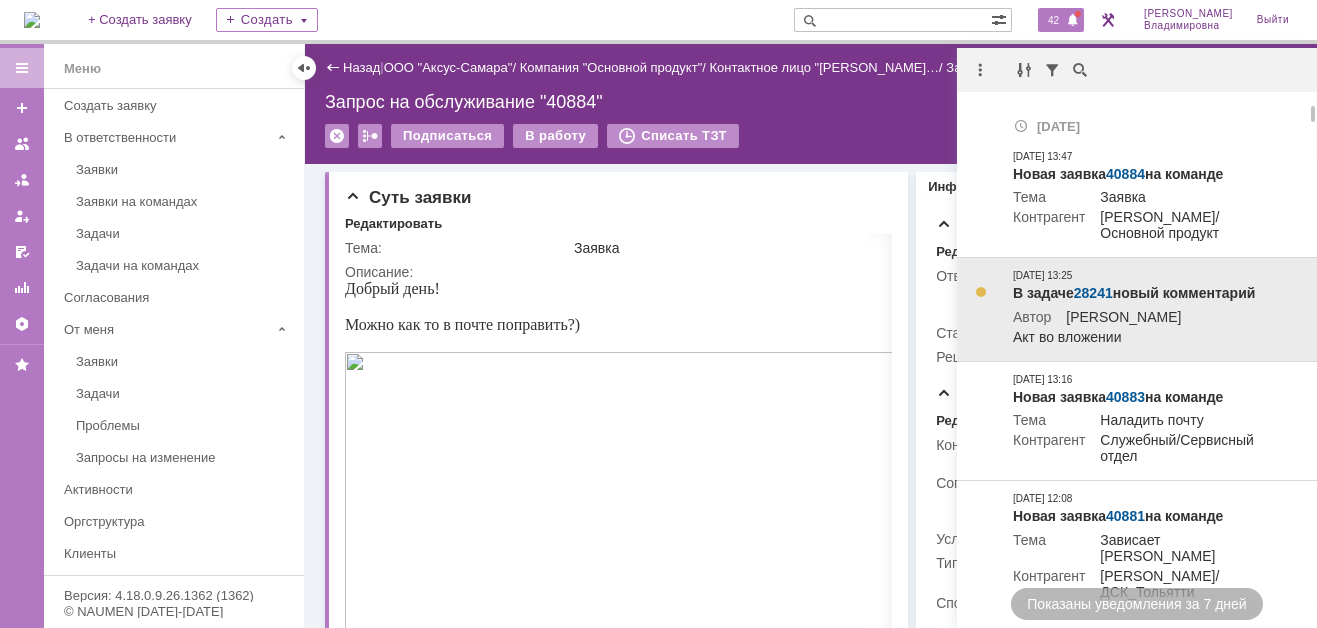 click on "28241" at bounding box center [1093, 293] 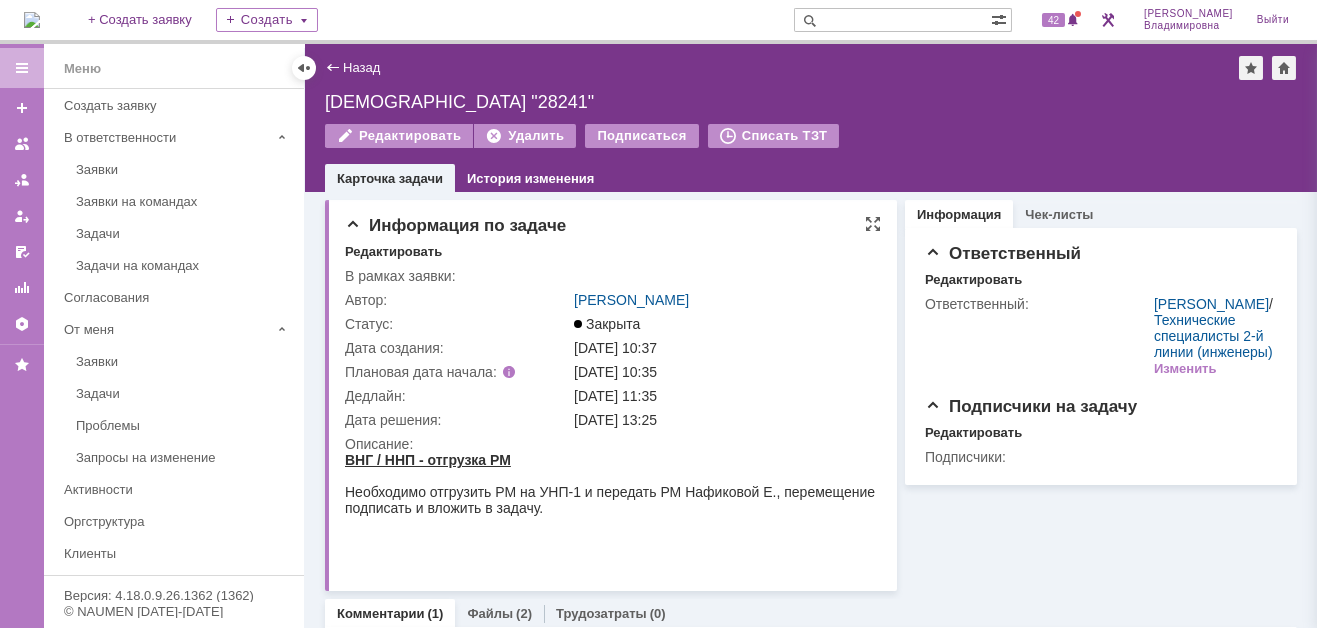scroll, scrollTop: 0, scrollLeft: 0, axis: both 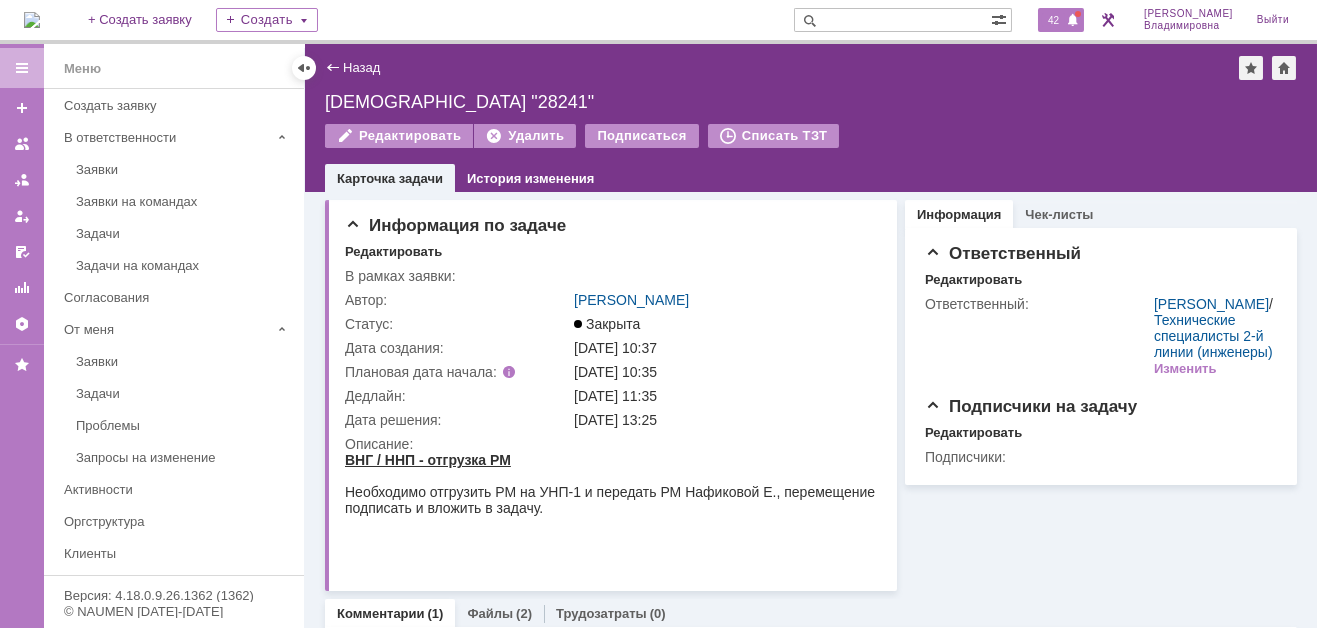click on "42" at bounding box center (1053, 20) 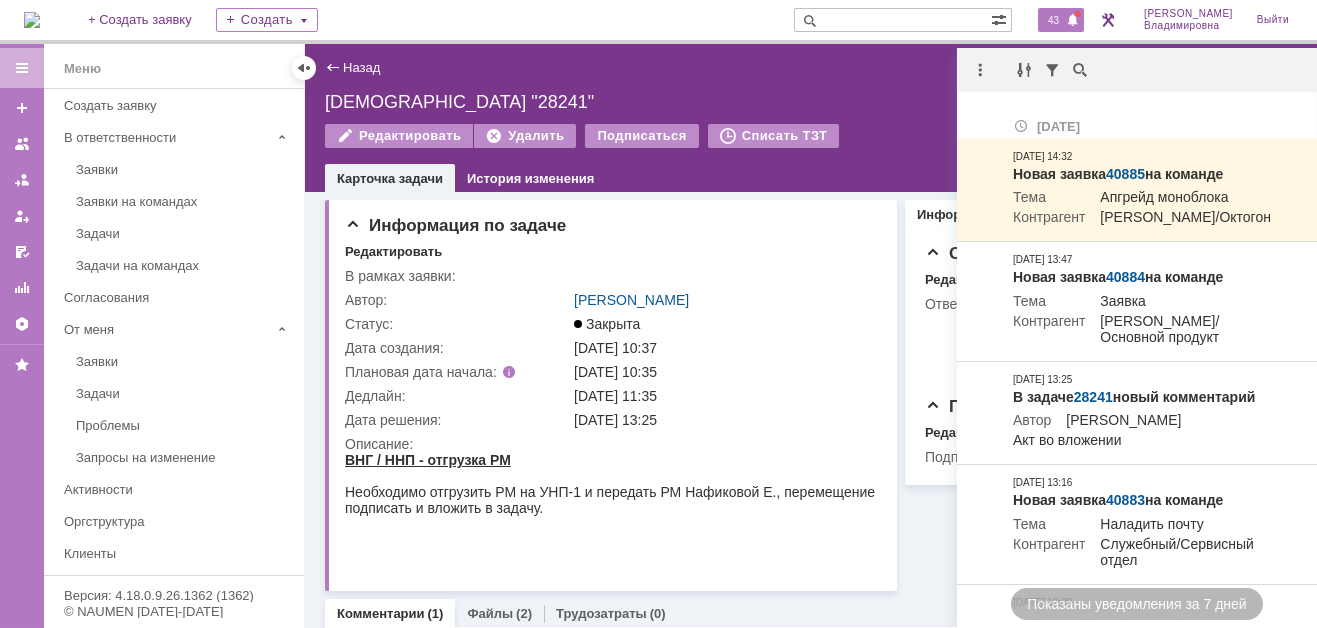 click on "43" at bounding box center [1053, 20] 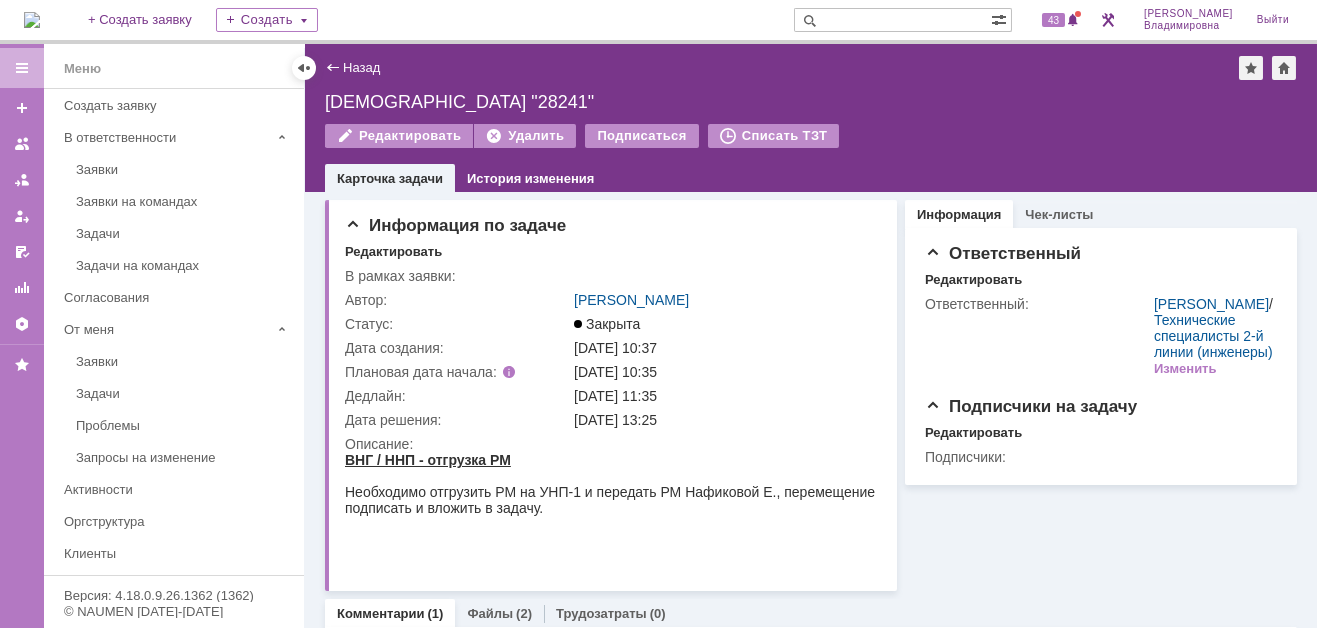 click on "[DEMOGRAPHIC_DATA] "28241"" at bounding box center [811, 102] 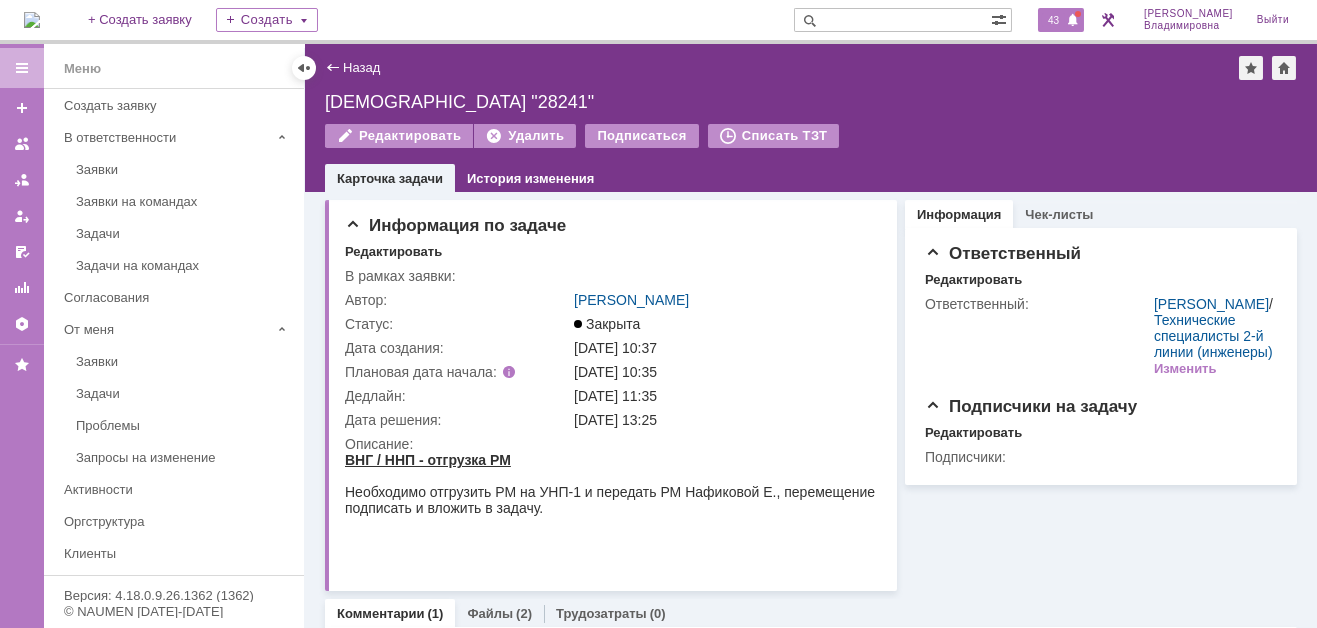click on "43" at bounding box center (1053, 20) 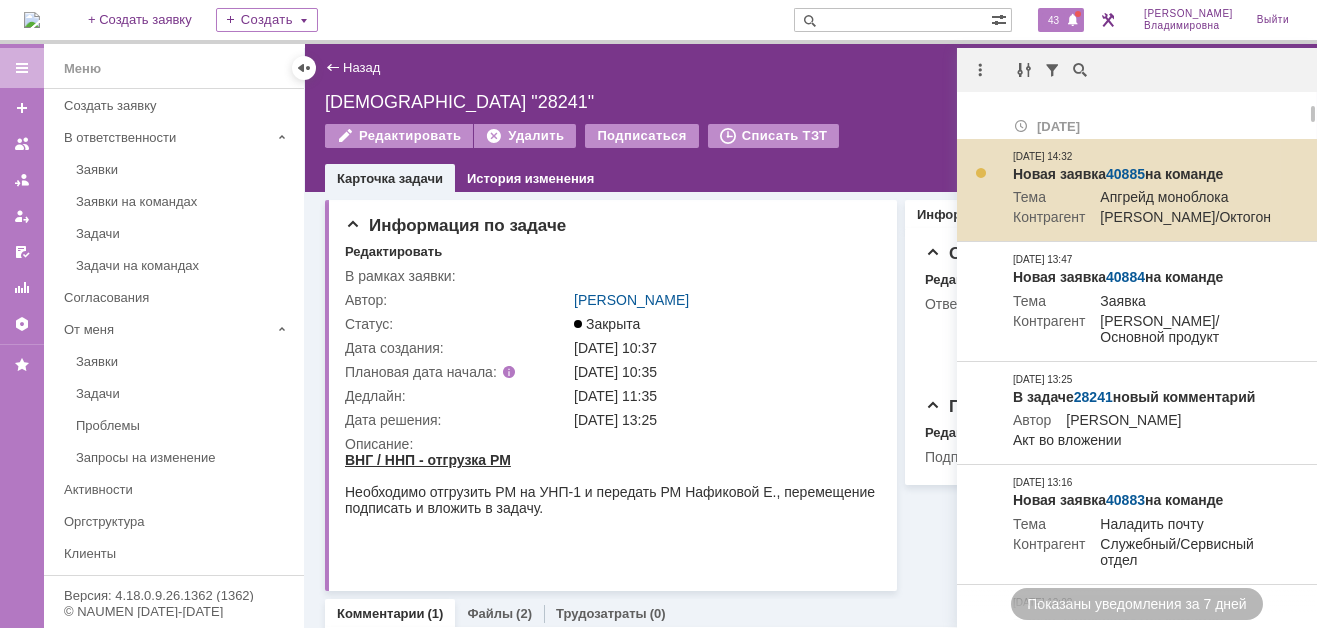 click on "40885" at bounding box center (1125, 174) 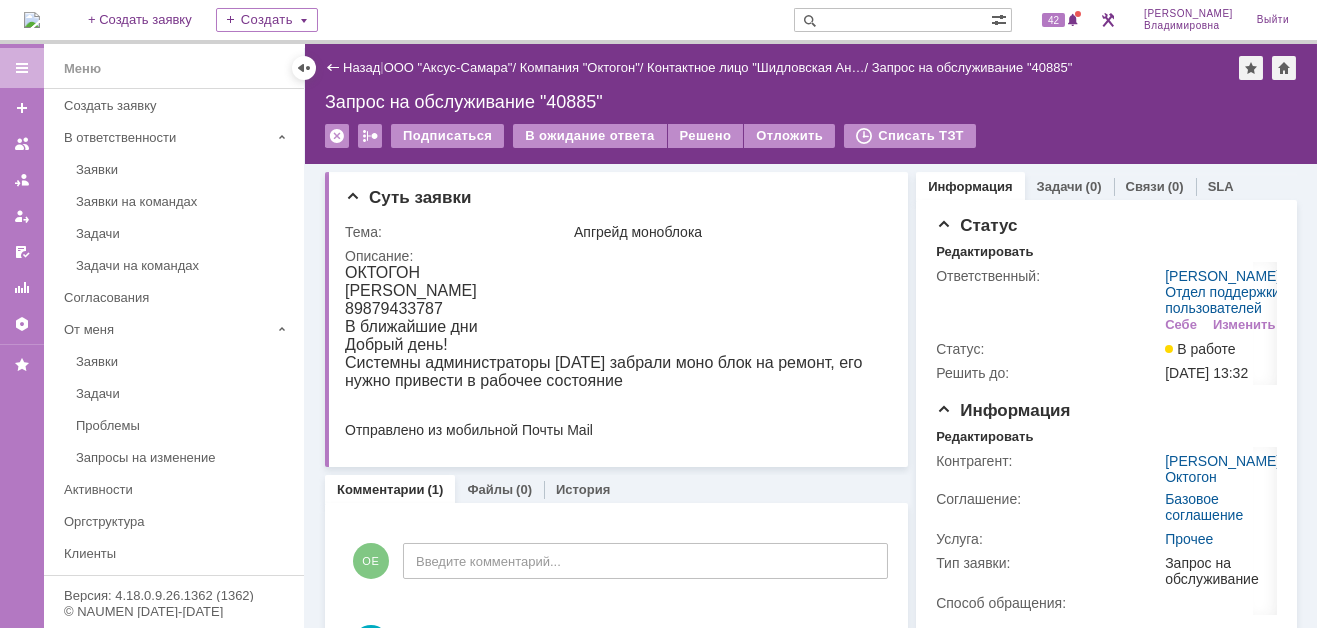 scroll, scrollTop: 0, scrollLeft: 0, axis: both 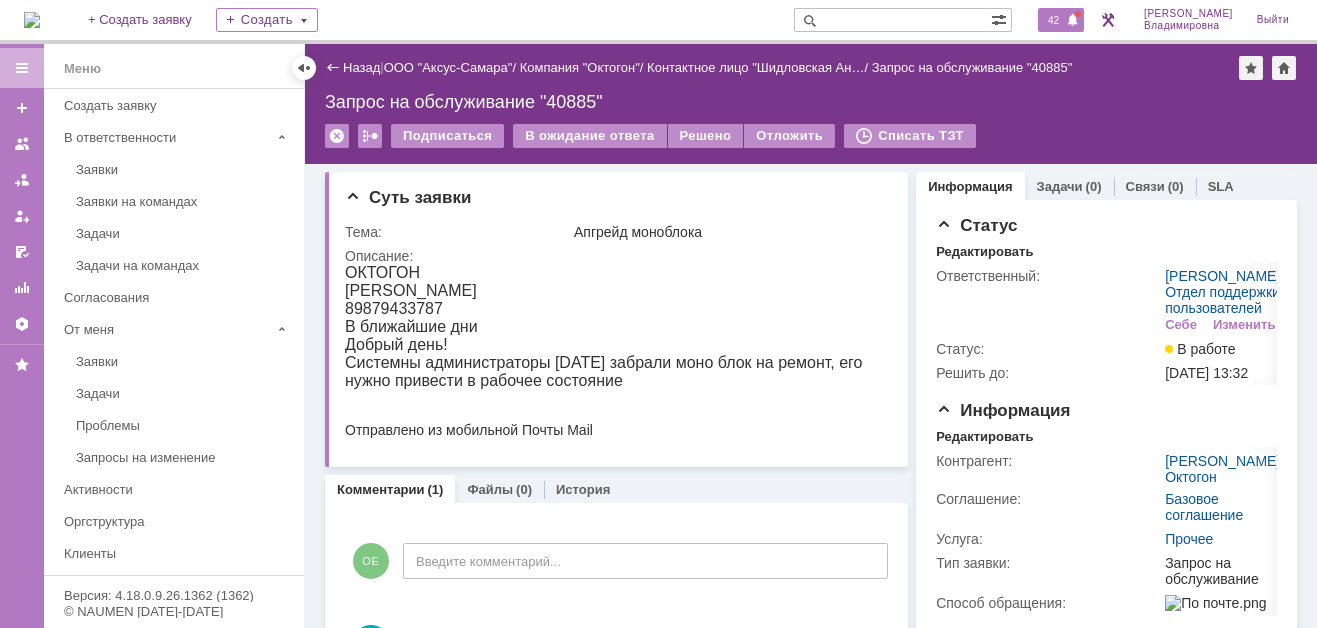 click on "42" at bounding box center [1061, 20] 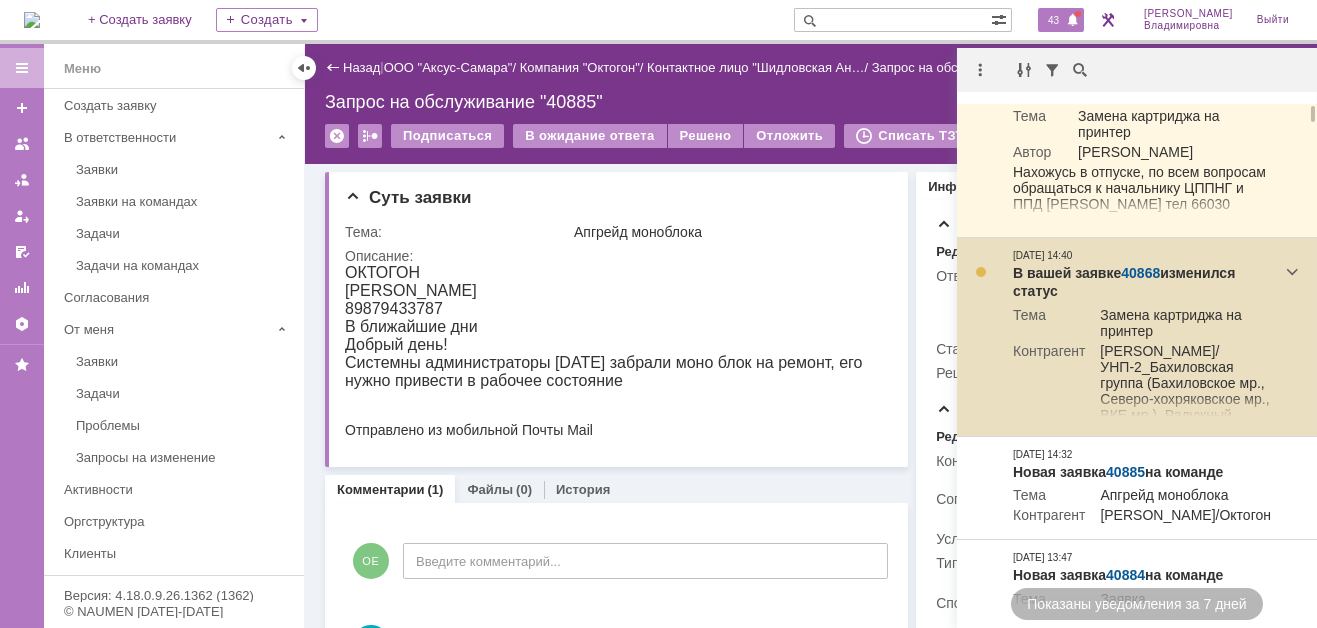scroll, scrollTop: 0, scrollLeft: 0, axis: both 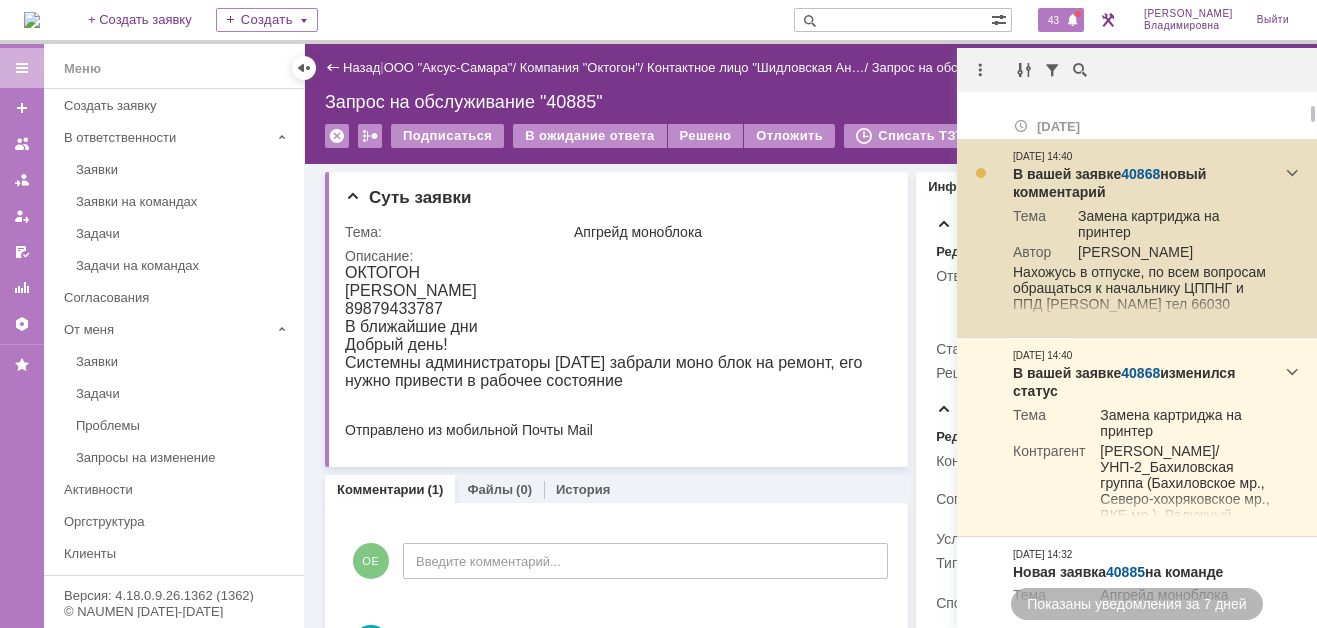 click on "40868" at bounding box center (1140, 174) 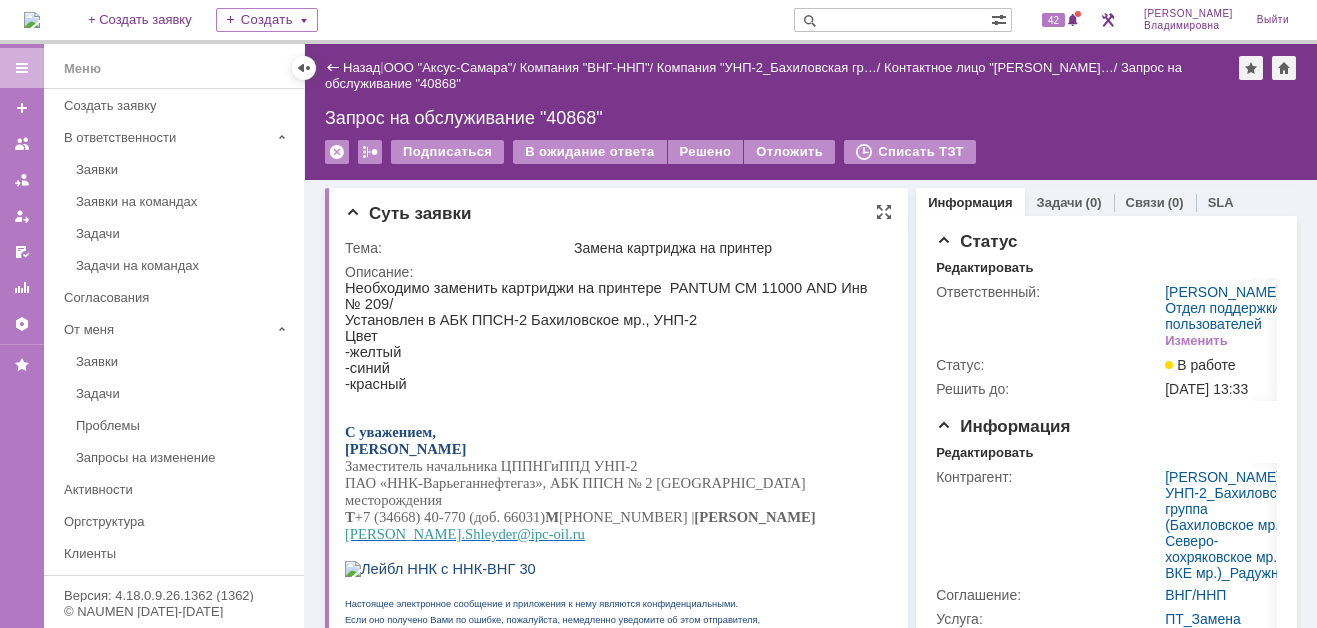 scroll, scrollTop: 0, scrollLeft: 0, axis: both 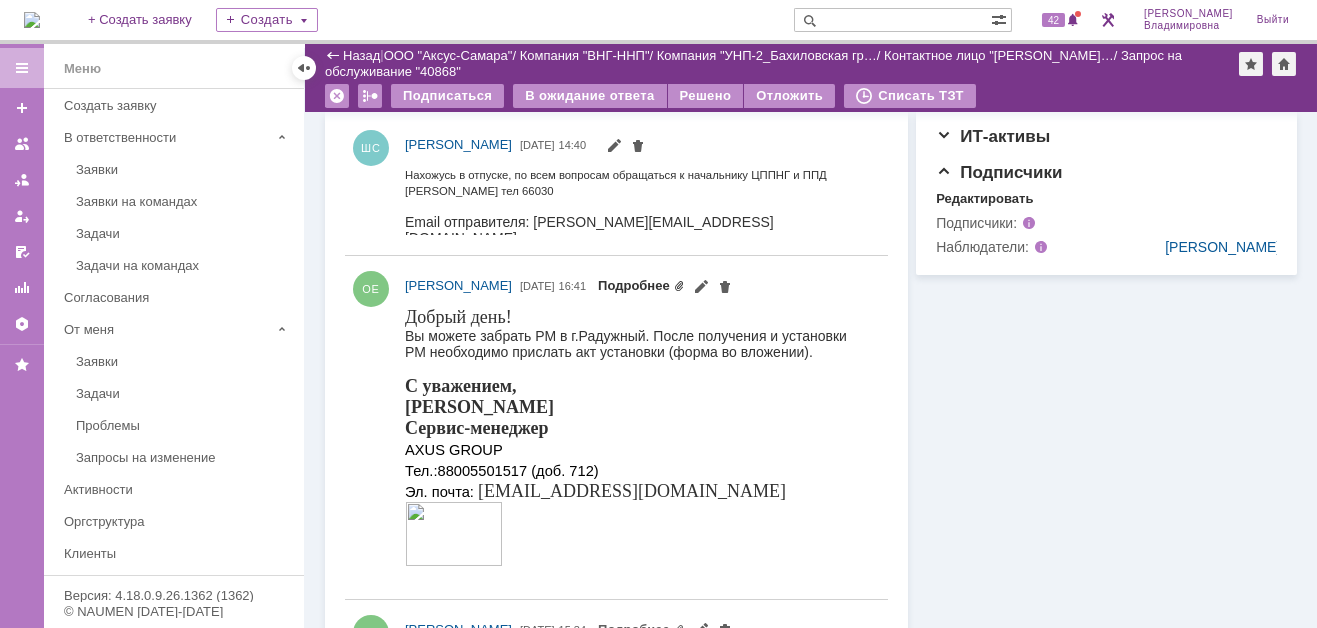 click on "Подробнее" at bounding box center [641, 285] 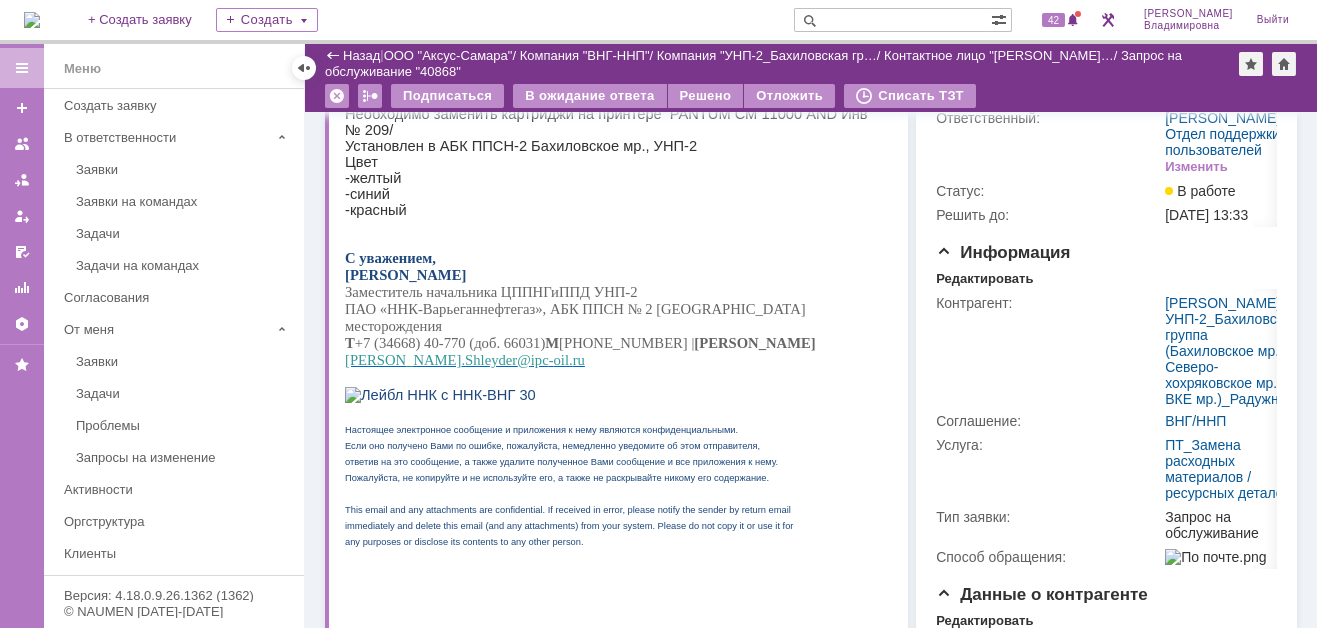 scroll, scrollTop: 0, scrollLeft: 0, axis: both 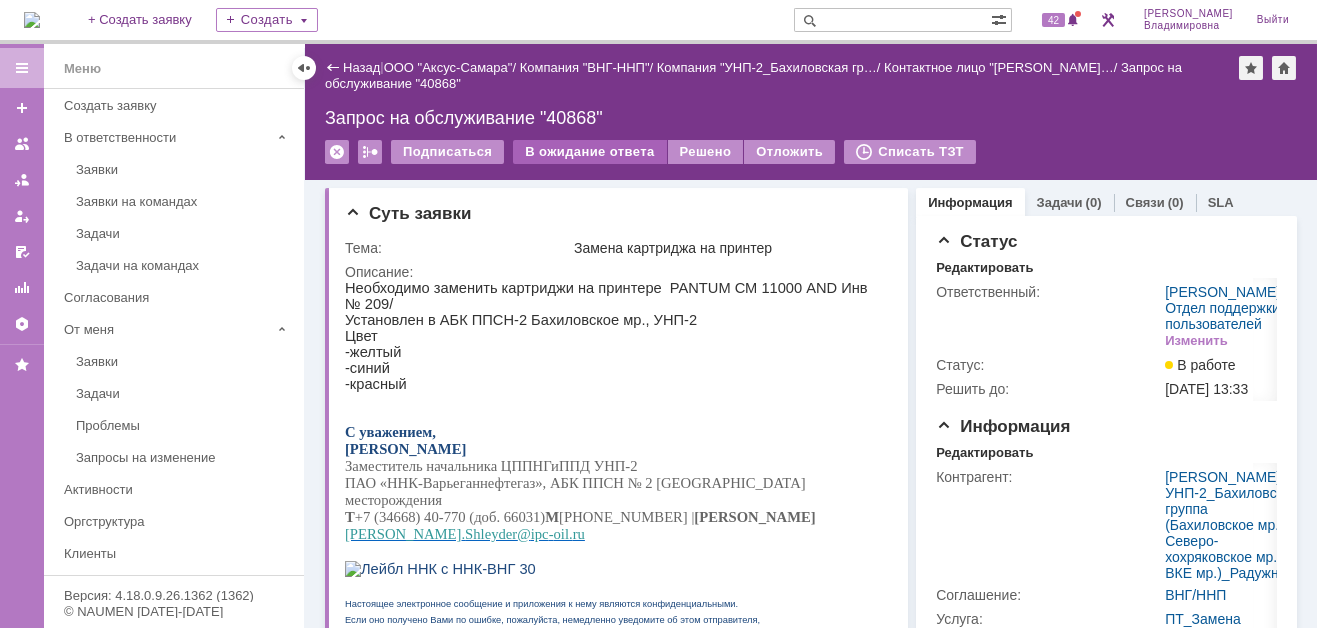 click on "В ожидание ответа" at bounding box center (589, 152) 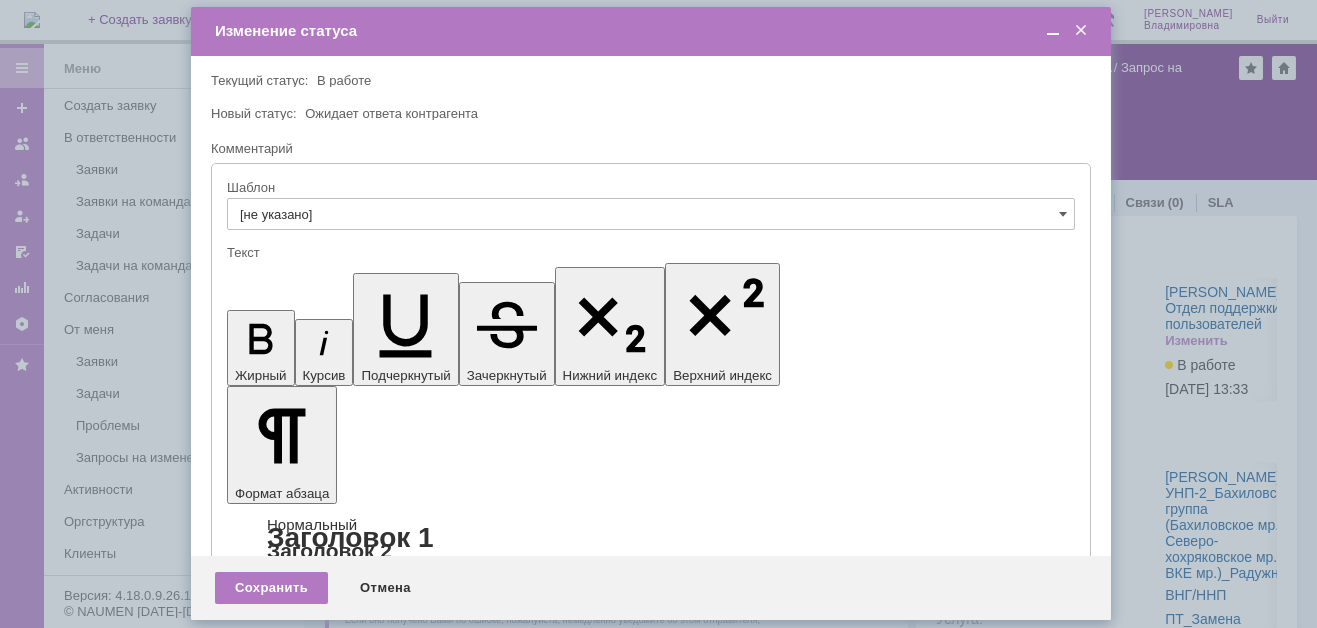 scroll, scrollTop: 0, scrollLeft: 0, axis: both 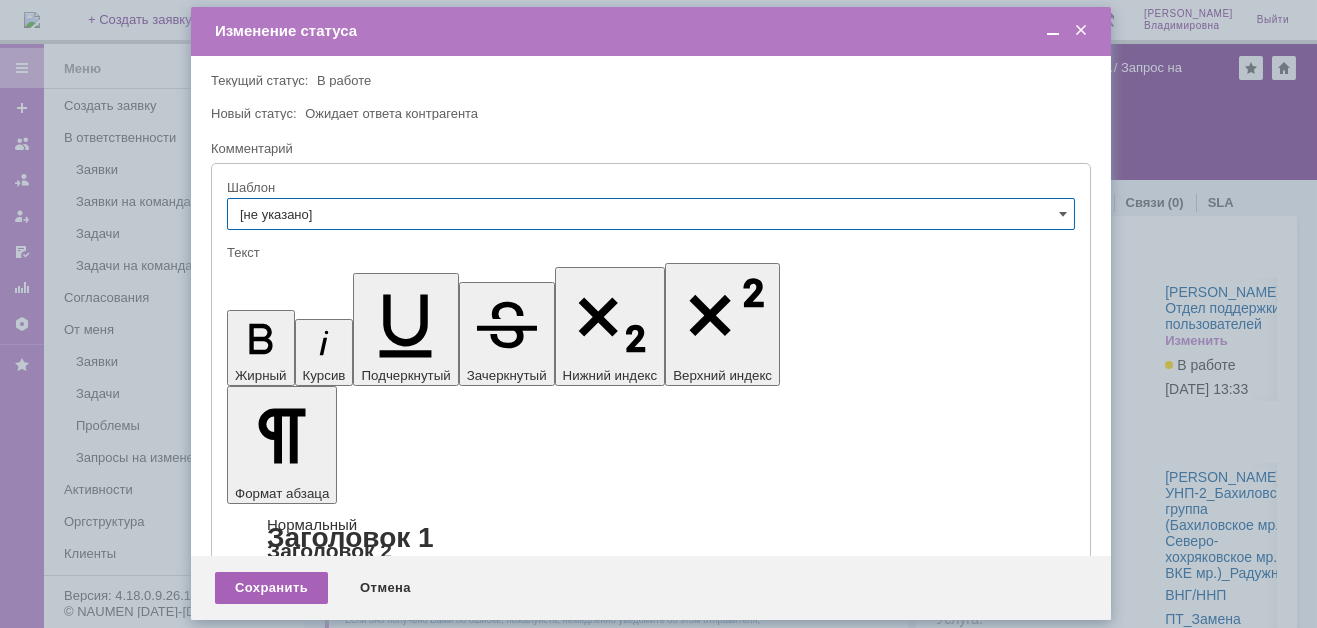 click on "Сохранить" at bounding box center [271, 588] 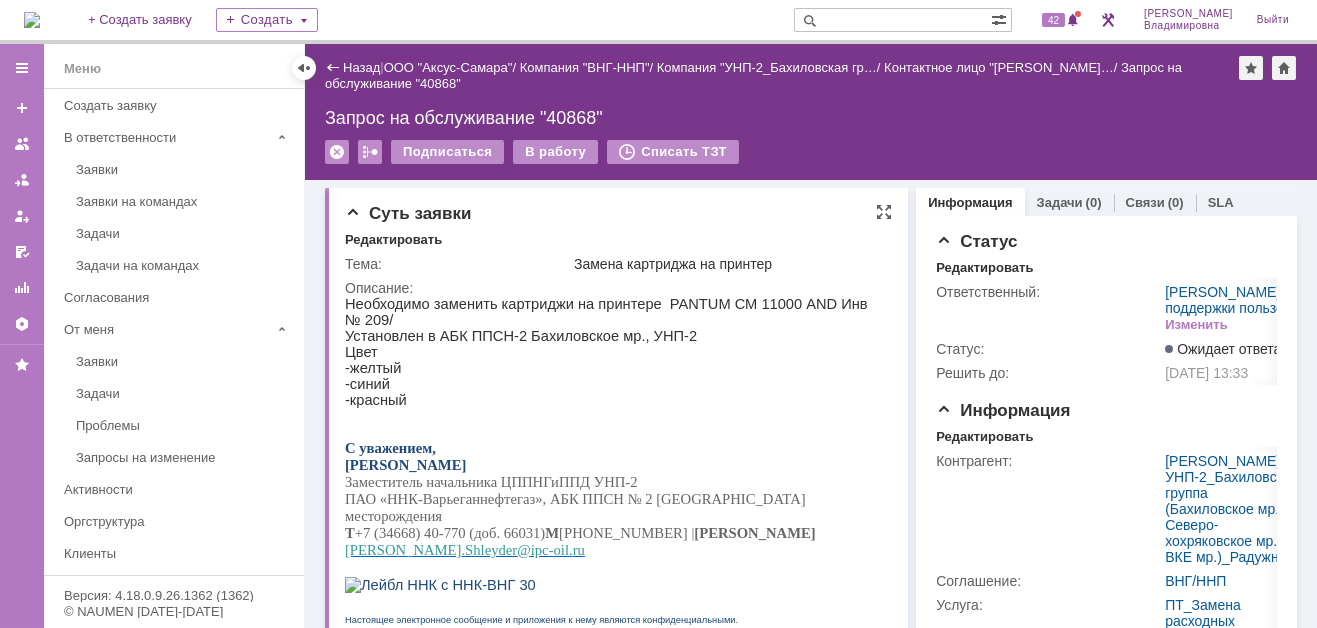 scroll, scrollTop: 0, scrollLeft: 0, axis: both 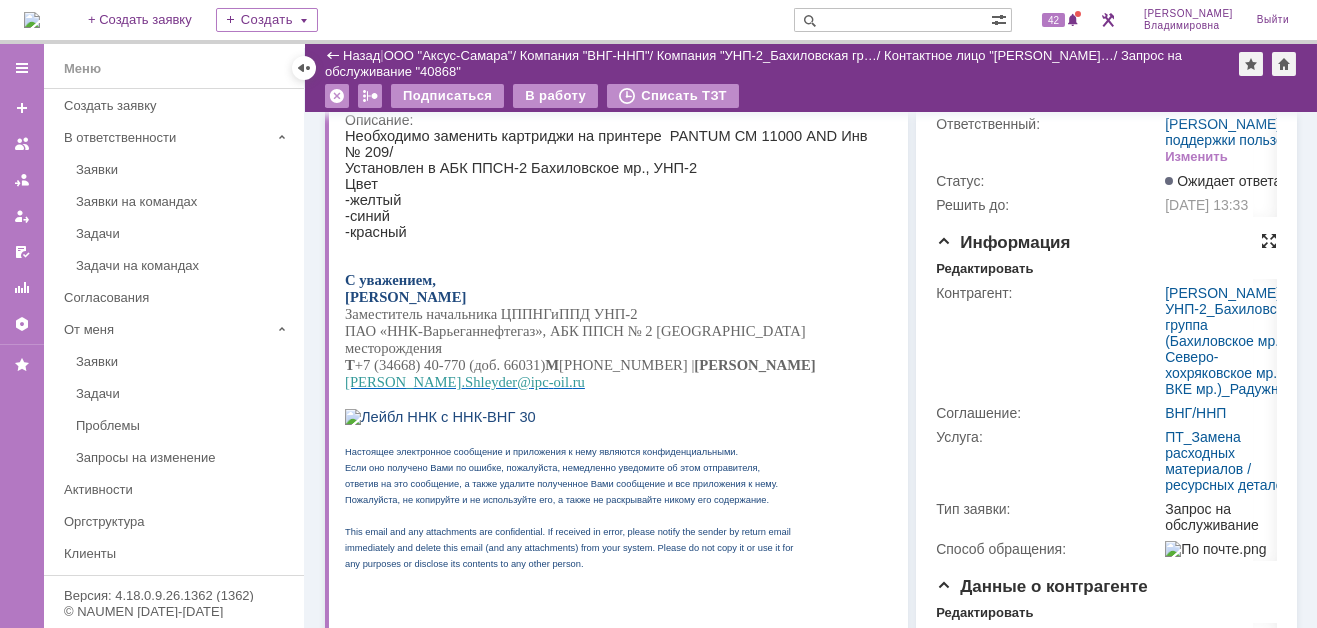 click at bounding box center [1269, 241] 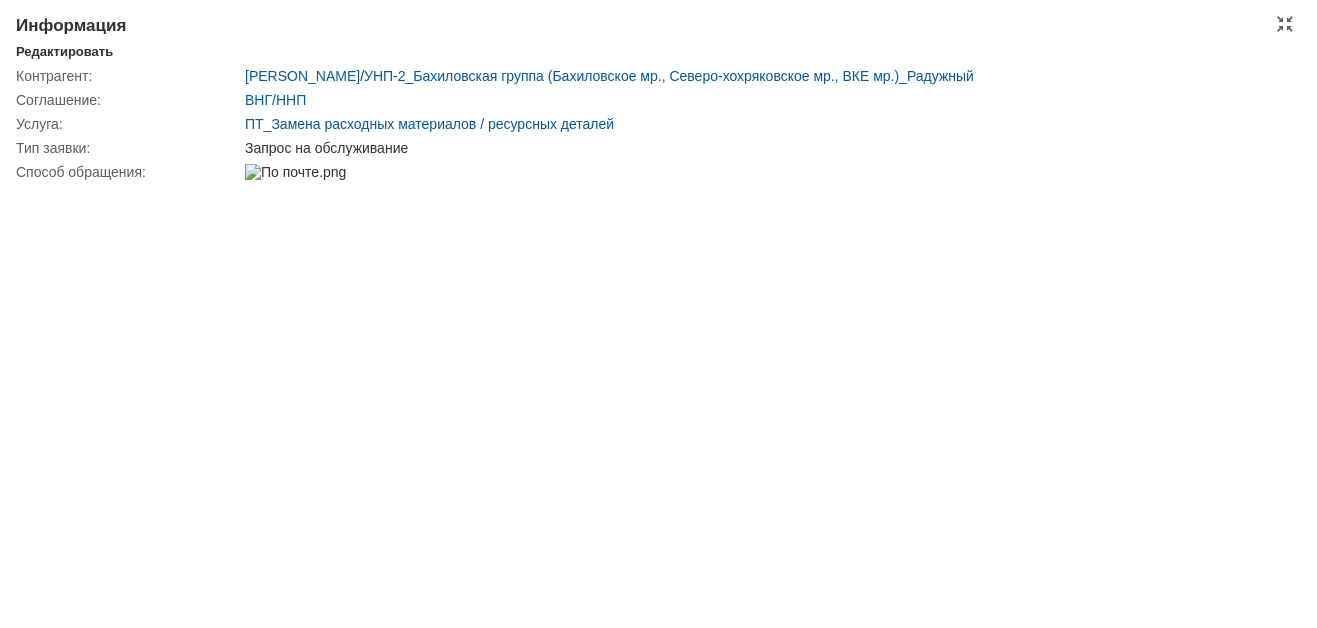 click on "Информация" at bounding box center [658, 26] 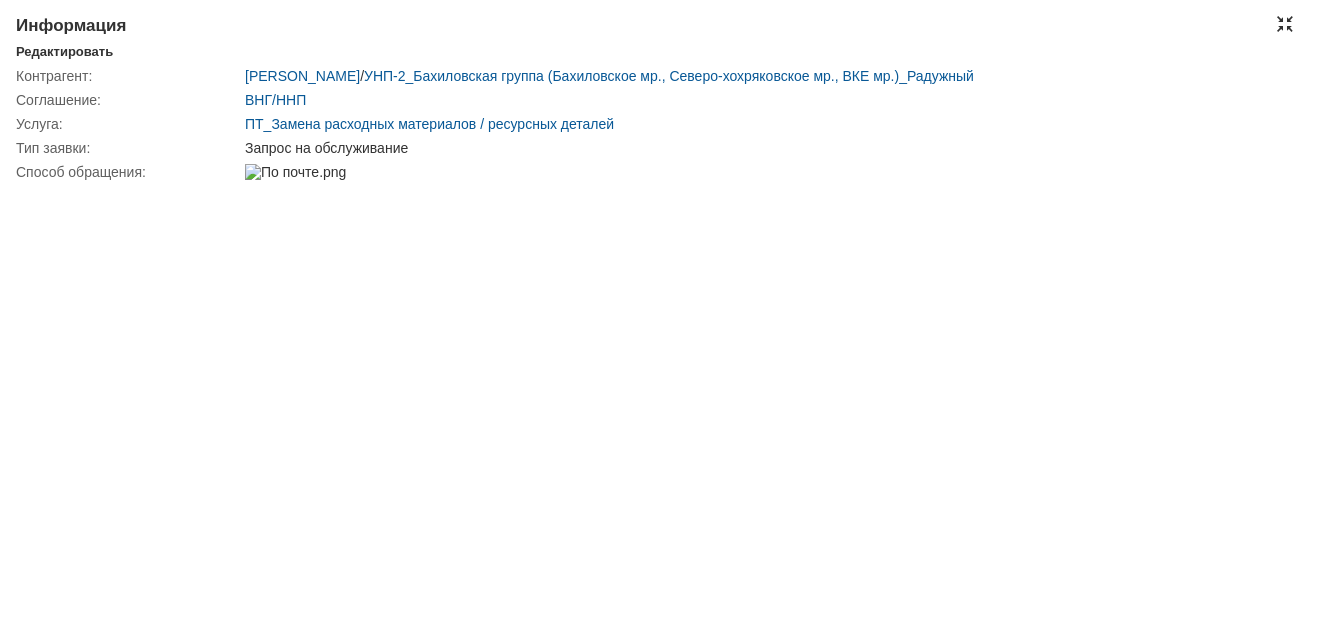 click at bounding box center (1285, 24) 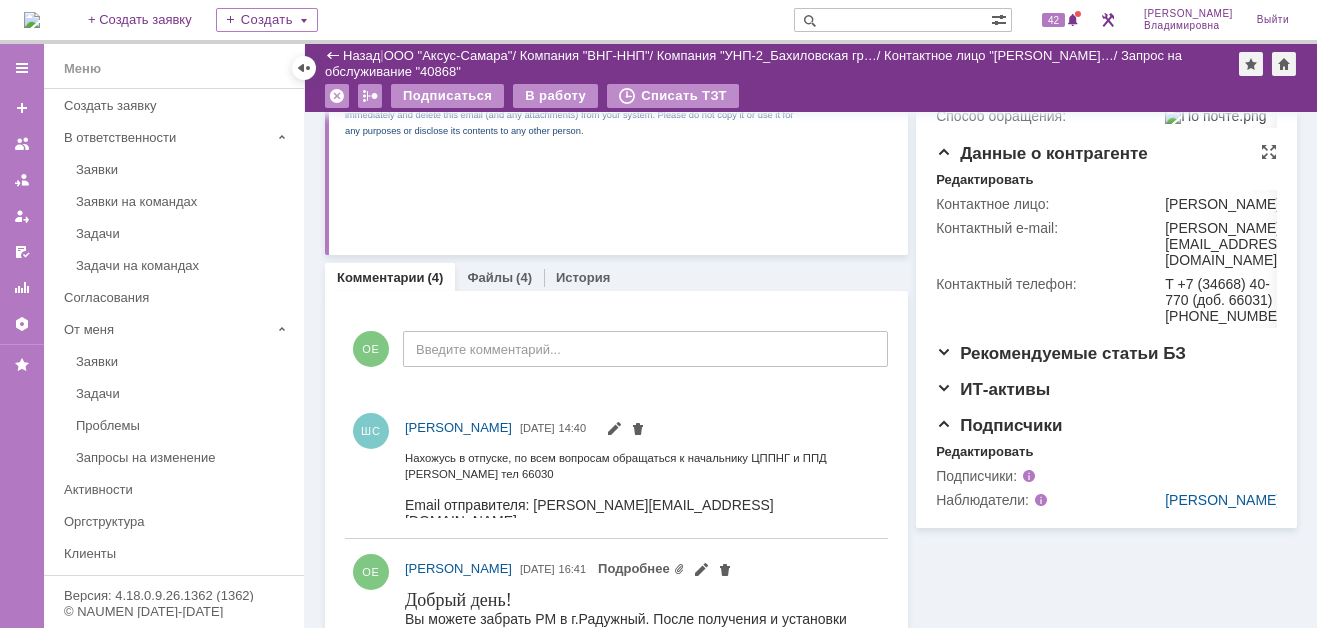 scroll, scrollTop: 536, scrollLeft: 0, axis: vertical 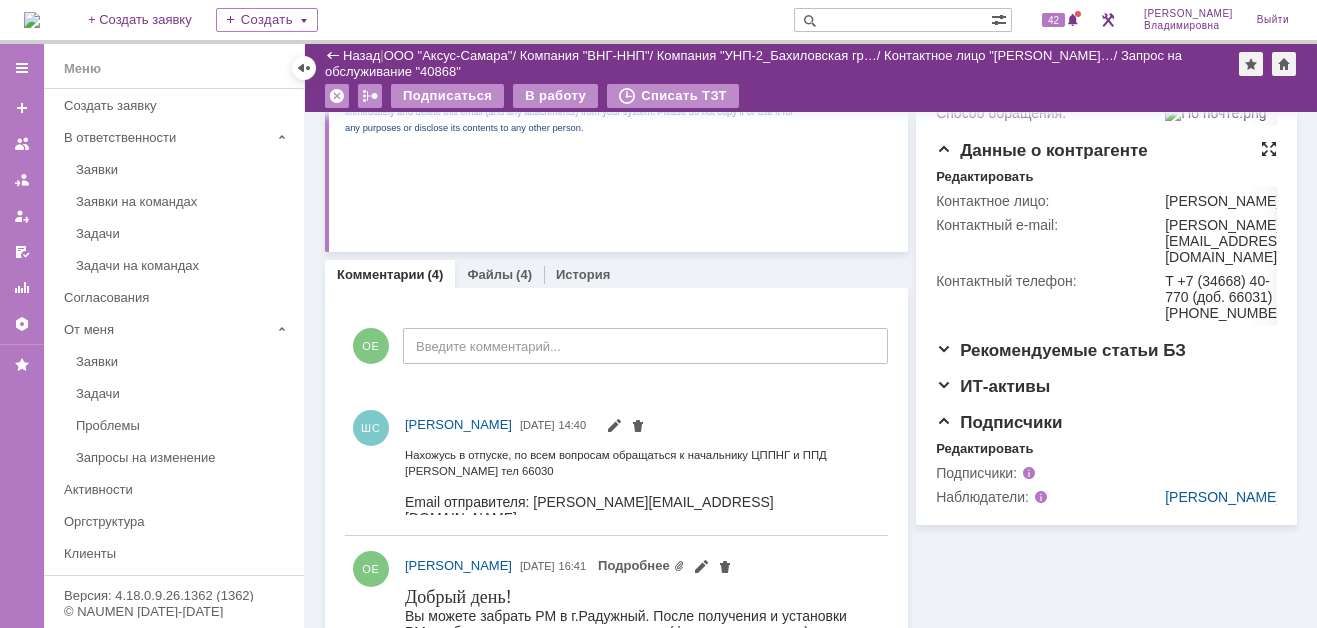 click at bounding box center [1269, 149] 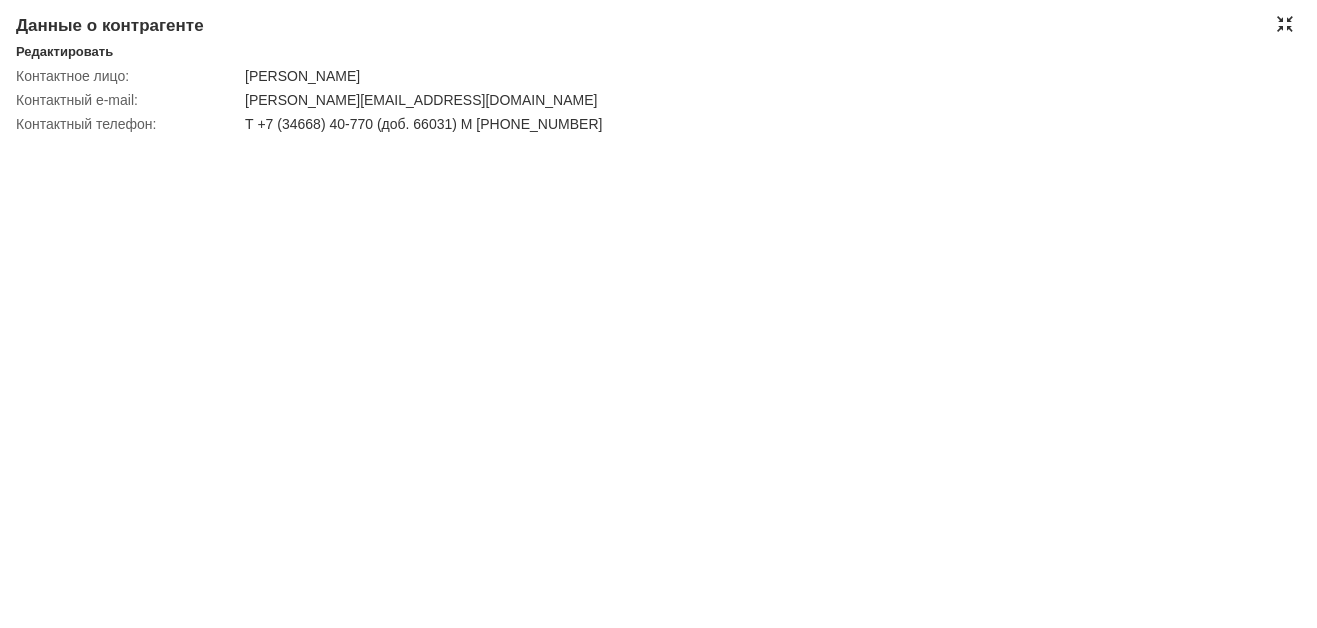 click at bounding box center (1285, 24) 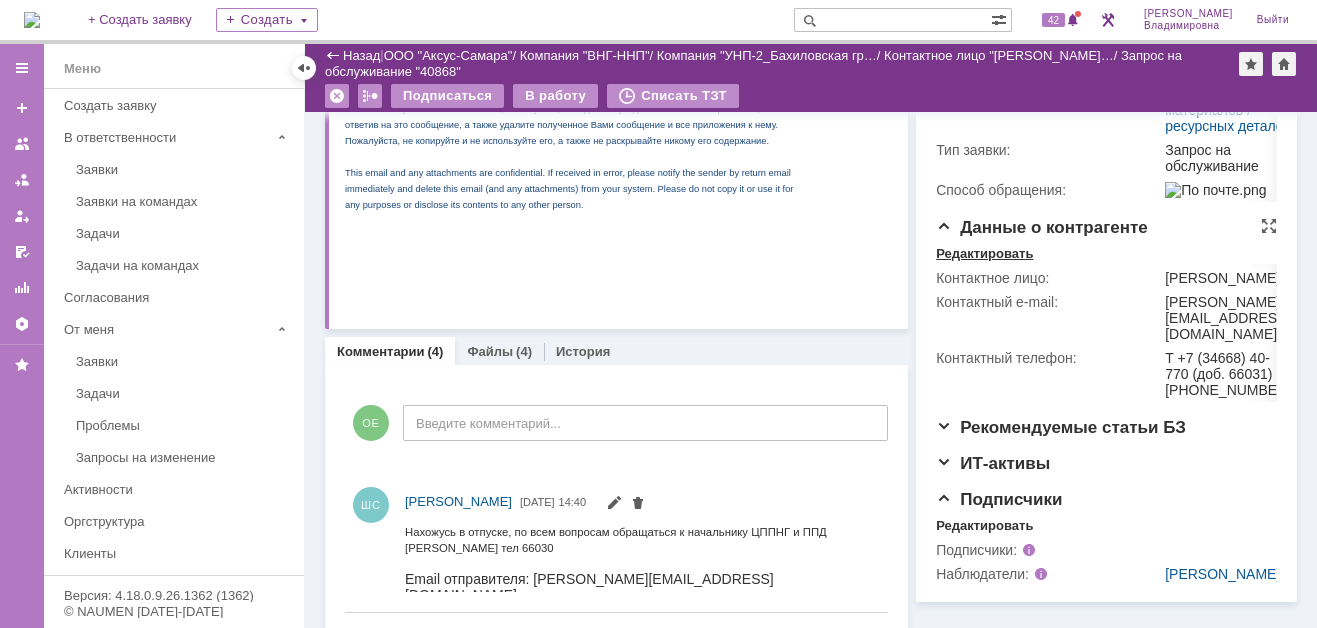 scroll, scrollTop: 429, scrollLeft: 0, axis: vertical 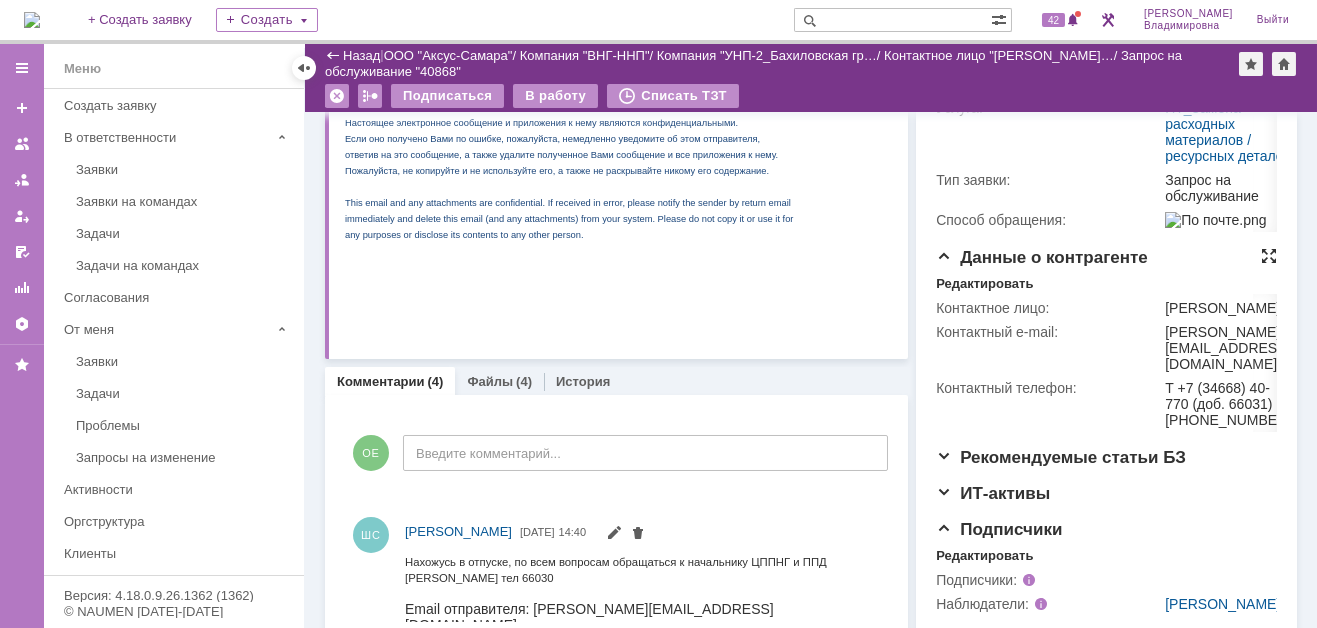 click at bounding box center [1269, 256] 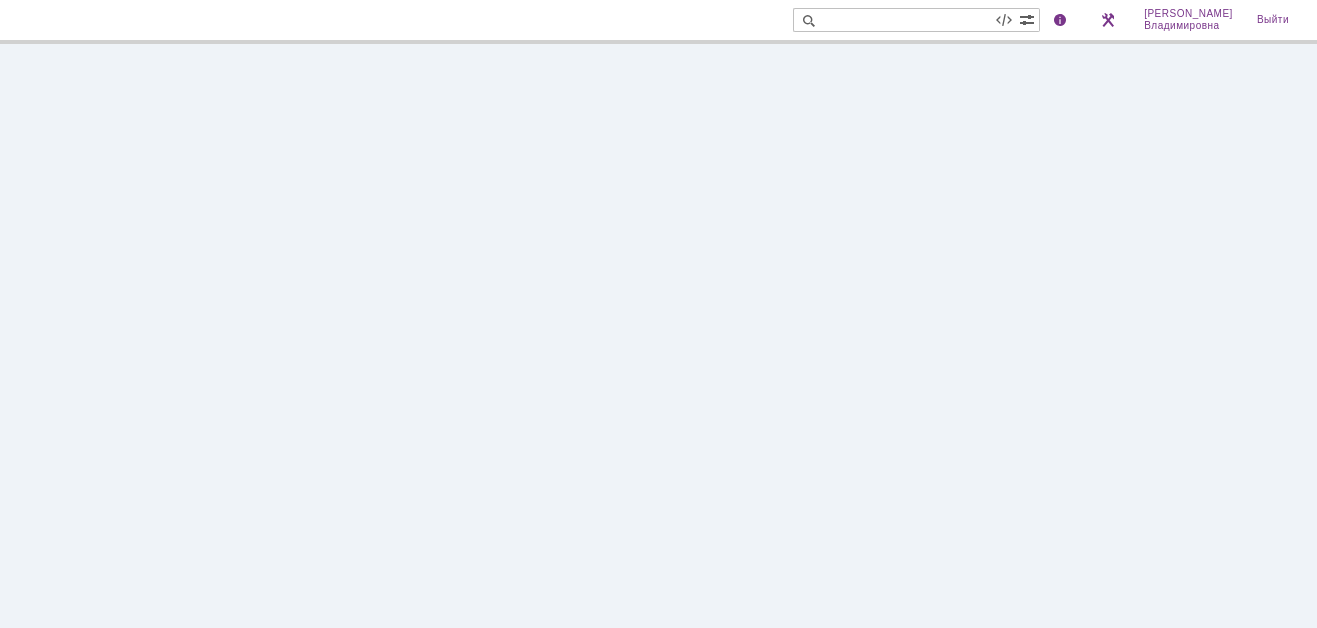 scroll, scrollTop: 0, scrollLeft: 0, axis: both 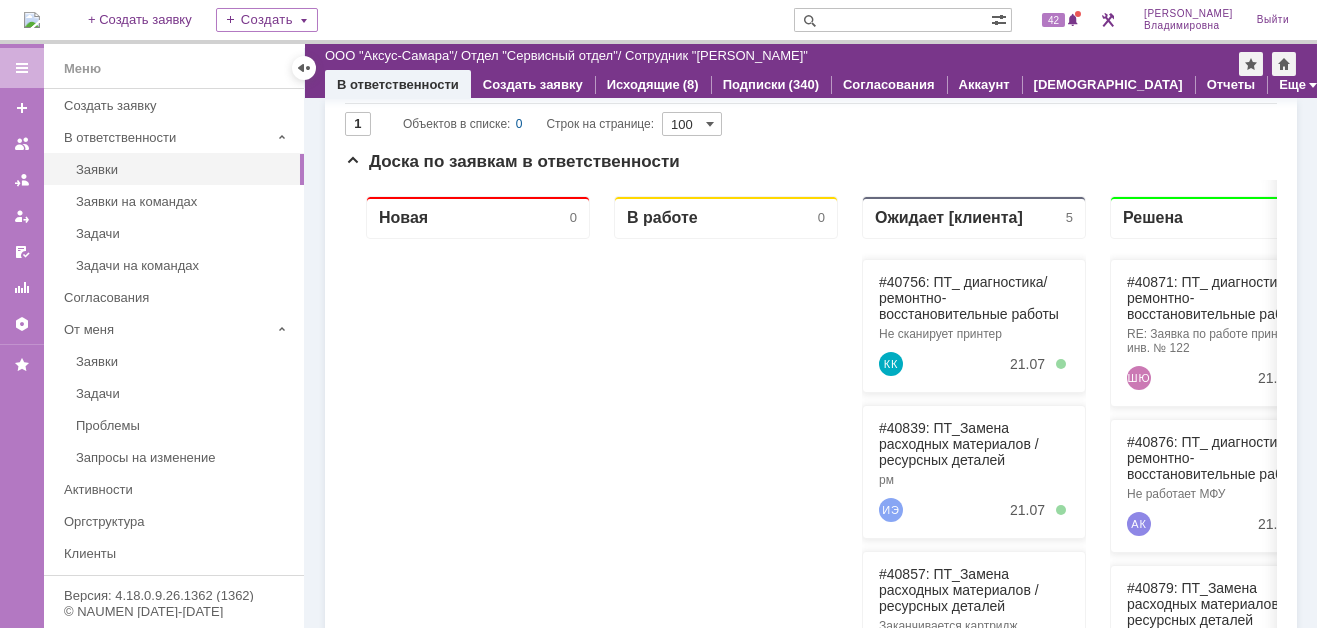 click at bounding box center [892, 20] 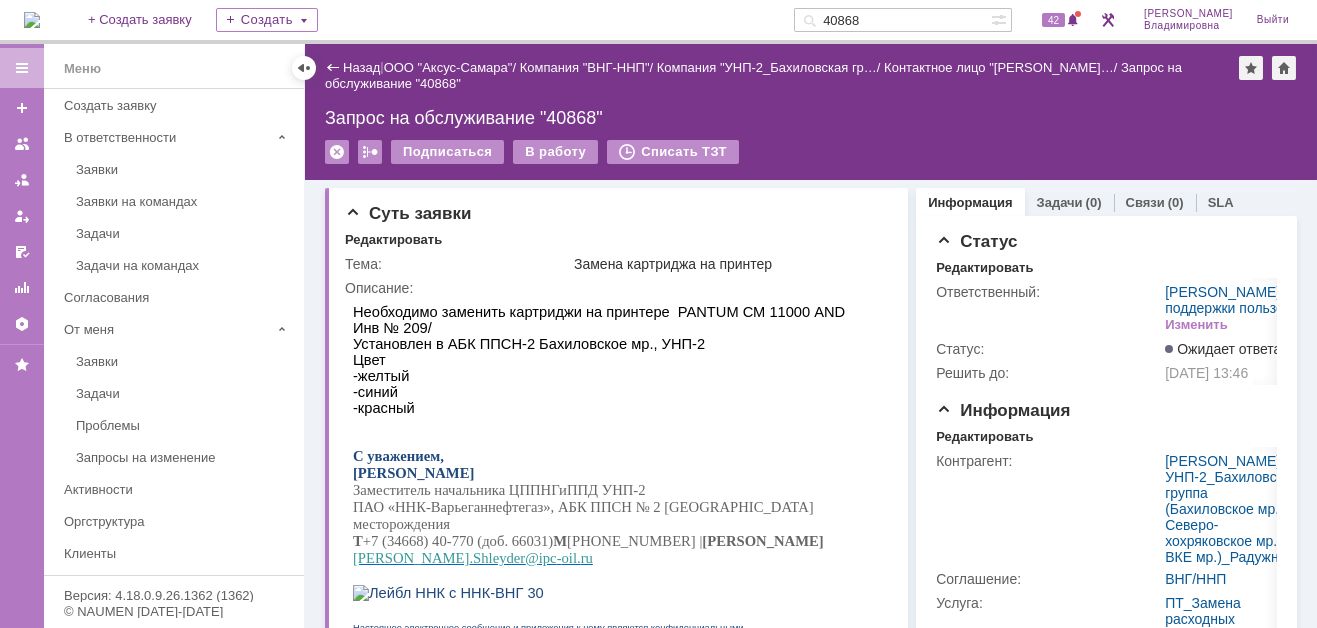 scroll, scrollTop: 0, scrollLeft: 0, axis: both 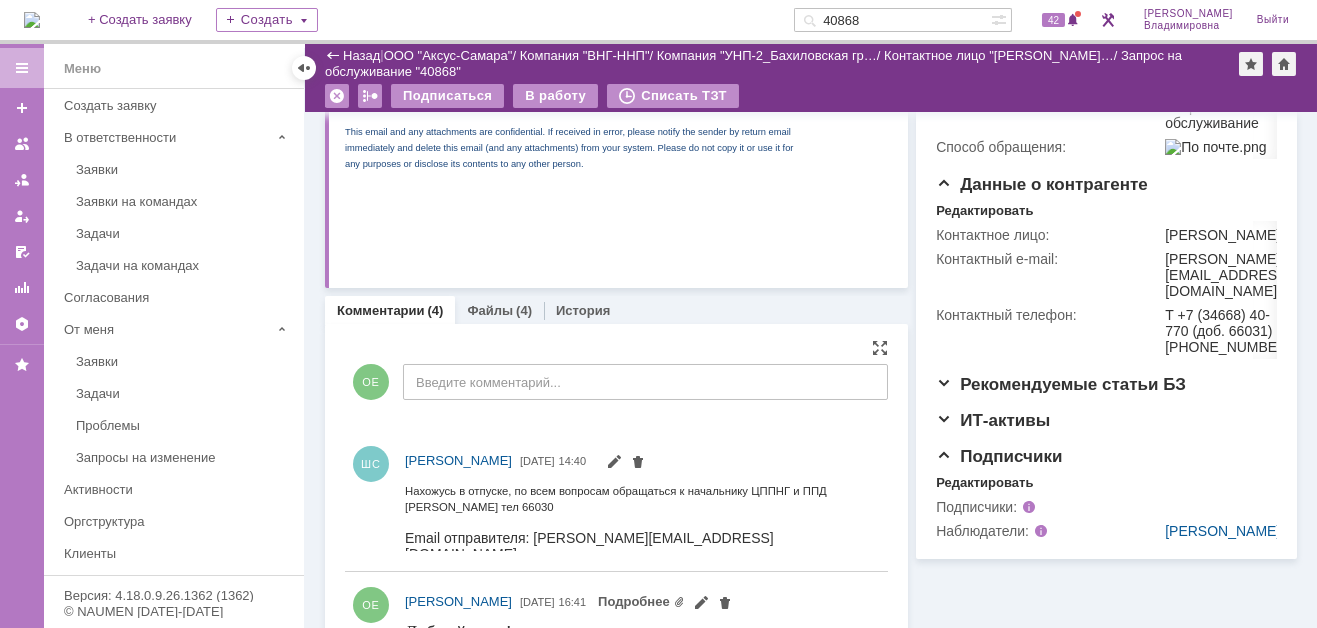 drag, startPoint x: 687, startPoint y: 493, endPoint x: 692, endPoint y: 509, distance: 16.763054 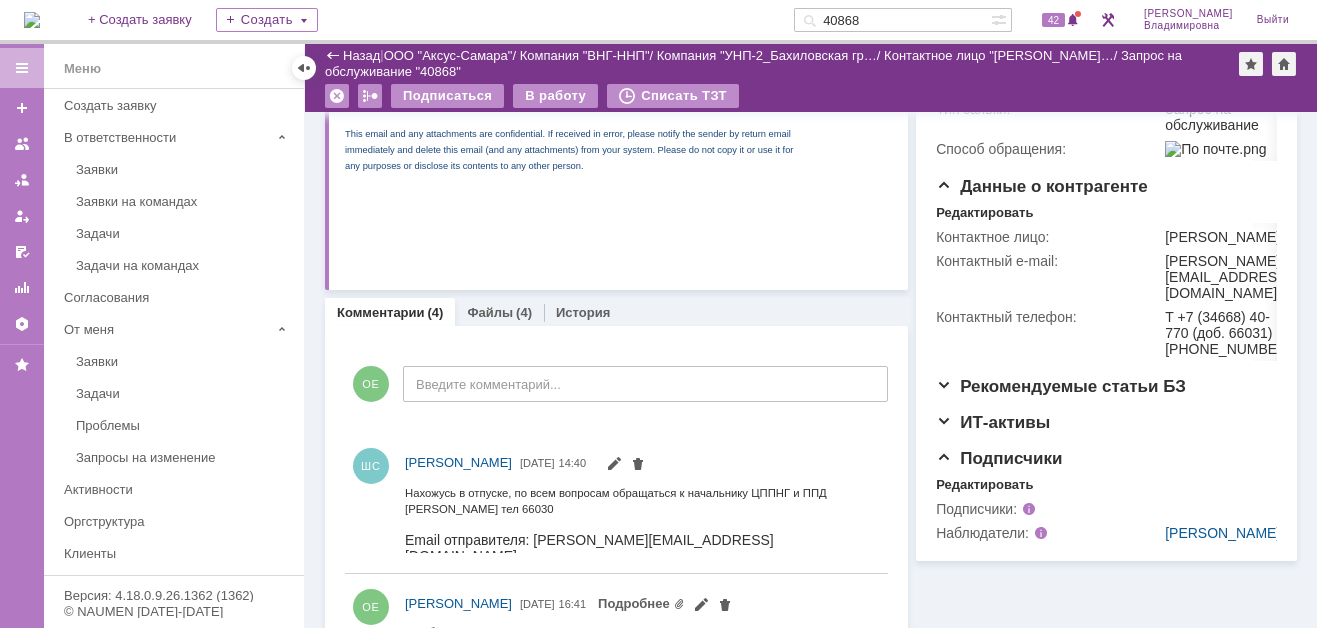 scroll, scrollTop: 400, scrollLeft: 0, axis: vertical 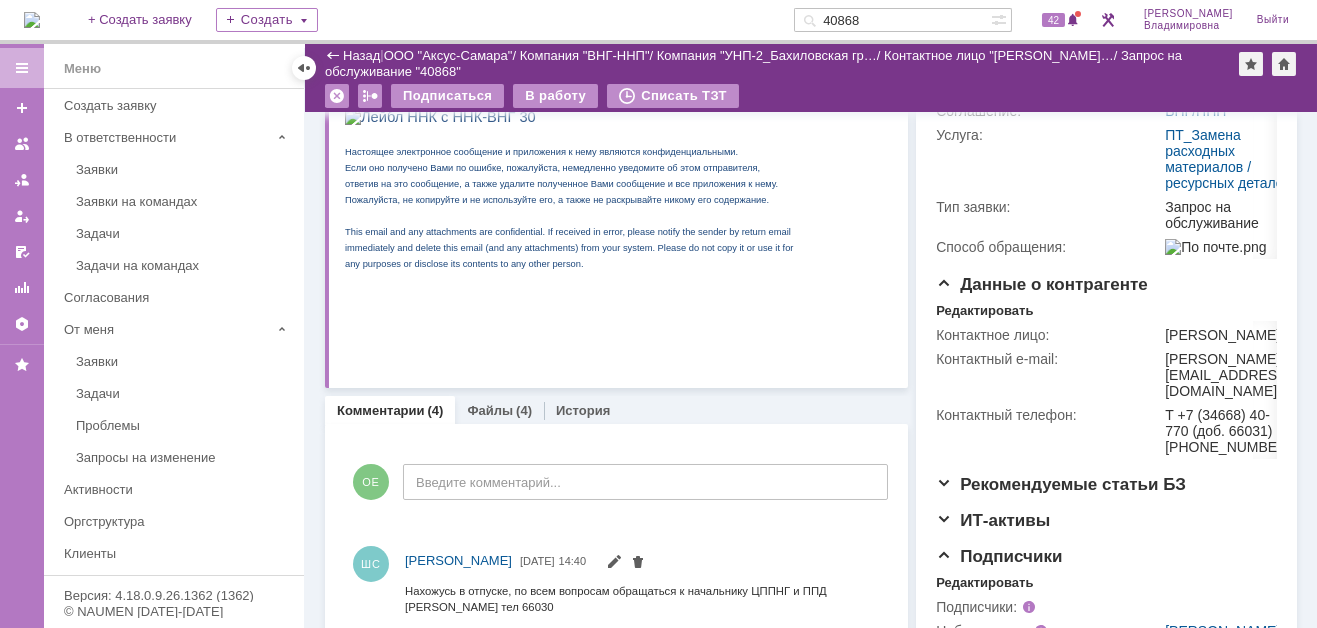 drag, startPoint x: 884, startPoint y: 19, endPoint x: 813, endPoint y: 30, distance: 71.84706 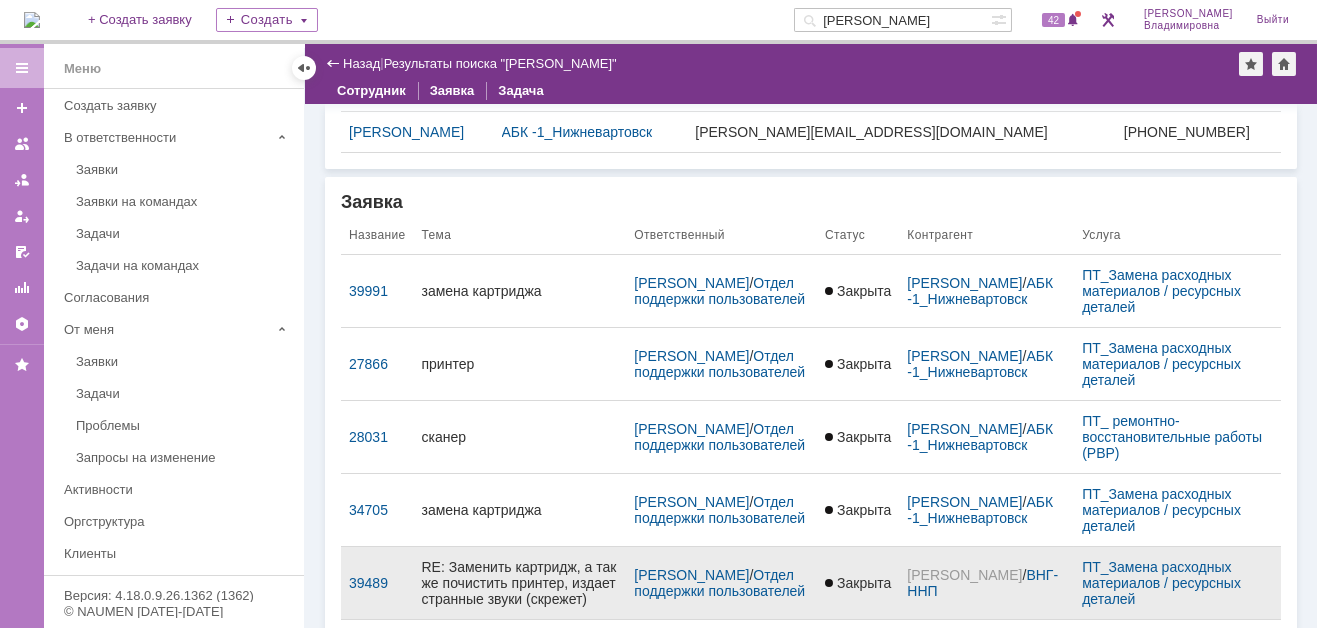 scroll, scrollTop: 0, scrollLeft: 0, axis: both 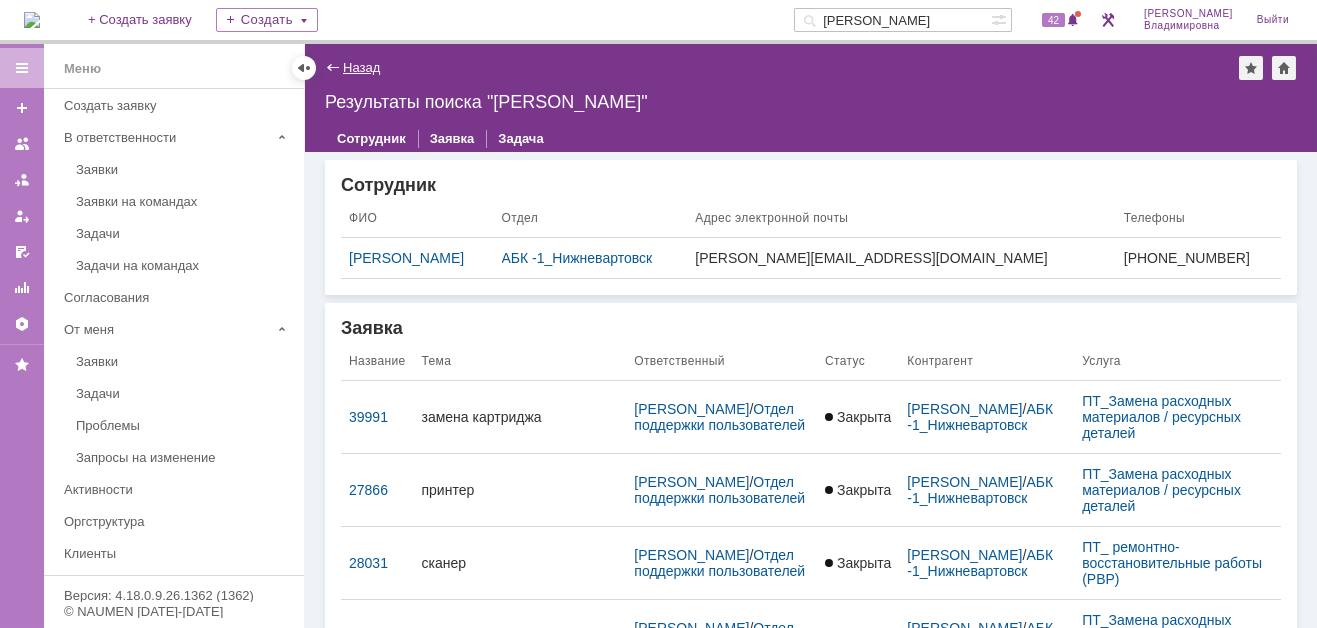 click on "Назад" at bounding box center [361, 67] 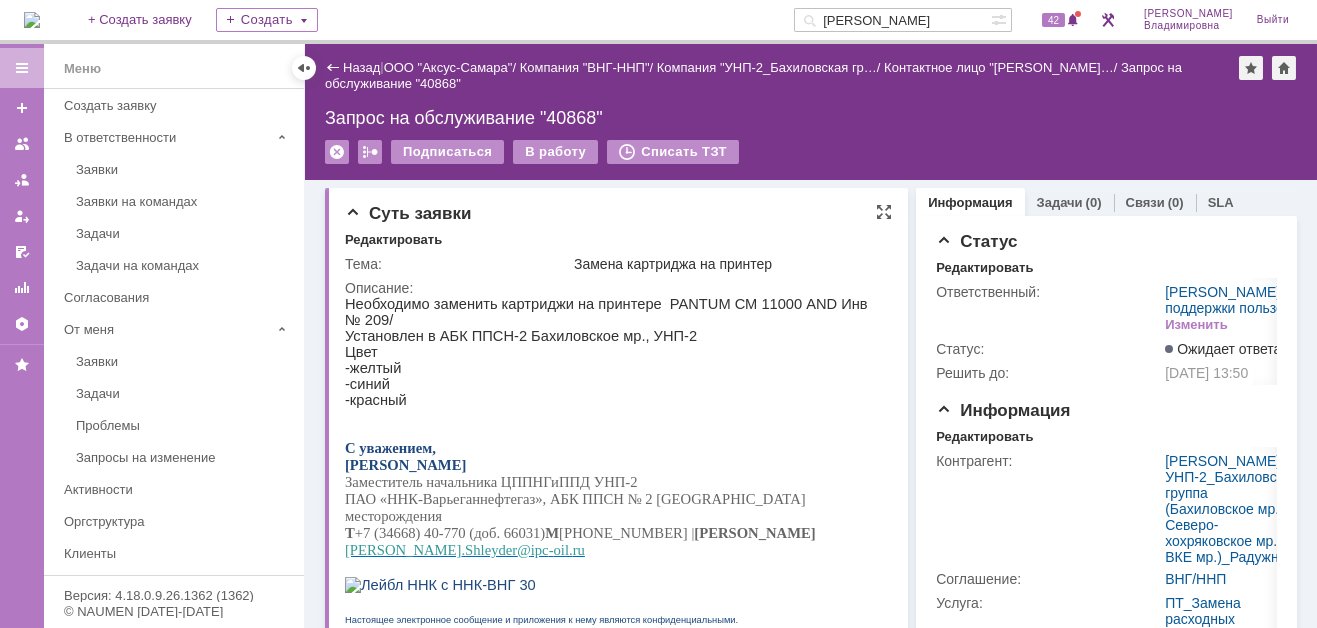 scroll, scrollTop: 0, scrollLeft: 0, axis: both 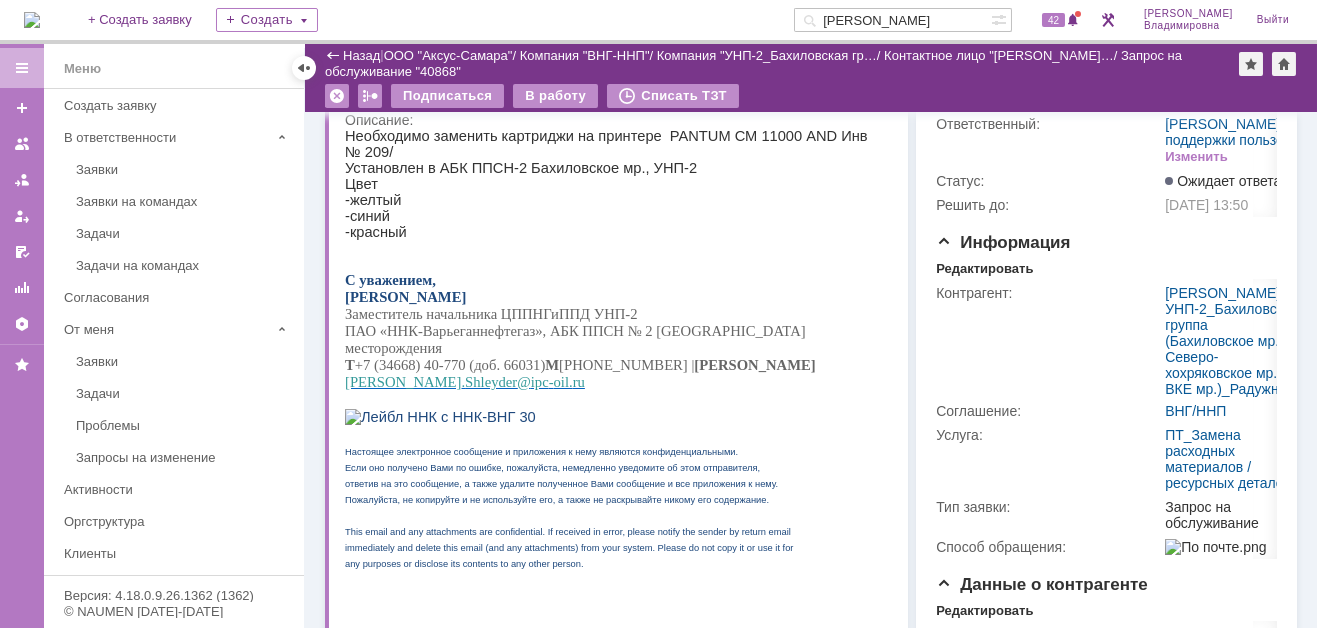 drag, startPoint x: 347, startPoint y: 298, endPoint x: 545, endPoint y: 295, distance: 198.02272 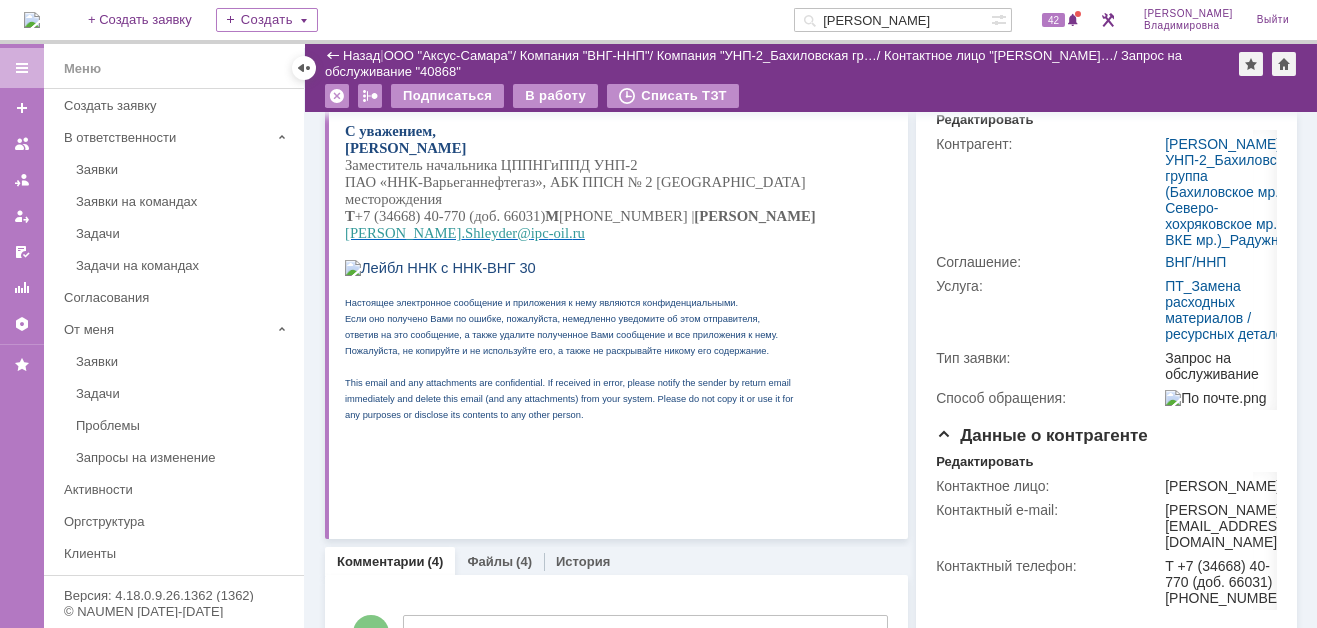 scroll, scrollTop: 200, scrollLeft: 0, axis: vertical 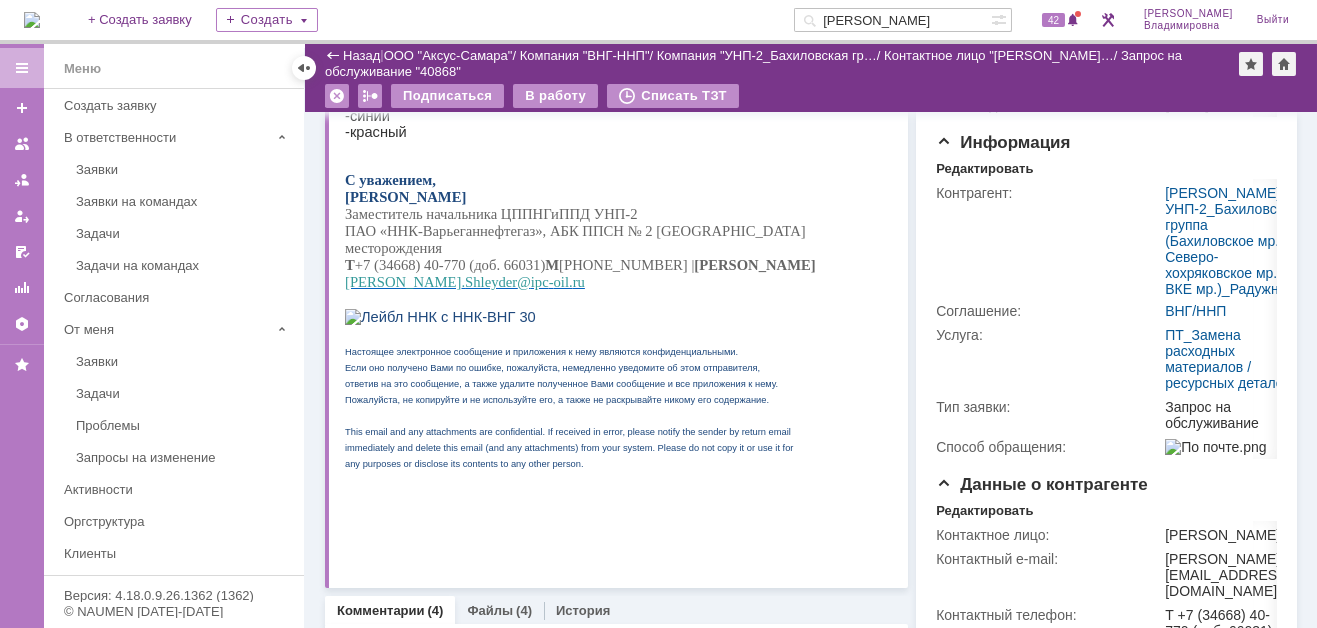 click on "+7 (34668) 40-770 (доб. 66031)
М  +7 (922) 402-57-17 |  Е" at bounding box center [585, 265] 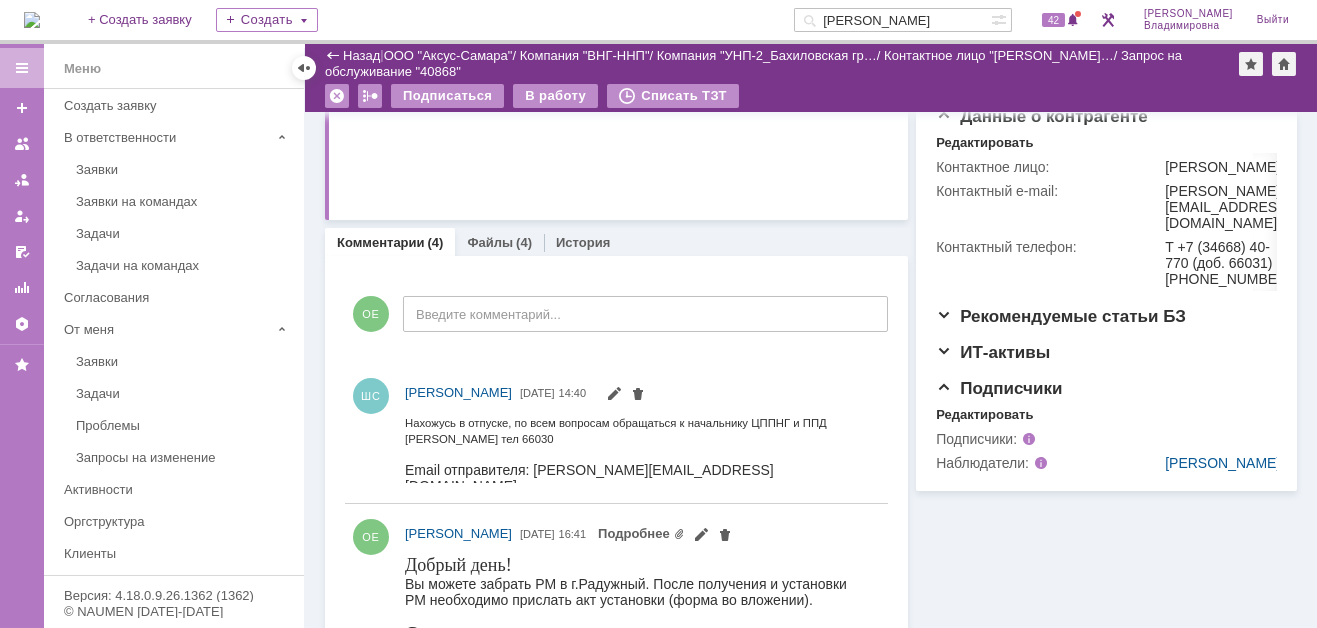 scroll, scrollTop: 600, scrollLeft: 0, axis: vertical 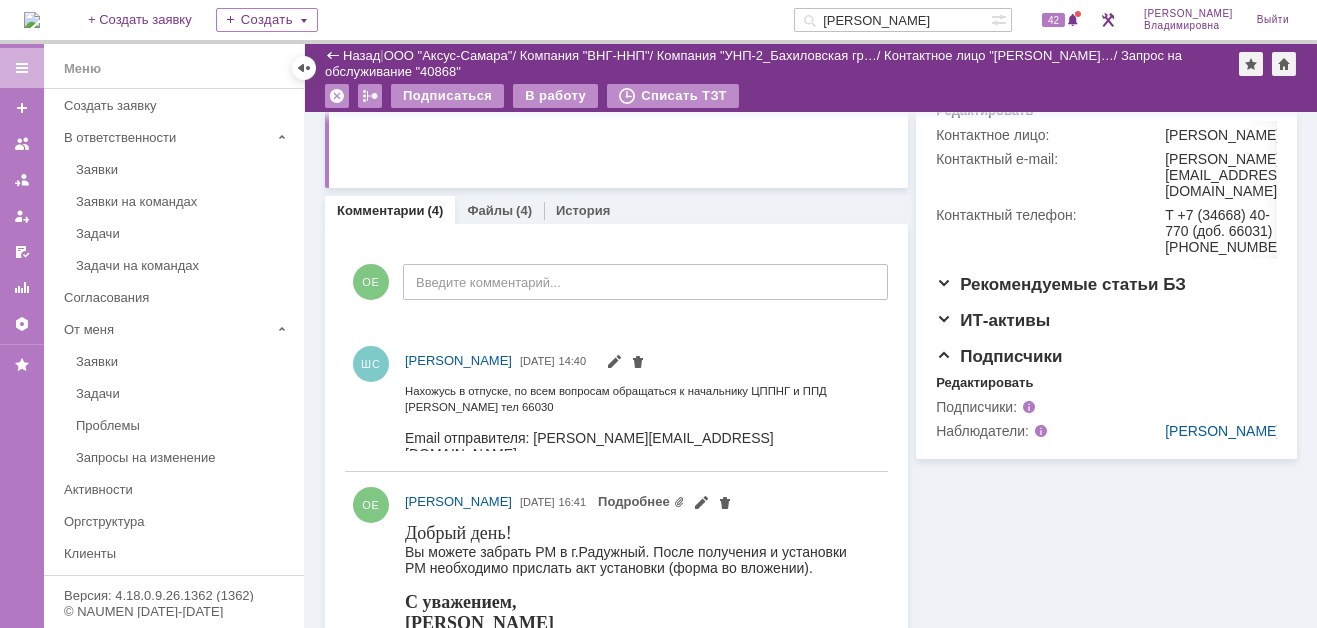 drag, startPoint x: 925, startPoint y: 16, endPoint x: 822, endPoint y: 21, distance: 103.121284 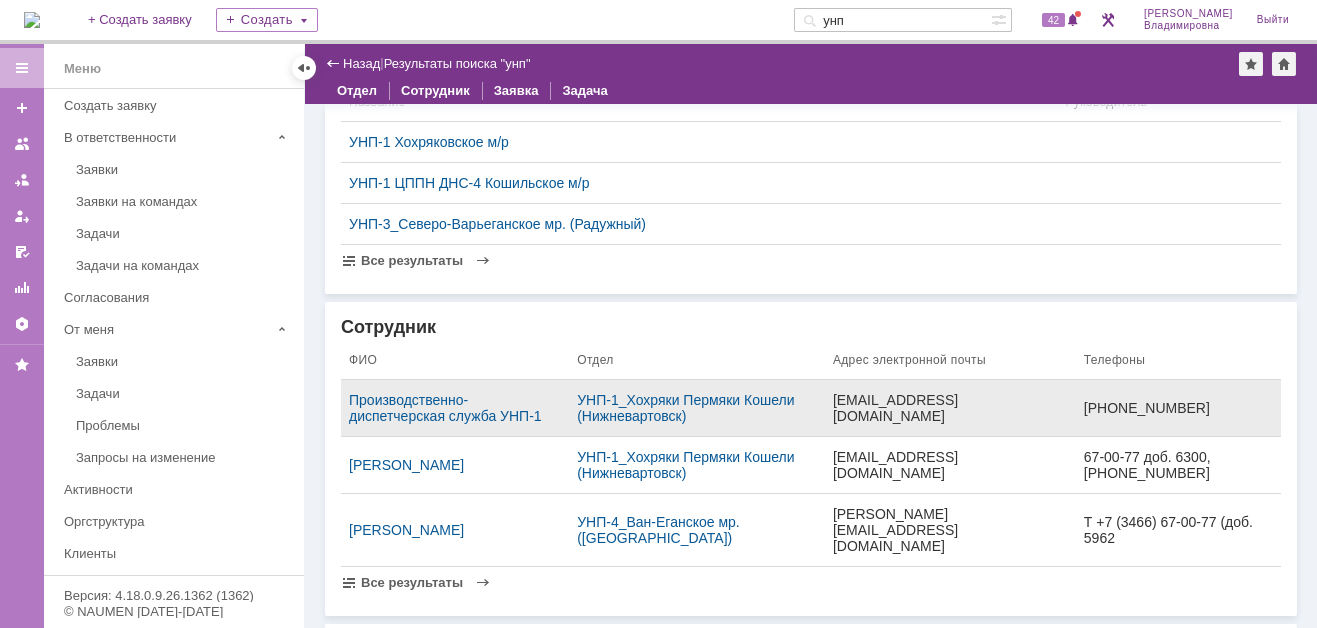 scroll, scrollTop: 200, scrollLeft: 0, axis: vertical 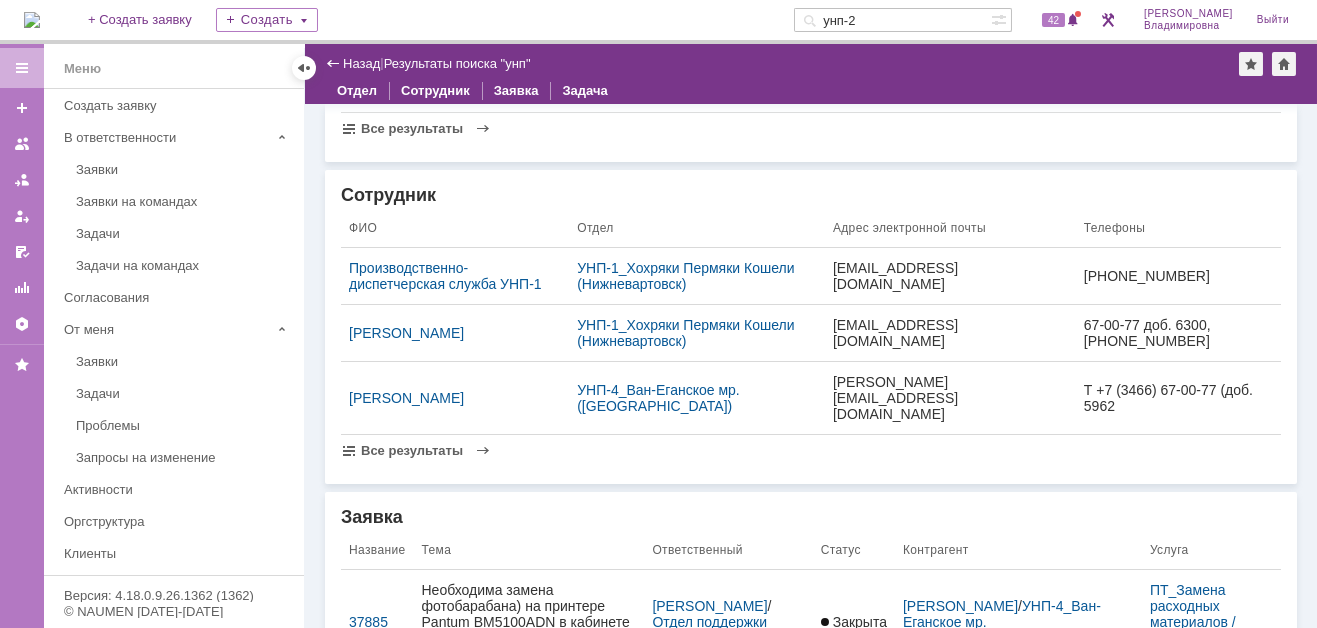 type on "унп-2" 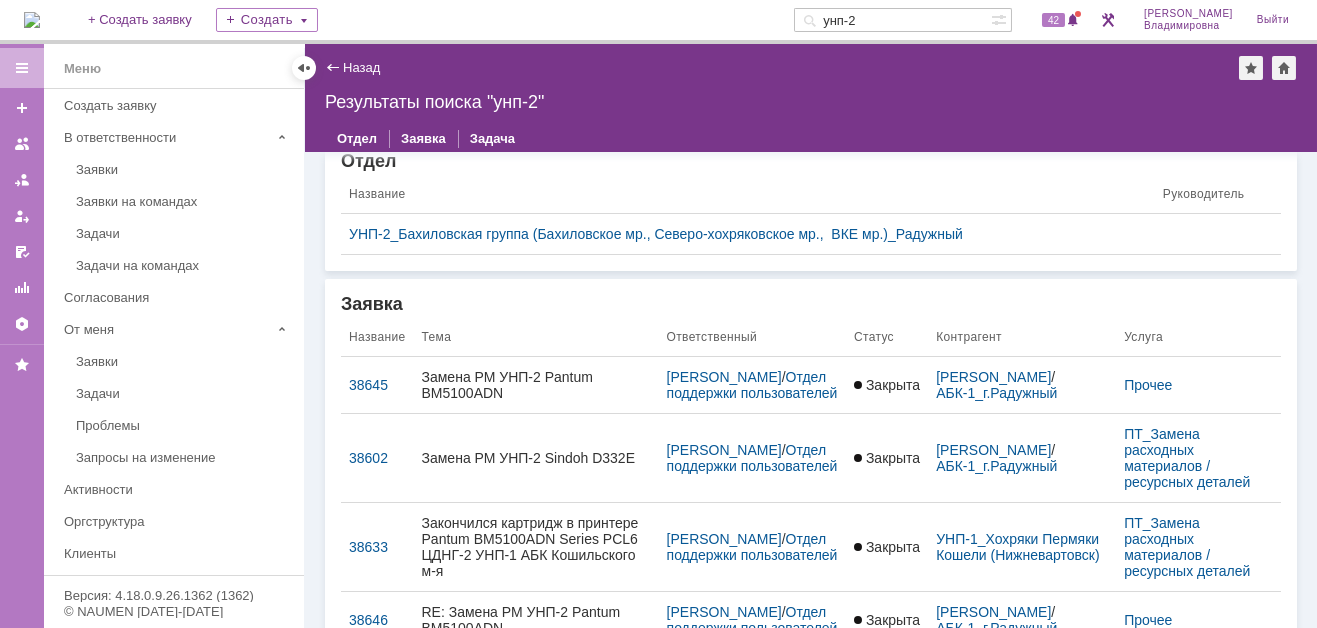 scroll, scrollTop: 0, scrollLeft: 0, axis: both 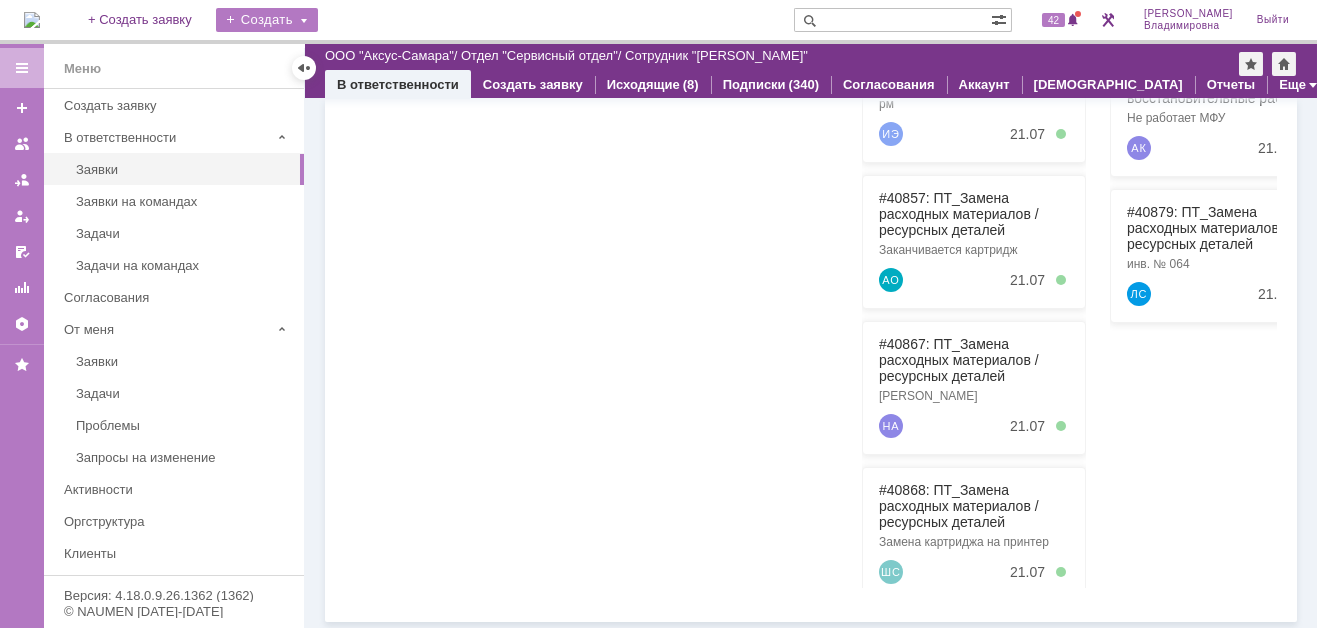 click on "Создать" at bounding box center [267, 20] 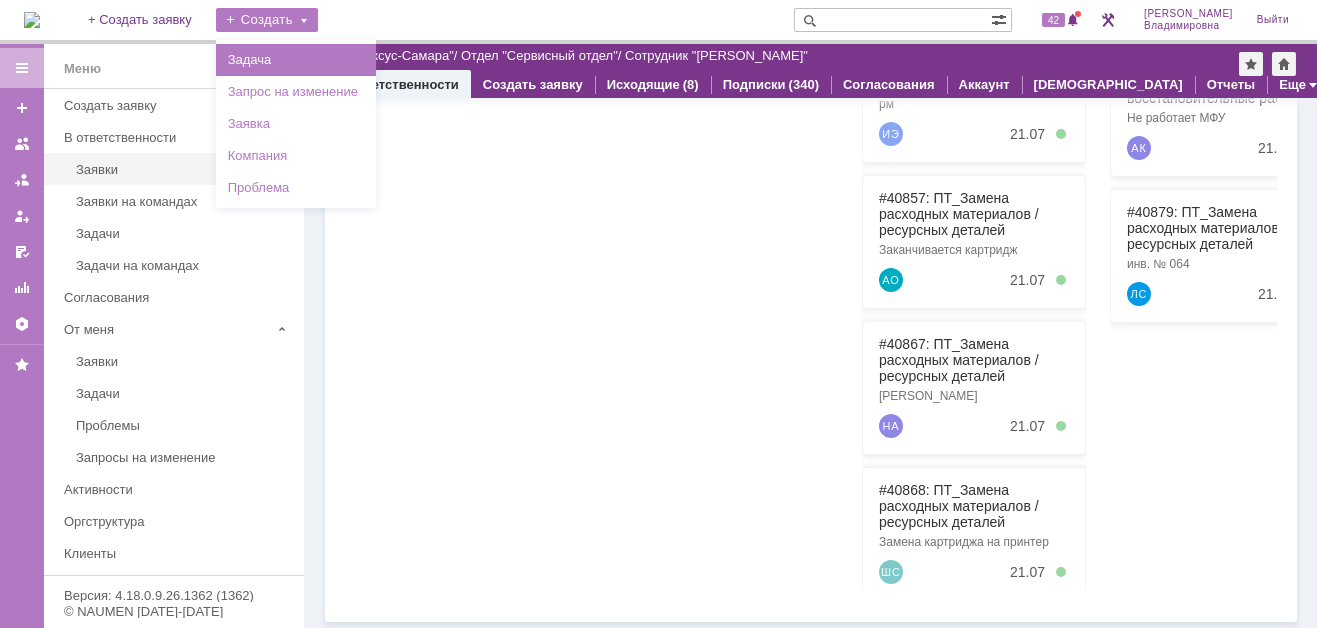 click on "Задача" at bounding box center [296, 60] 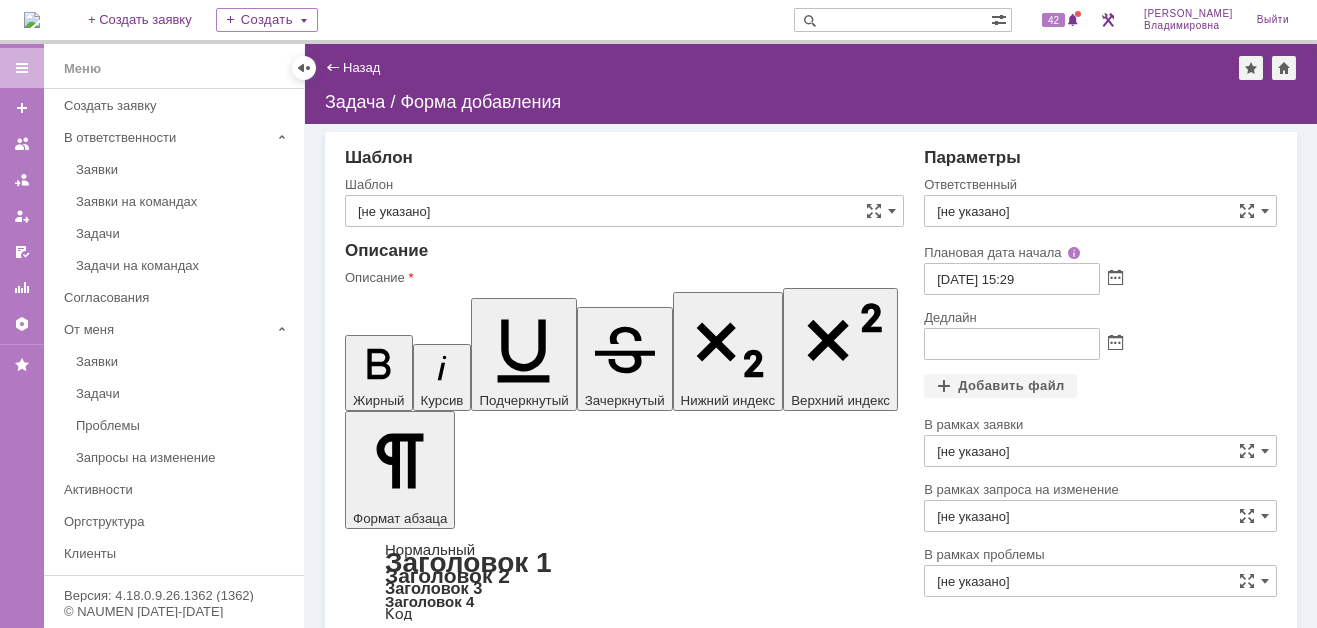 scroll, scrollTop: 0, scrollLeft: 0, axis: both 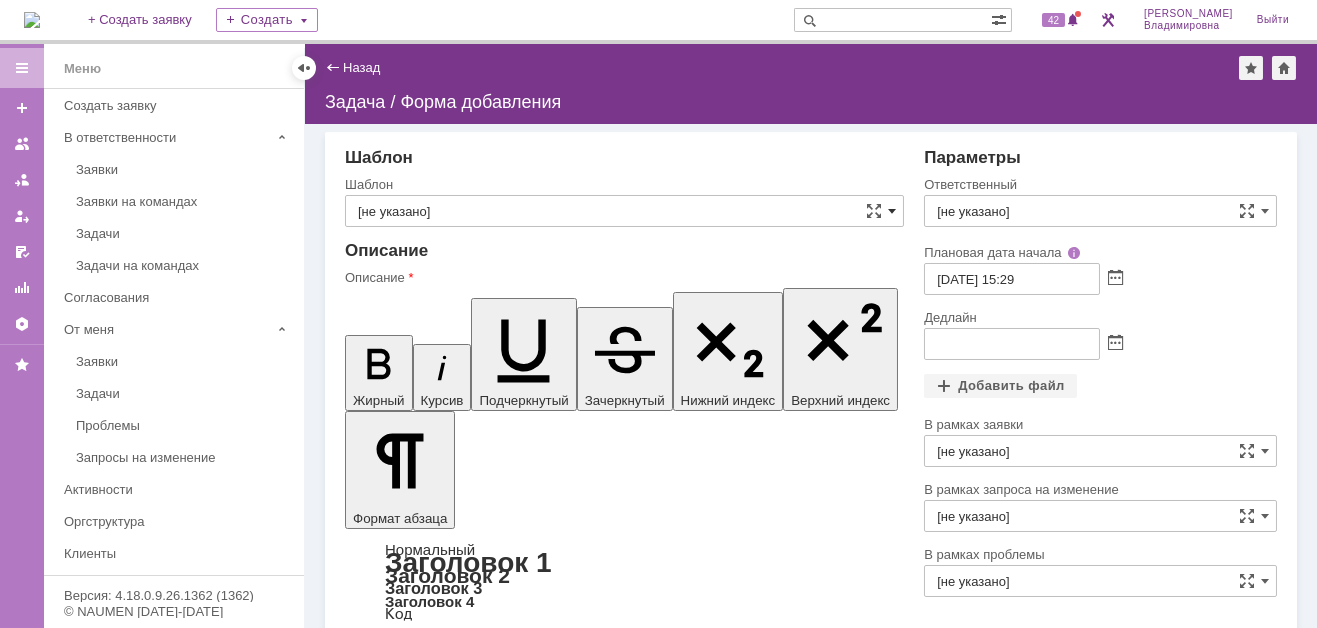 click at bounding box center [892, 211] 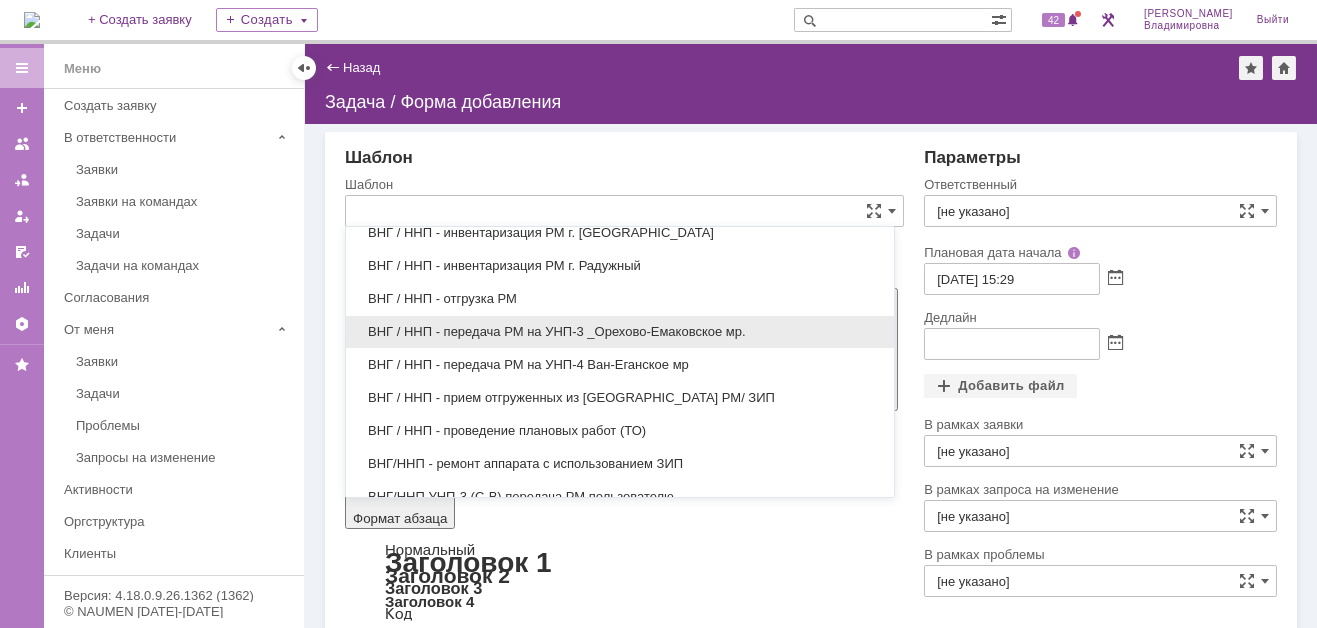 scroll, scrollTop: 1011, scrollLeft: 0, axis: vertical 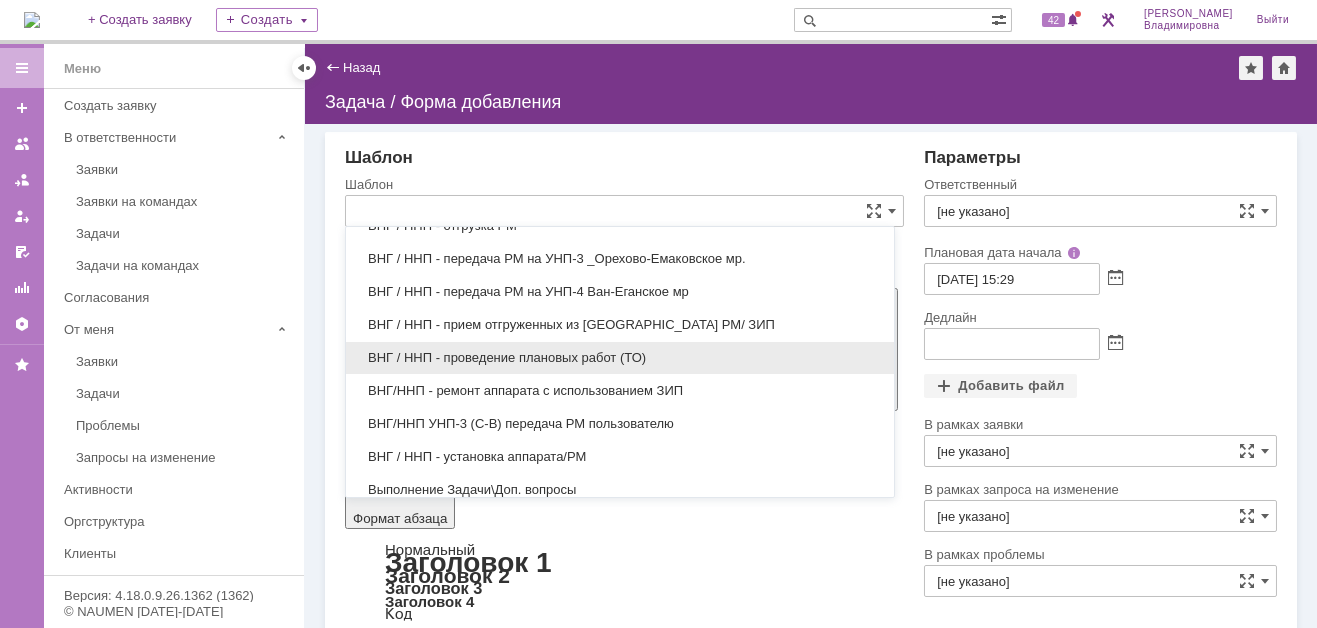 click on "ВНГ / ННП - проведение плановых работ (ТО)" at bounding box center [620, 358] 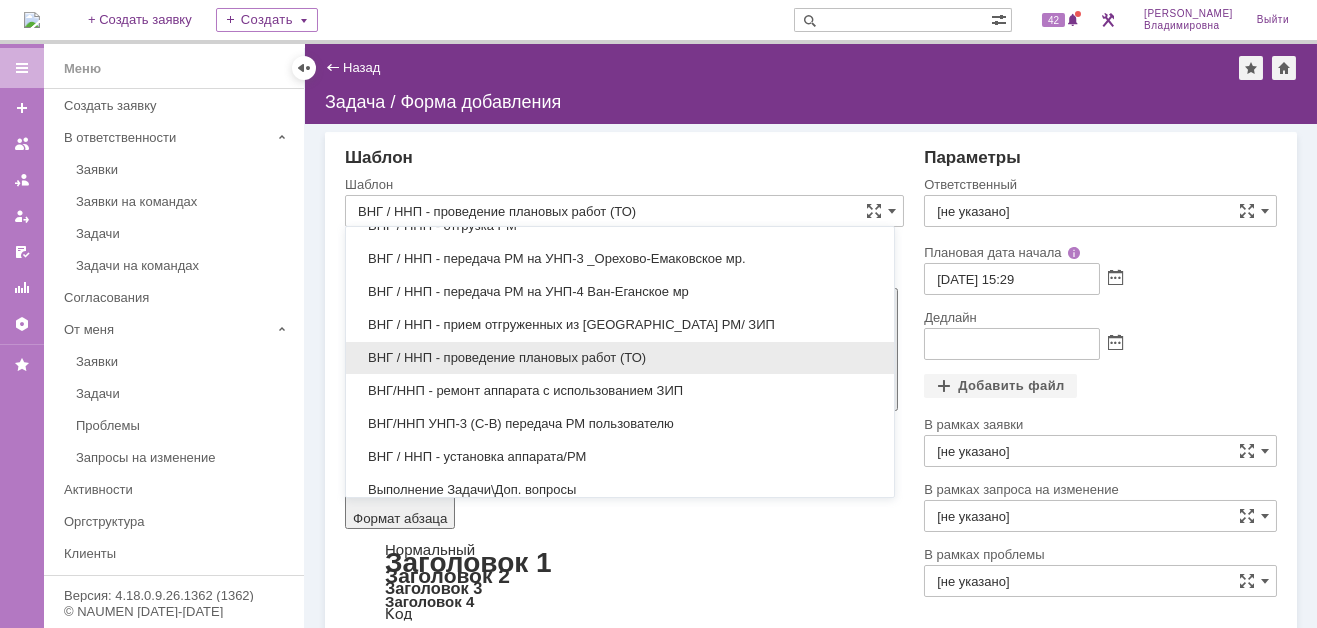 type on "[DATE] 07:29" 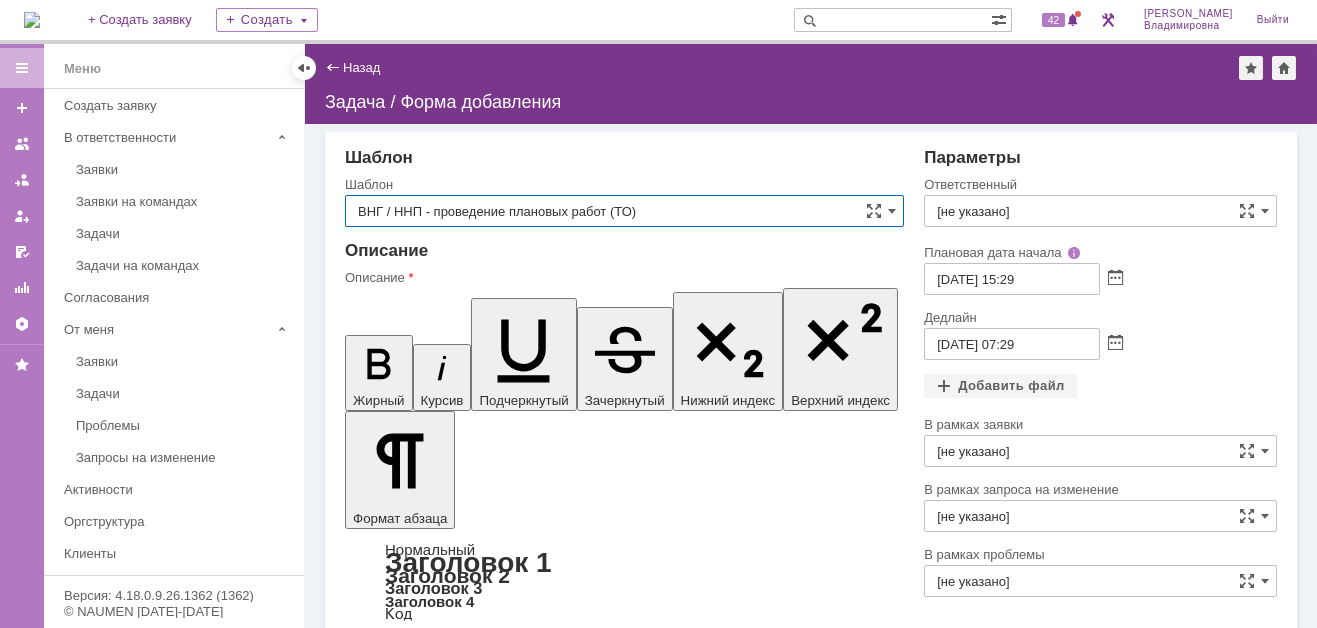 type on "ВНГ / ННП - проведение плановых работ (ТО)" 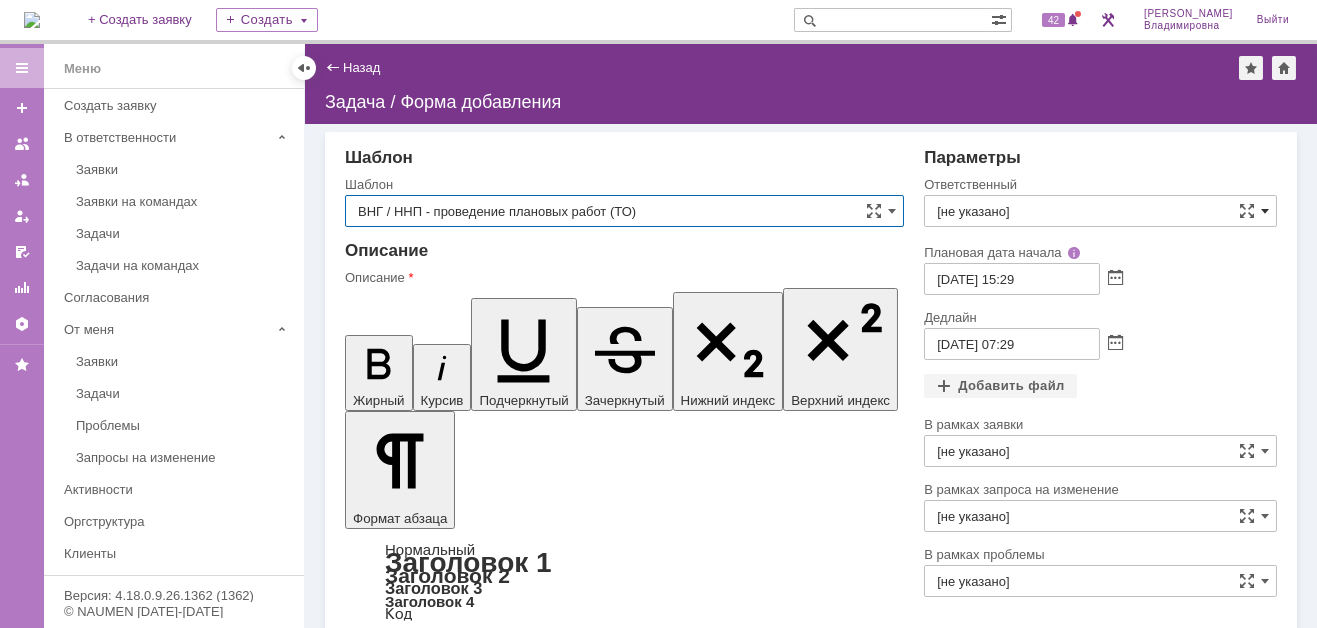 click at bounding box center [1265, 211] 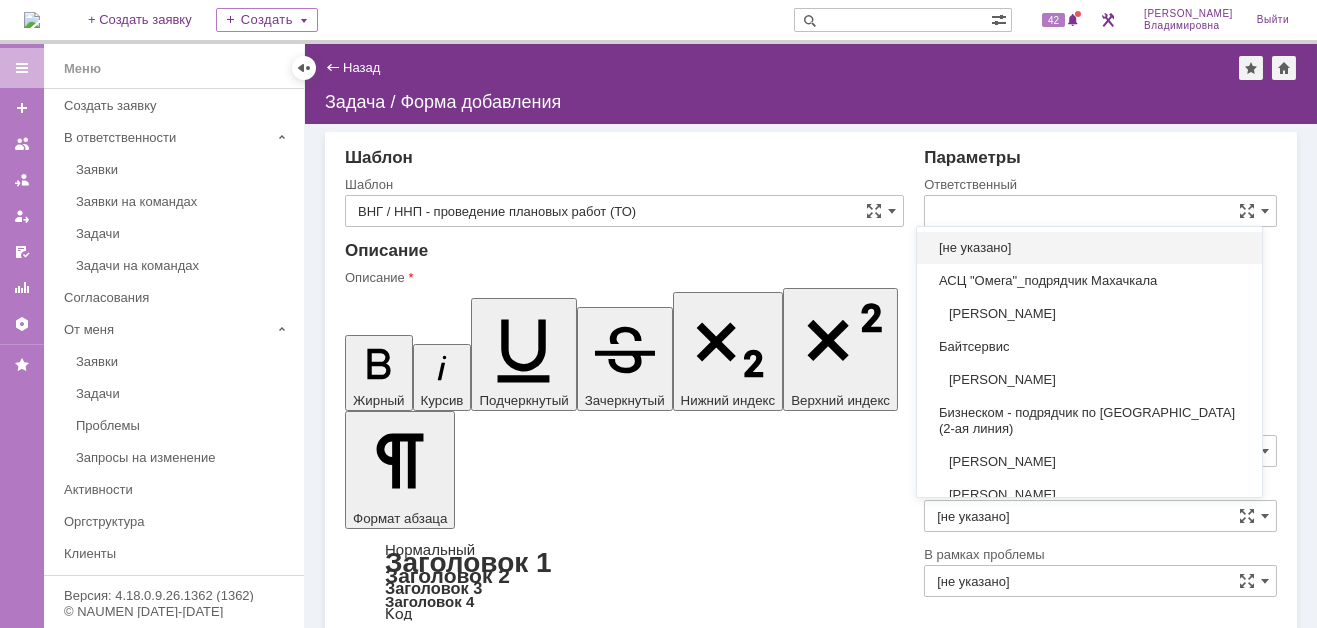 click at bounding box center [1100, 211] 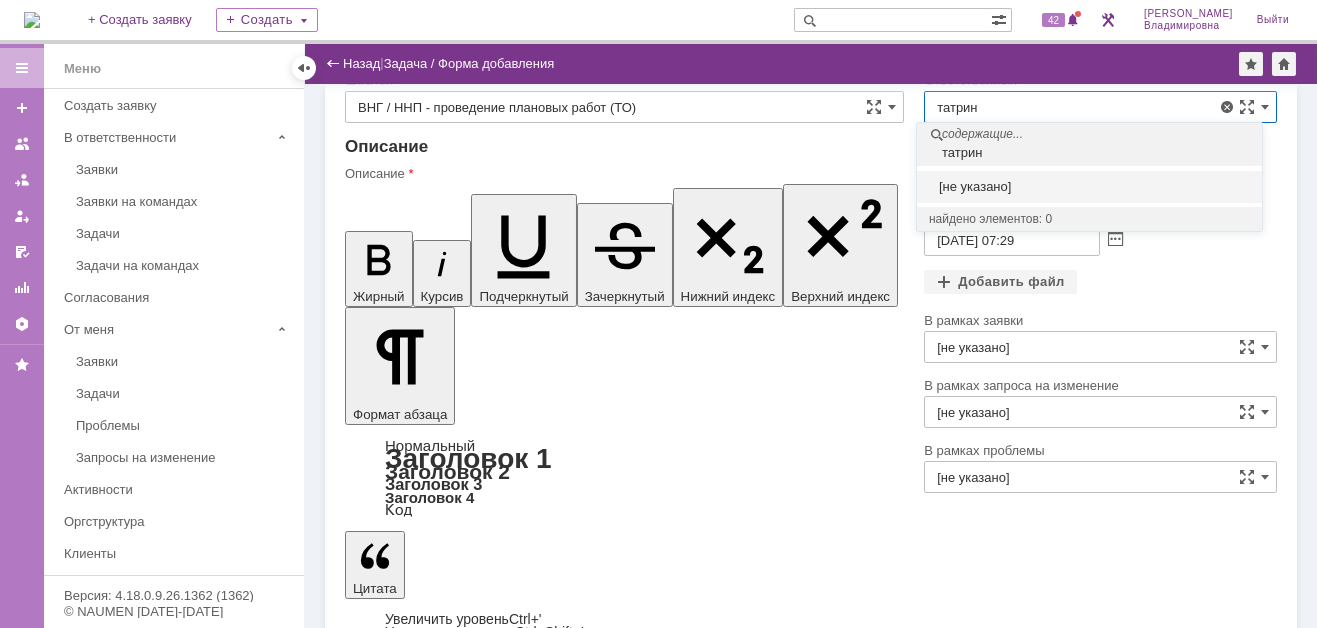 scroll, scrollTop: 0, scrollLeft: 0, axis: both 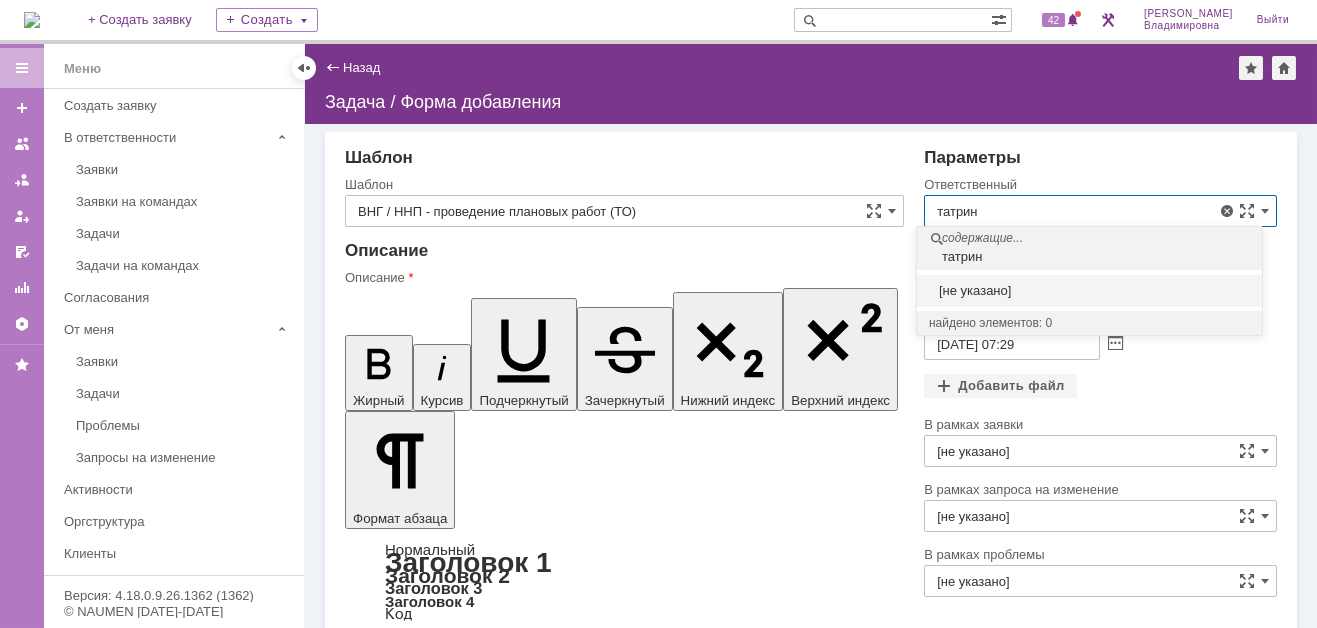 click on "Шаблон" at bounding box center (624, 158) 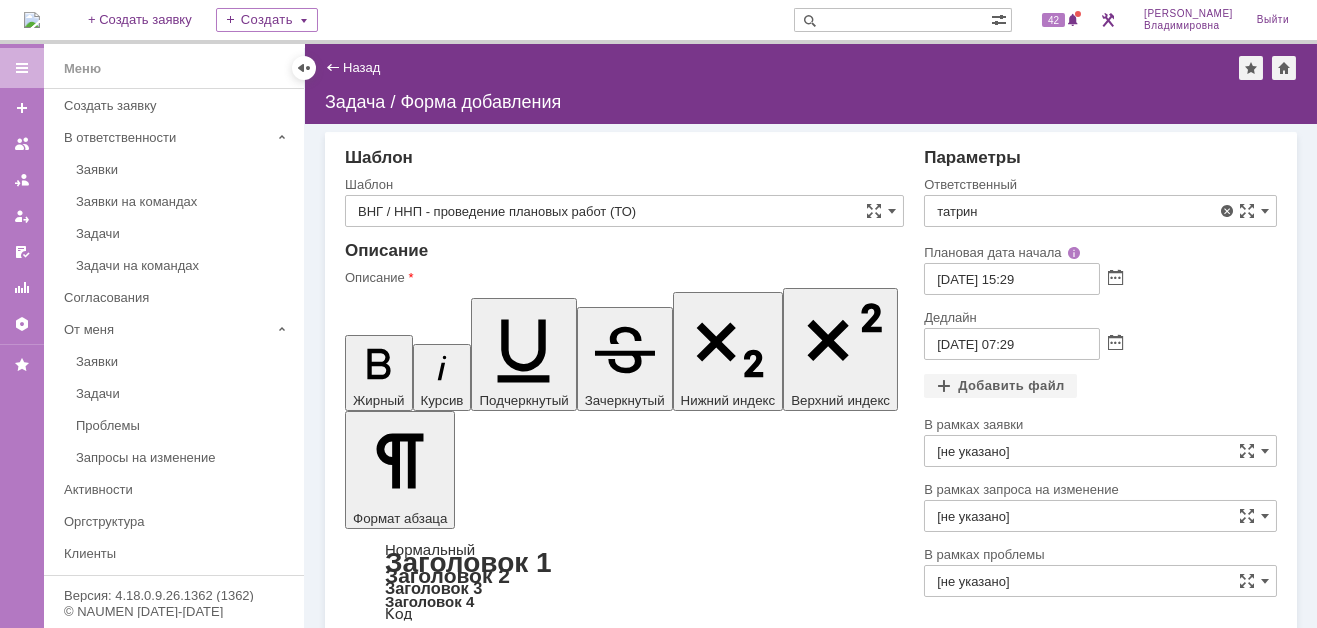 type on "[не указано]" 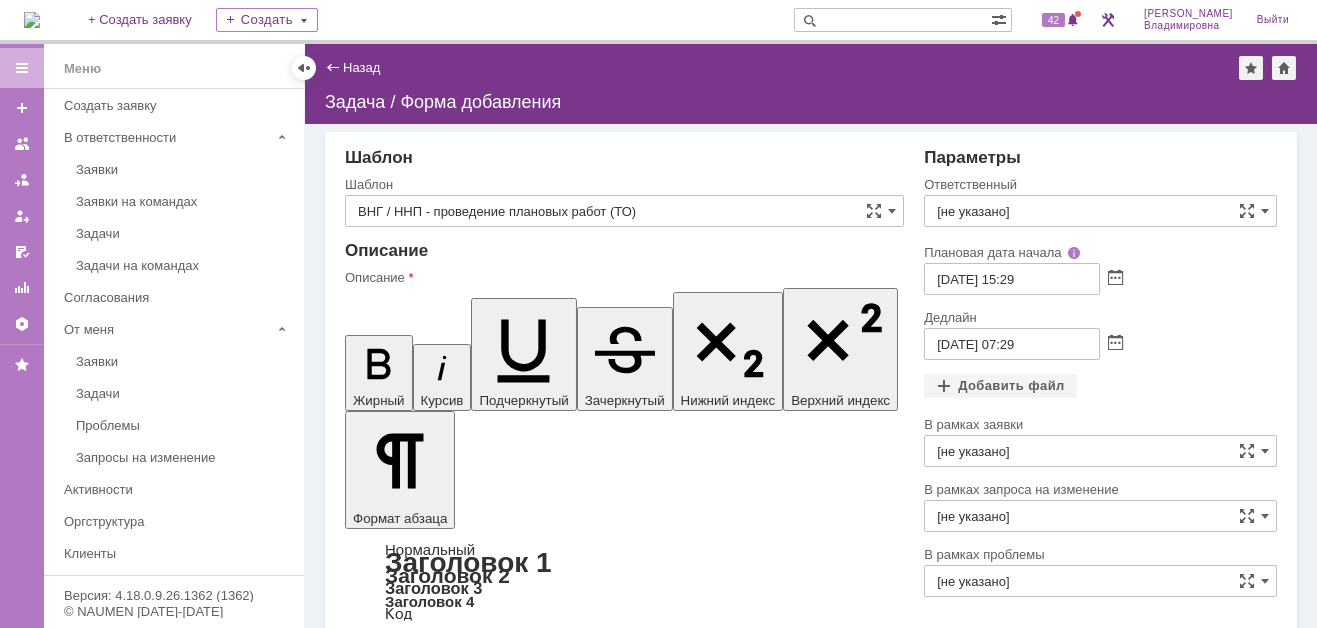 click on "Назад   |   Задача / Форма добавления" at bounding box center (811, 68) 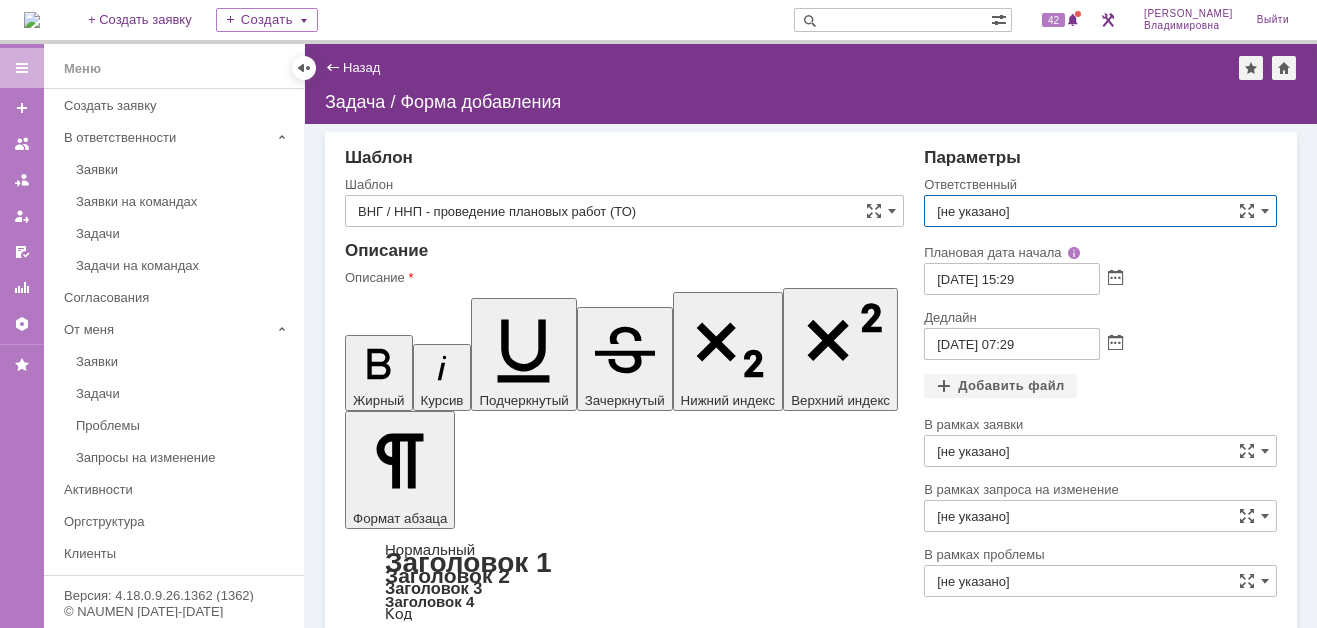 click on "[не указано]" at bounding box center (1100, 211) 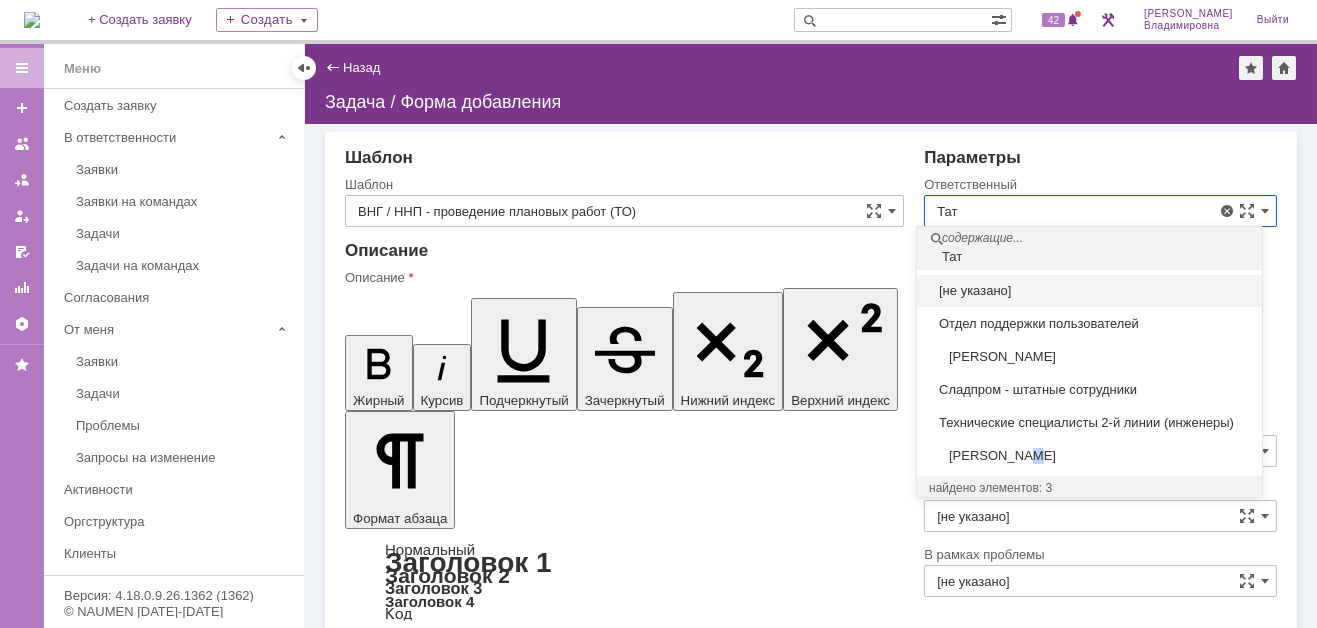 click on "[PERSON_NAME]" at bounding box center (1089, 456) 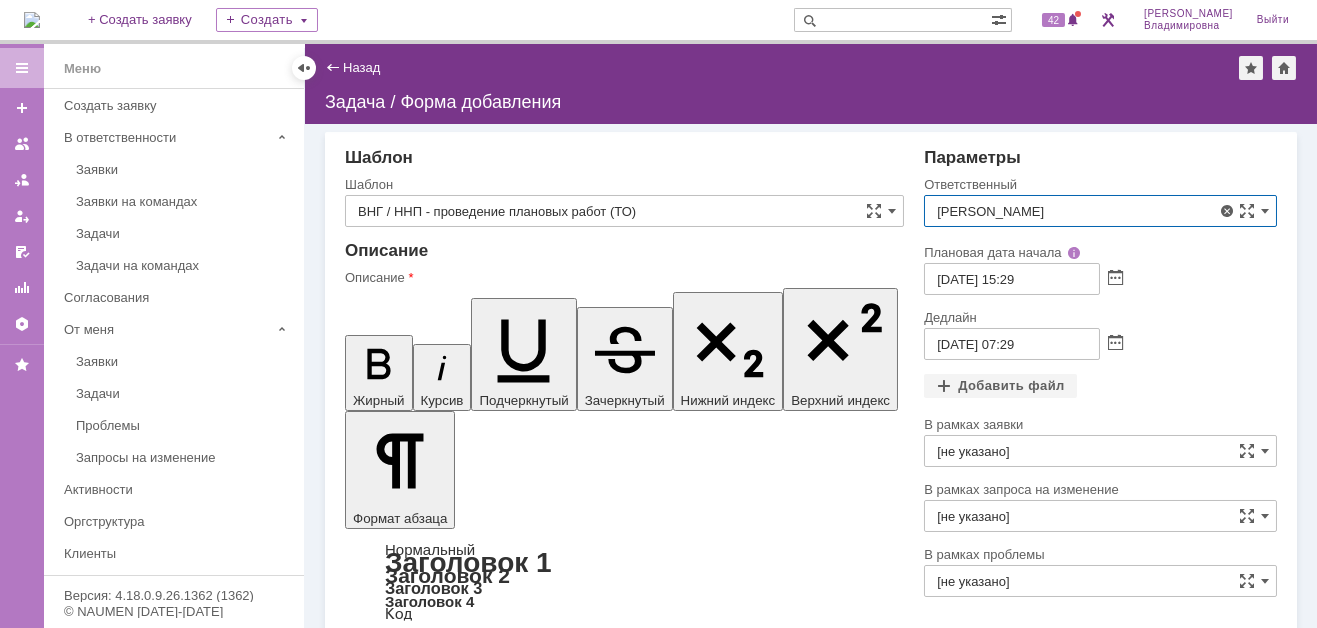 type on "[PERSON_NAME]" 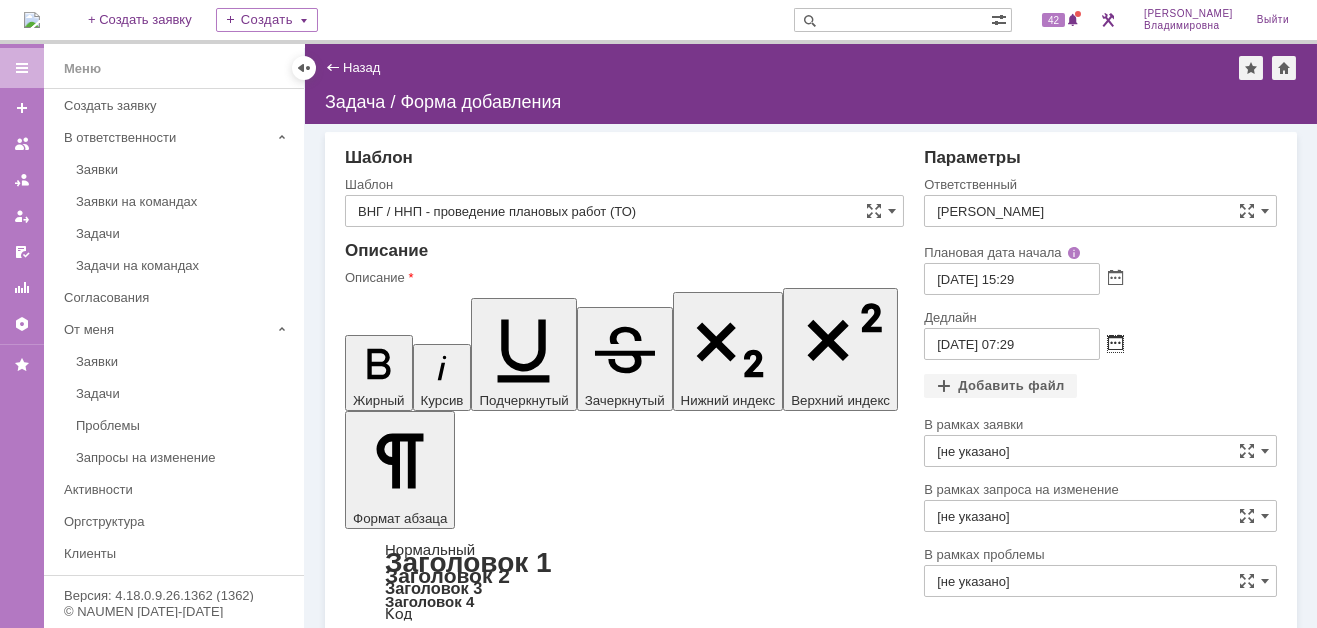 click at bounding box center [1115, 344] 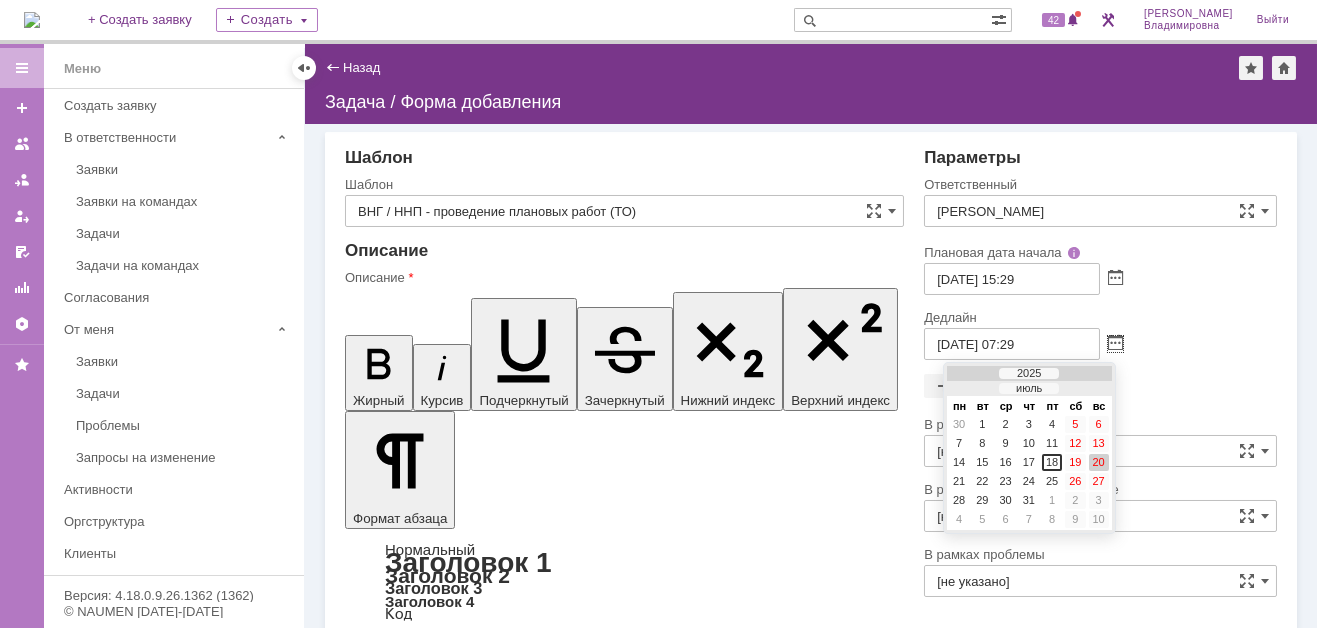 click at bounding box center (1087, 389) 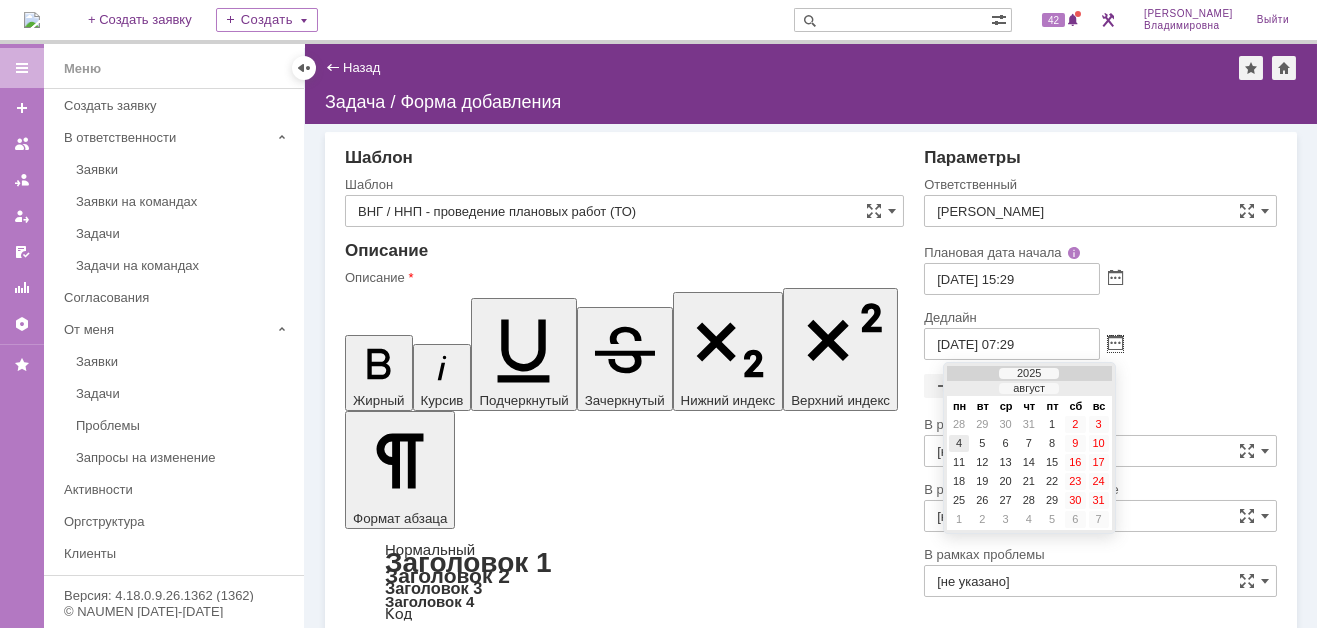 click on "4" at bounding box center (959, 443) 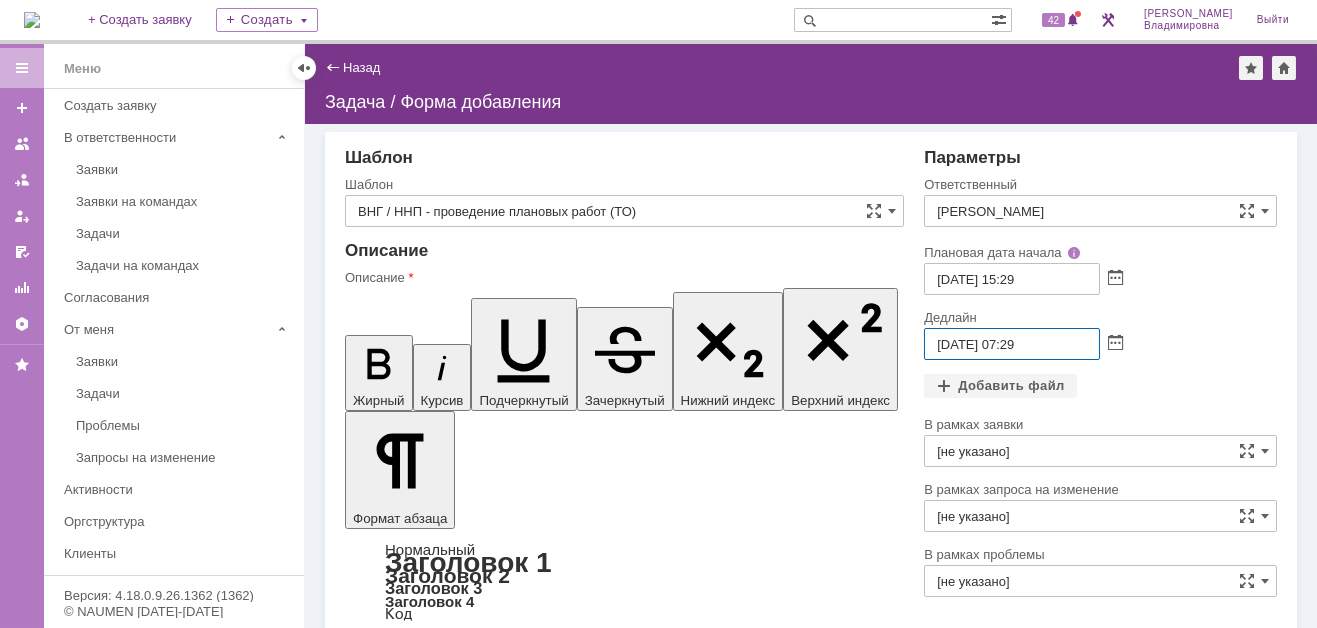 drag, startPoint x: 997, startPoint y: 339, endPoint x: 1011, endPoint y: 342, distance: 14.3178215 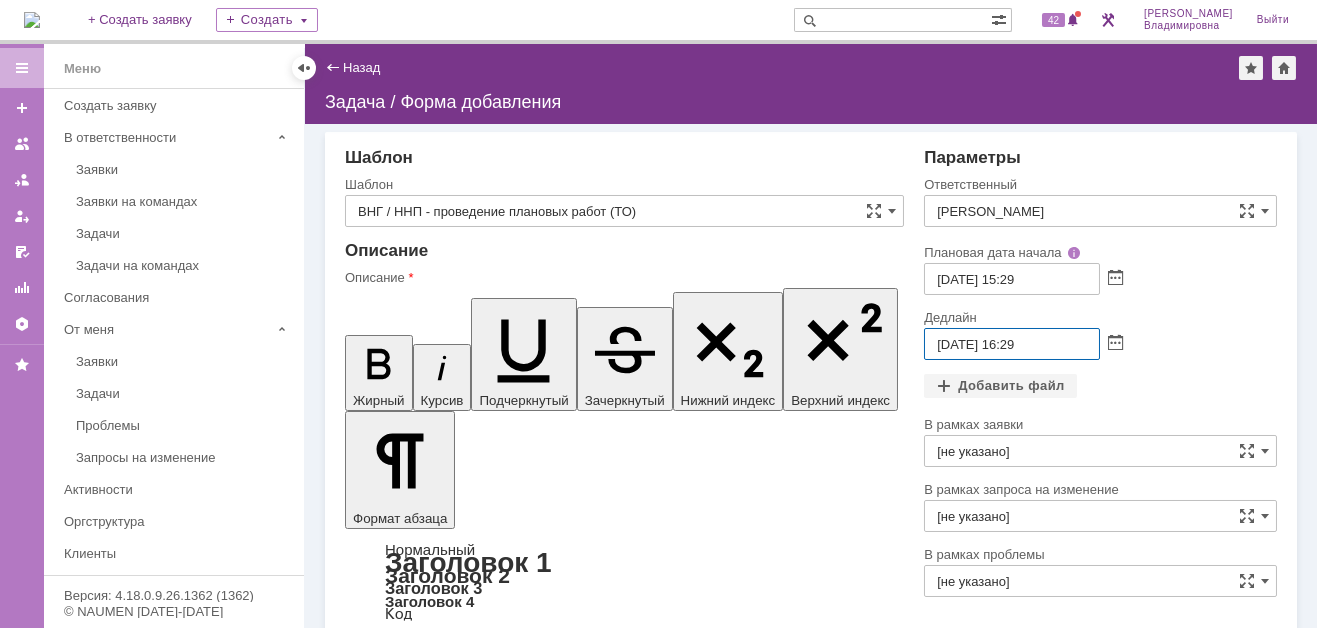 scroll, scrollTop: 200, scrollLeft: 0, axis: vertical 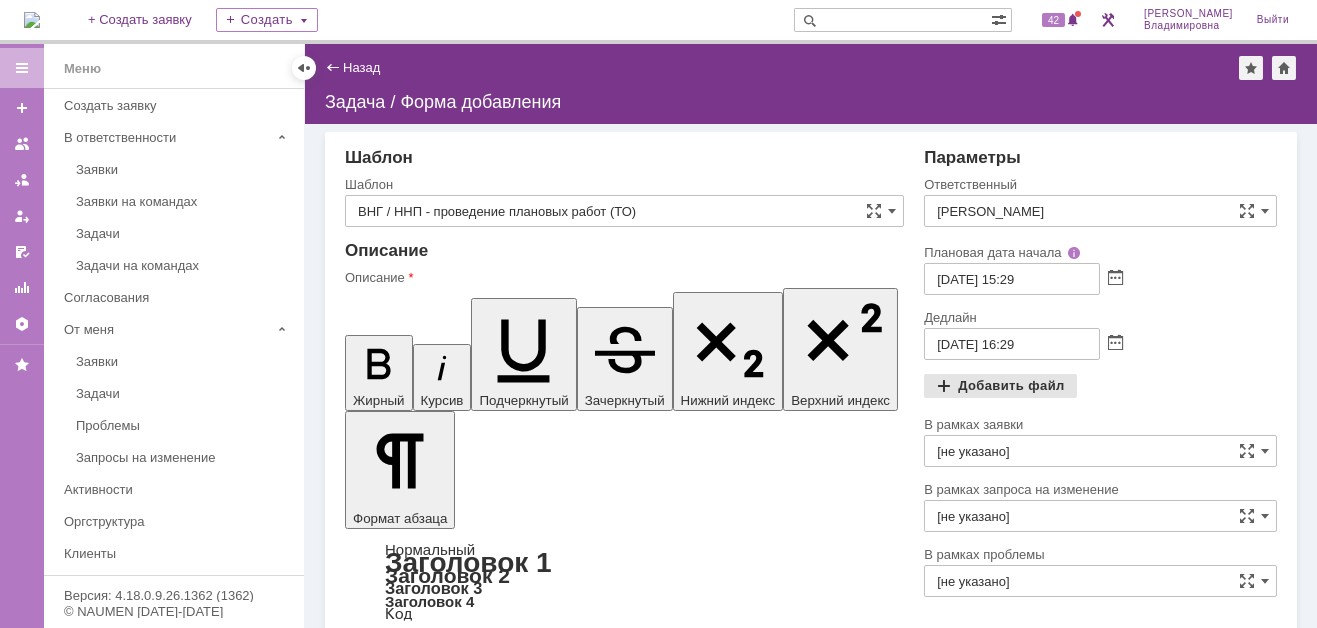 click on "Добавить файл" at bounding box center [1000, 386] 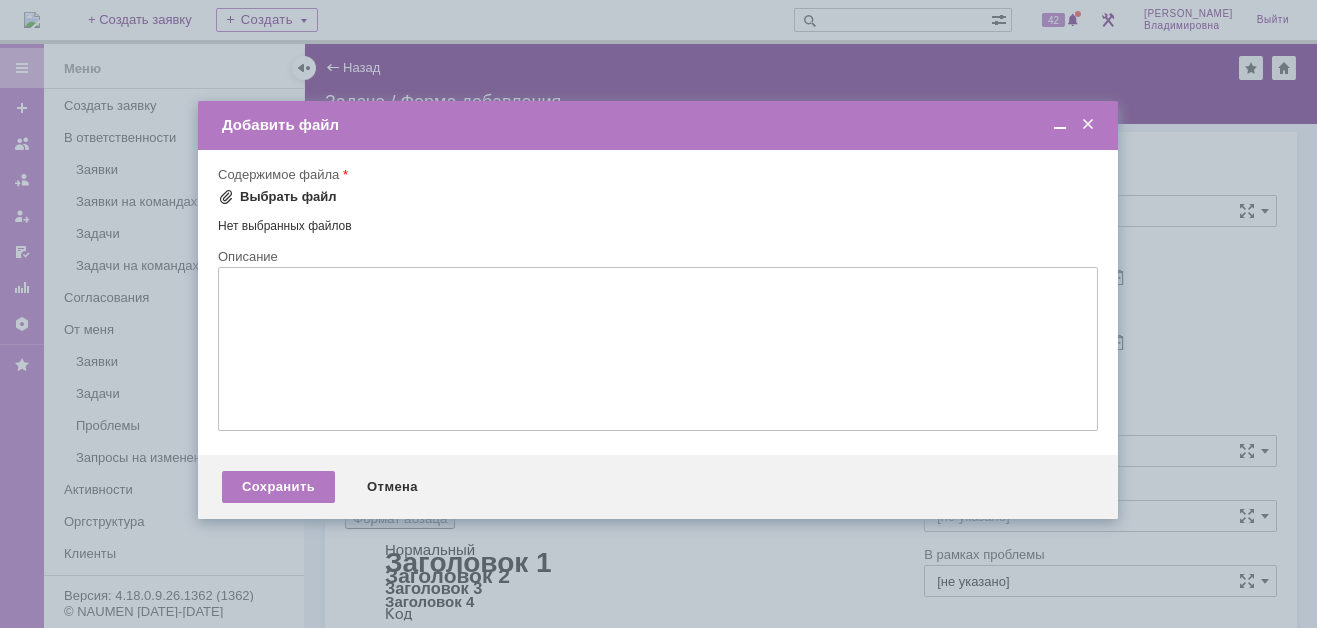 click at bounding box center (226, 197) 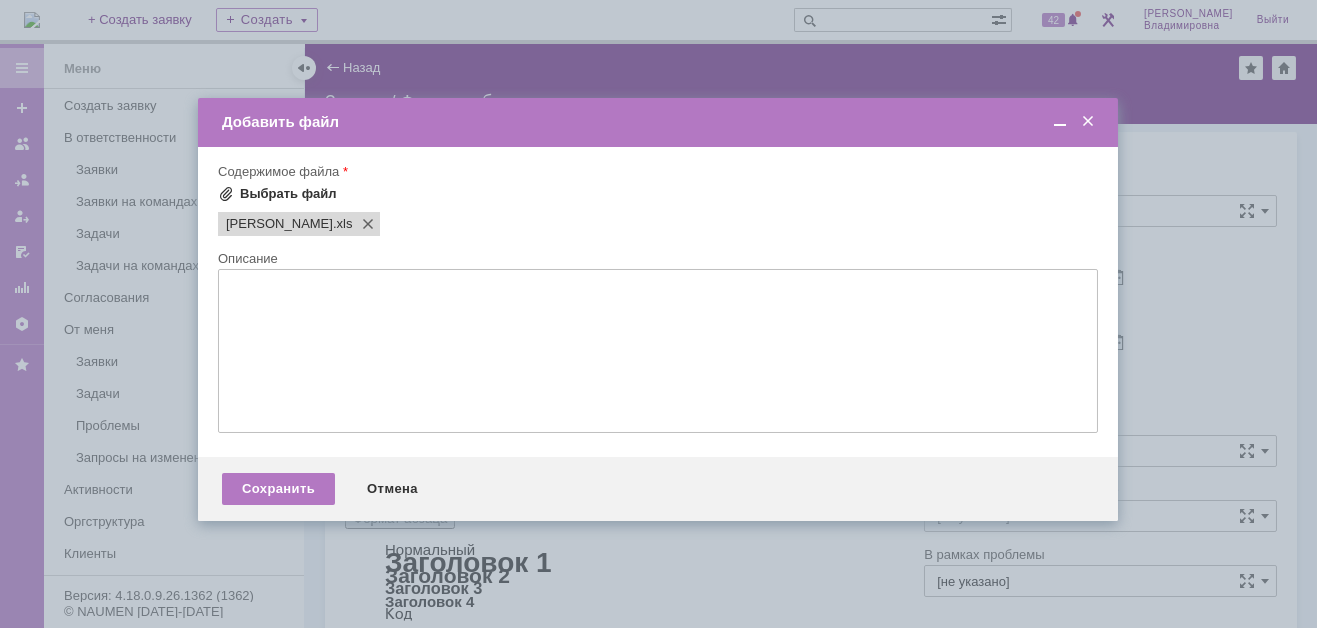 click at bounding box center [658, 314] 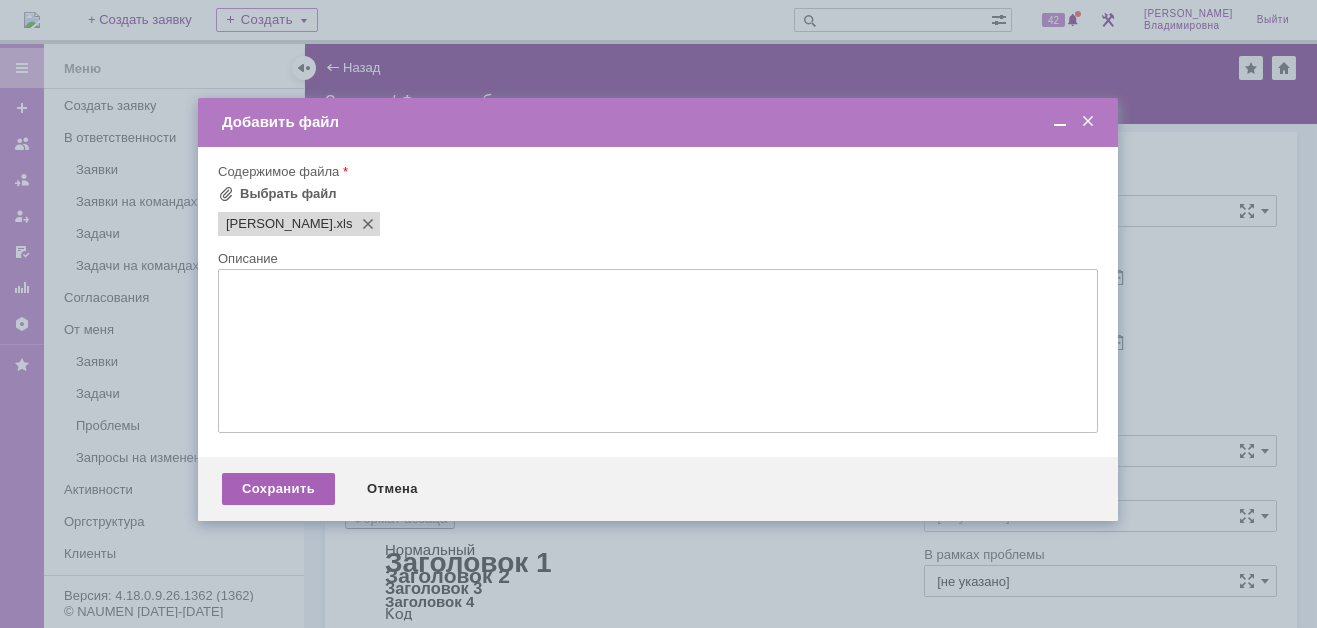 click on "Сохранить" at bounding box center [278, 489] 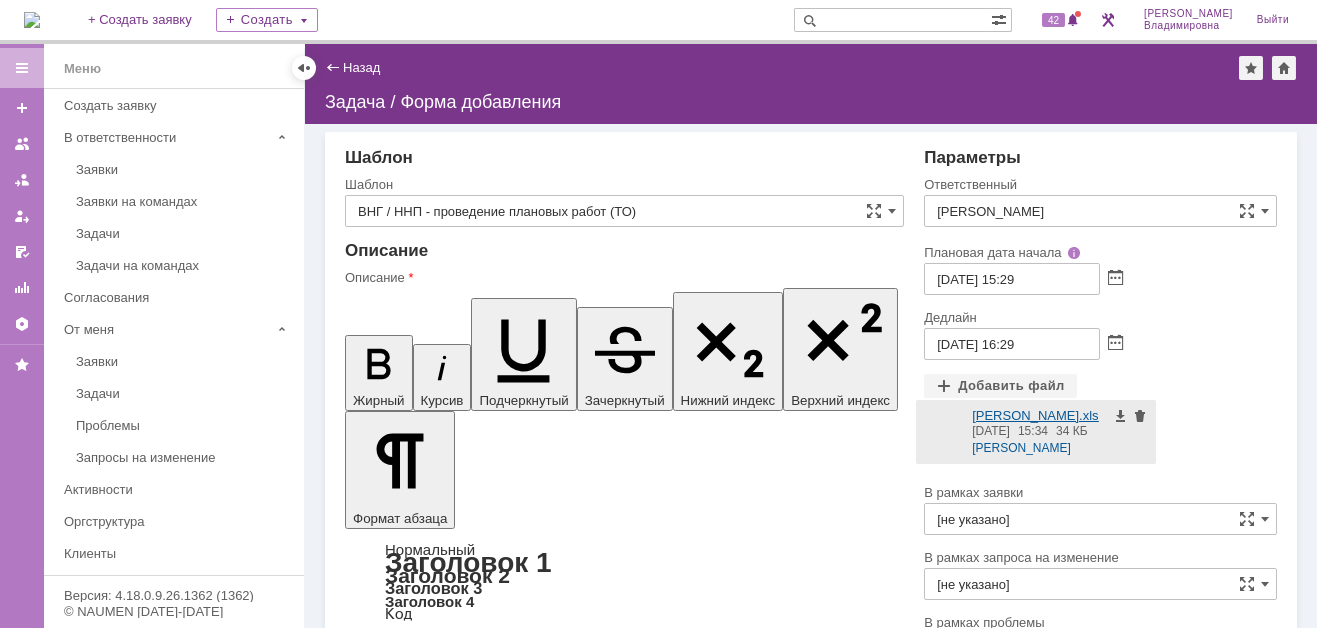 click at bounding box center (944, 432) 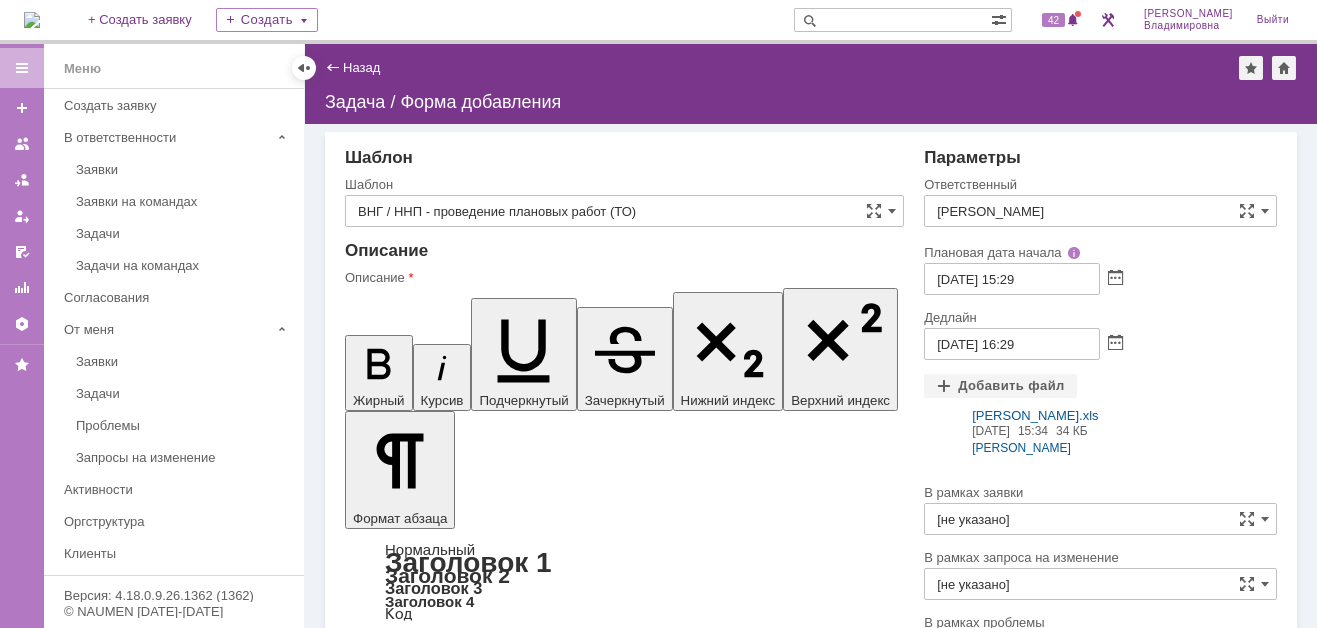 click on "Внимание!                   Выбор типа объекта Тип объекта Задача Шаблон Шаблон ВНГ / ННП - проведение плановых работ (ТО) Описание Описание Жирный Курсив Подчеркнутый Зачеркнутый Нижний индекс Верхний индекс Формат абзаца Нормальный Заголовок 1 Заголовок 2 Заголовок 3 Заголовок 4 Код Цитата Увеличить уровень Ctrl+' Уменьшить уровень Ctrl+Shift+' Выровнять по
По левому краю
По центру
По правому краю
По ширине Нумерованный список Маркированный список Уменьшить отступ Увеличить отступ Шрифт Arial Georgia Impact Tahoma Times New Roman Verdana Courier New Размер шрифта 8 9 10 11 12 13" at bounding box center (811, 2544) 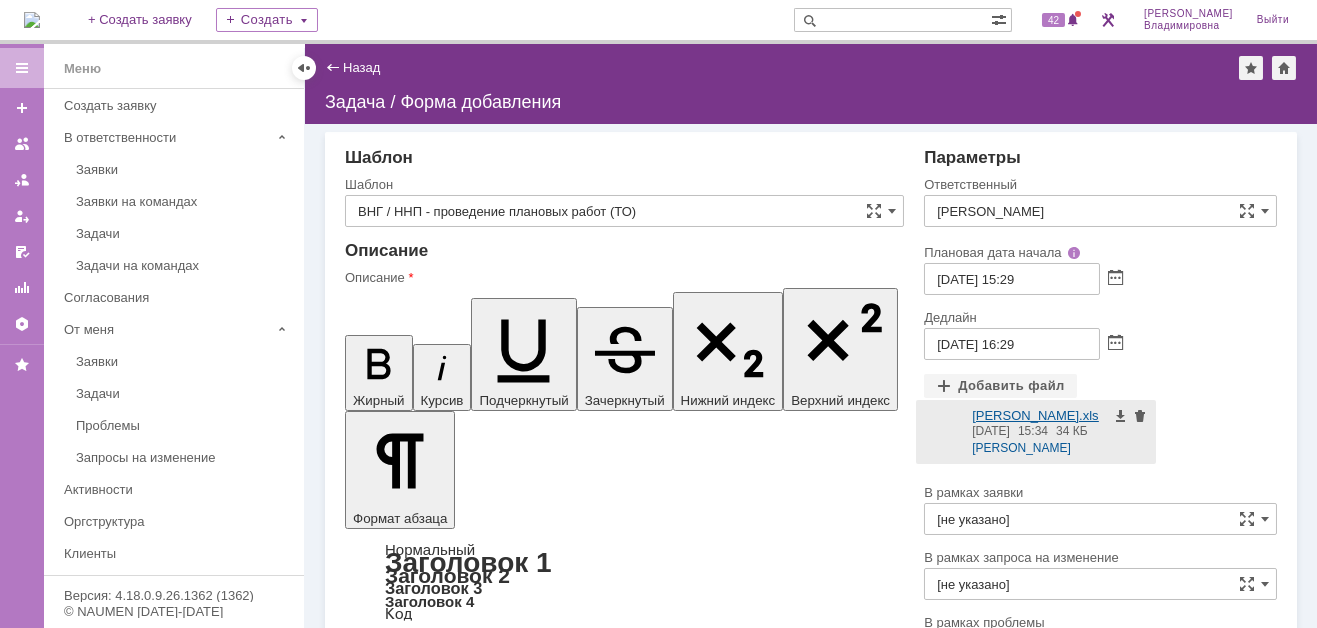 click at bounding box center (944, 432) 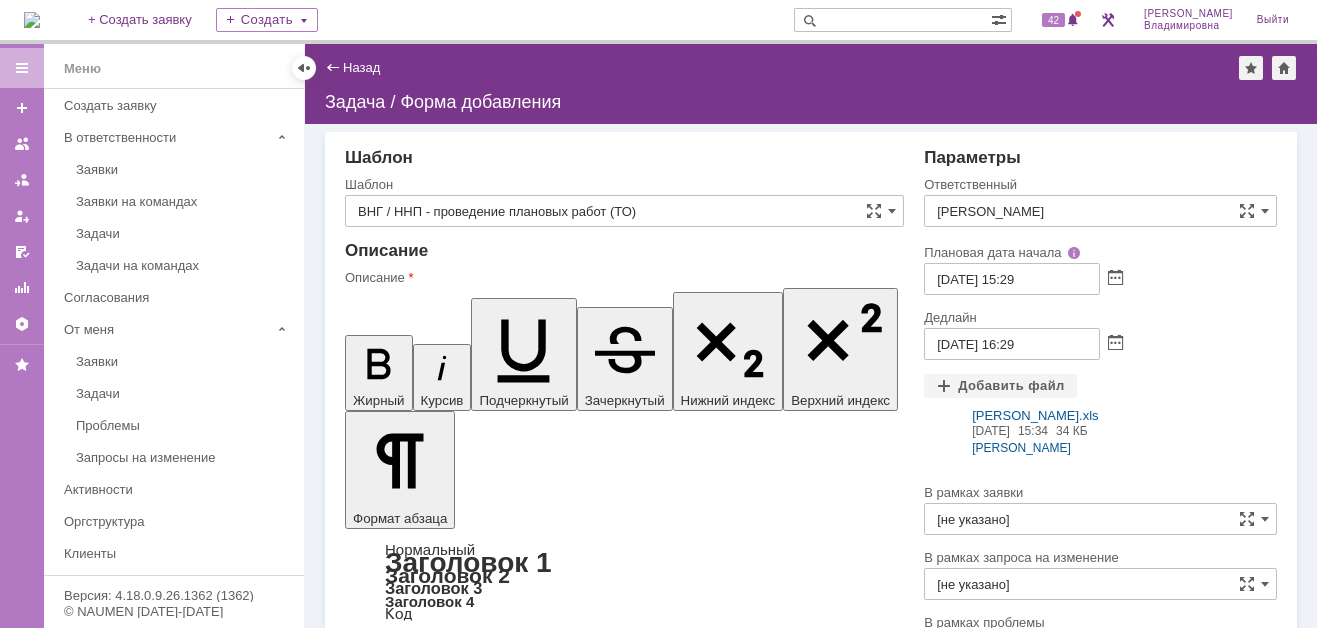 click on "Параметры" at bounding box center (1100, 158) 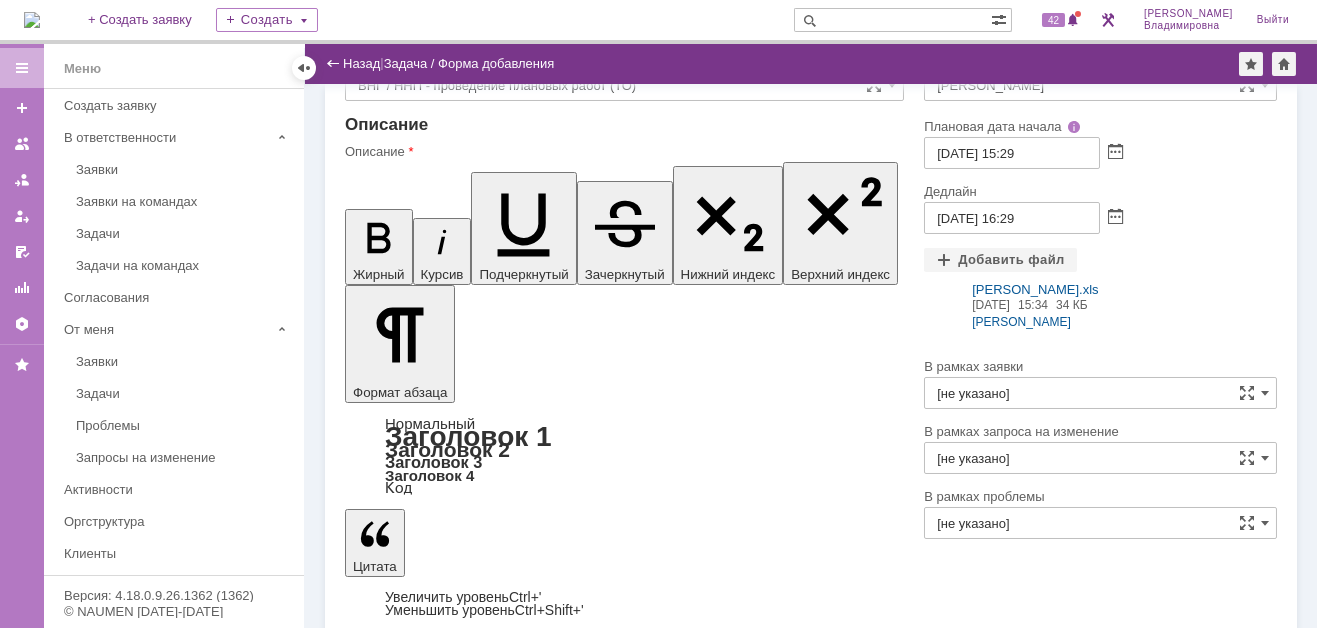 scroll, scrollTop: 82, scrollLeft: 0, axis: vertical 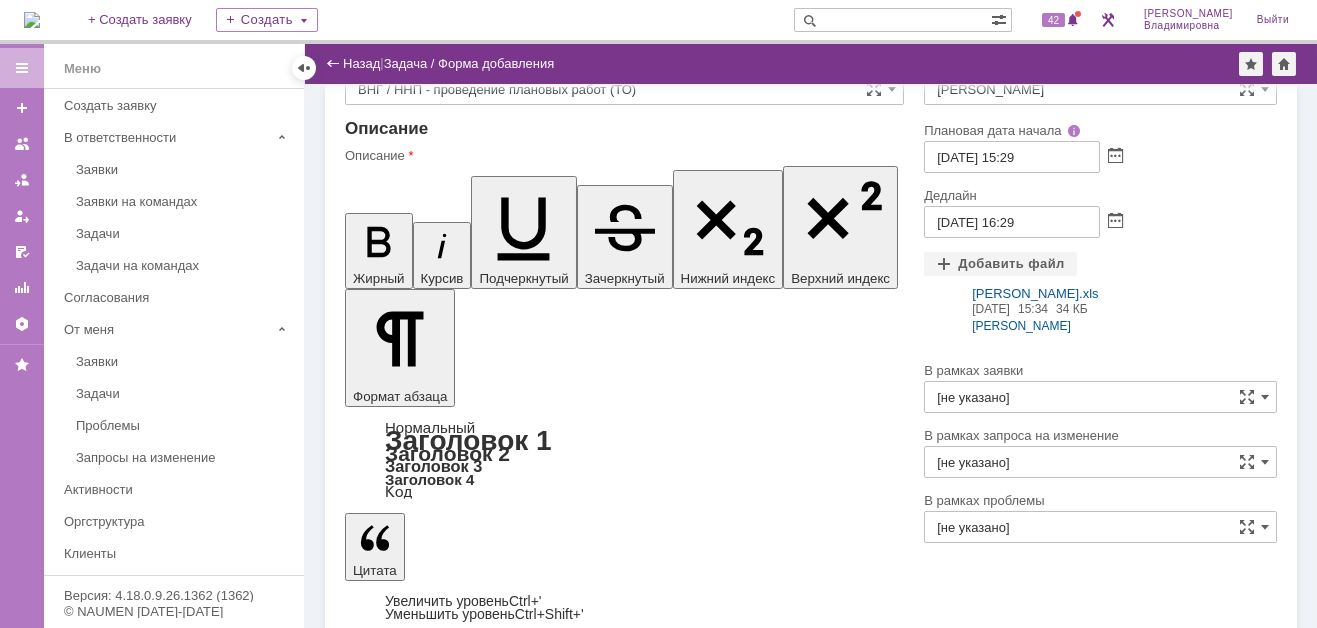 click on "Сохранить" at bounding box center (405, 4867) 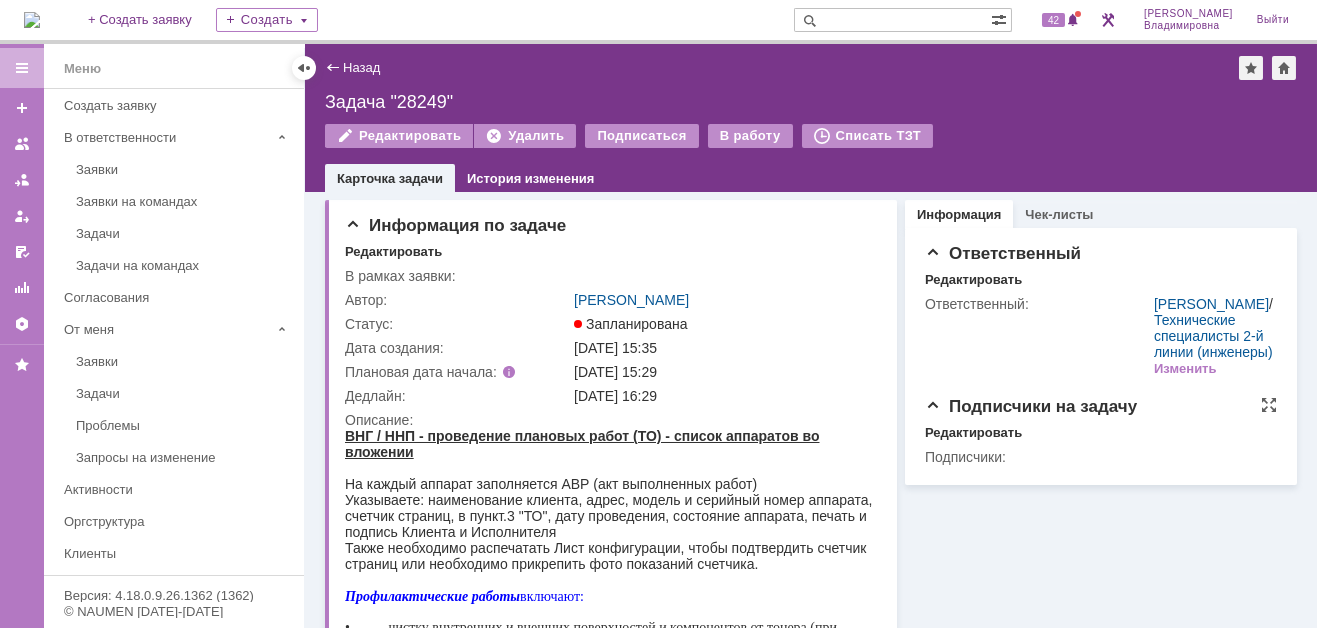 scroll, scrollTop: 0, scrollLeft: 0, axis: both 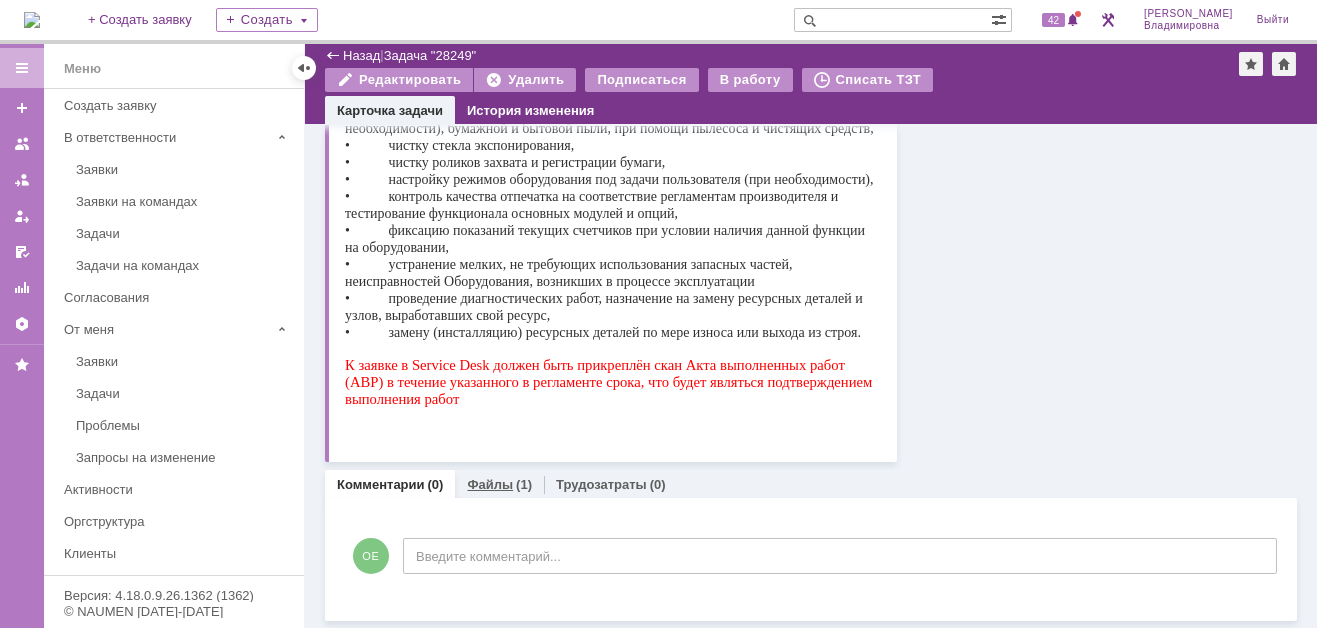 click on "Файлы" at bounding box center (490, 484) 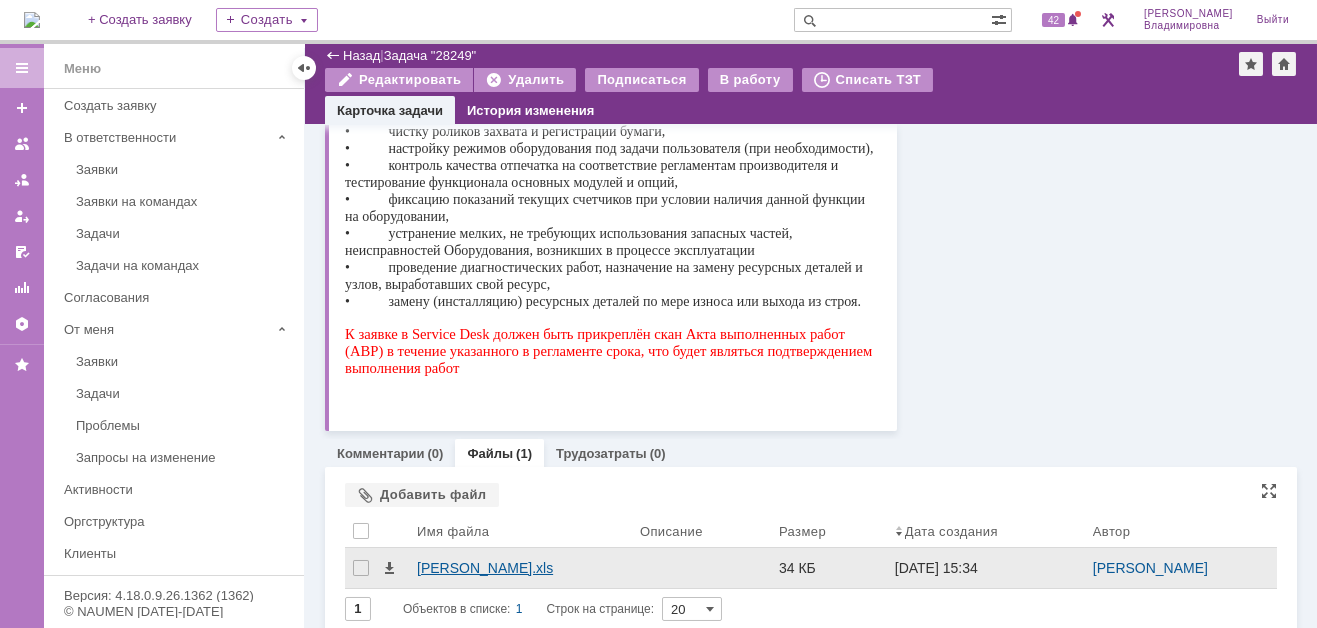 scroll, scrollTop: 494, scrollLeft: 0, axis: vertical 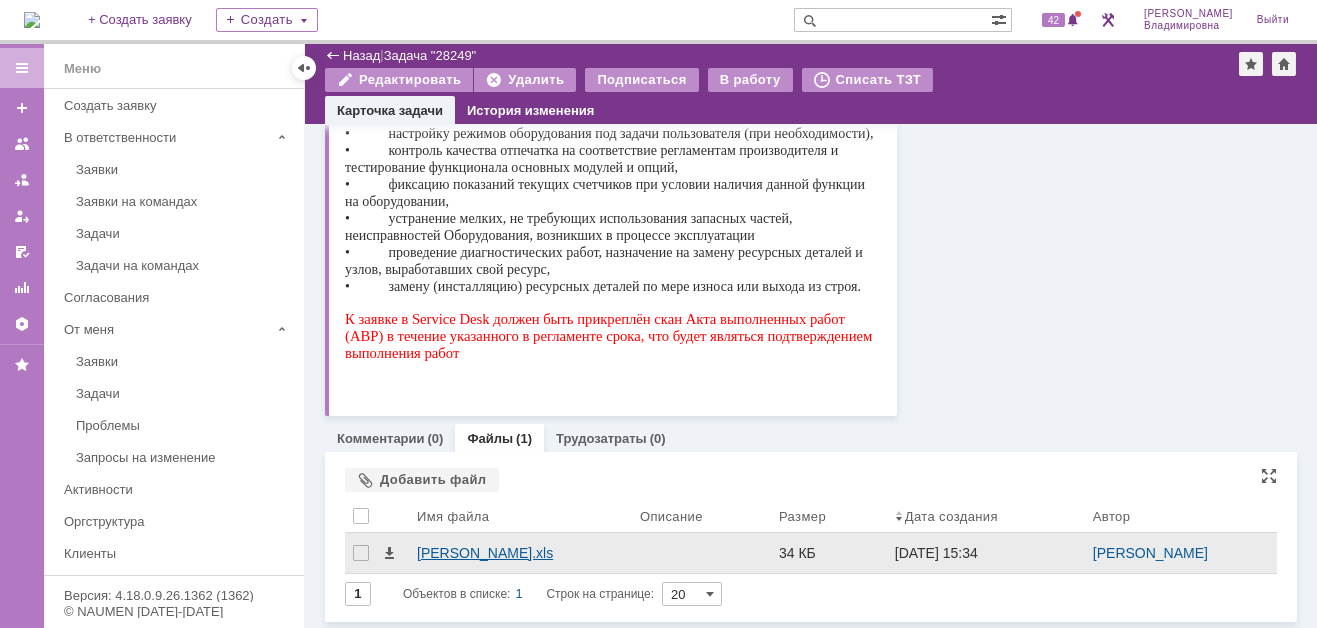 click on "Валерий ТО.xls" at bounding box center [520, 553] 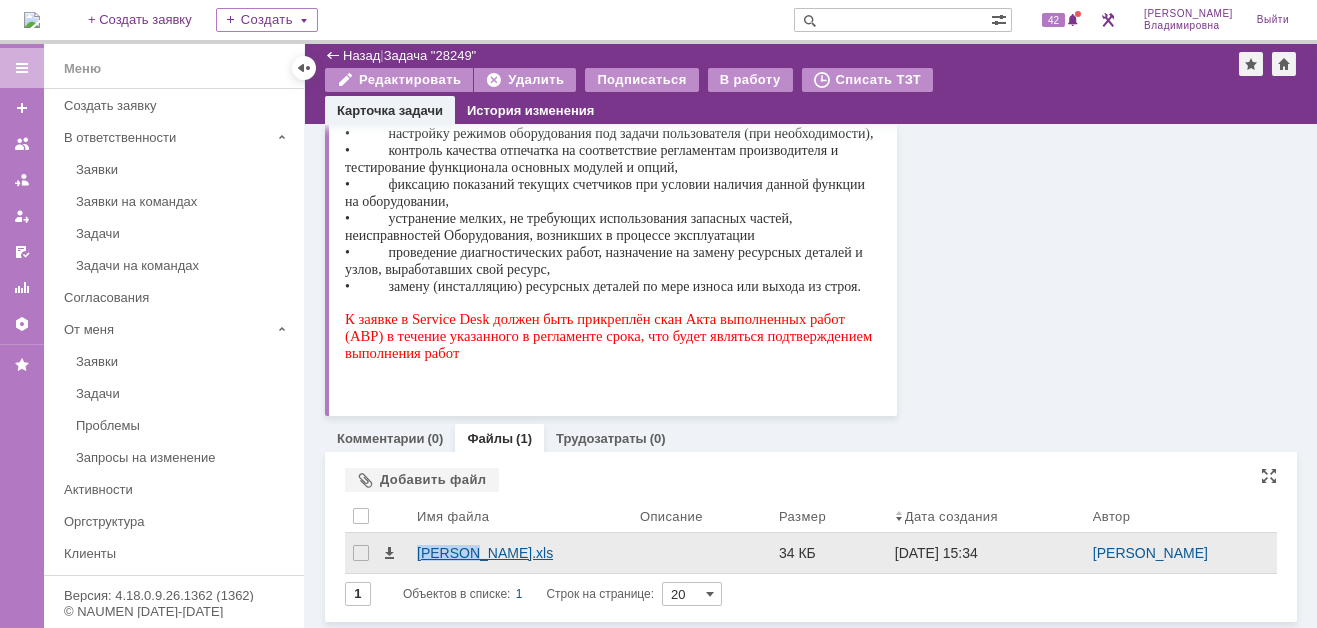 click on "Валерий ТО.xls" at bounding box center [520, 553] 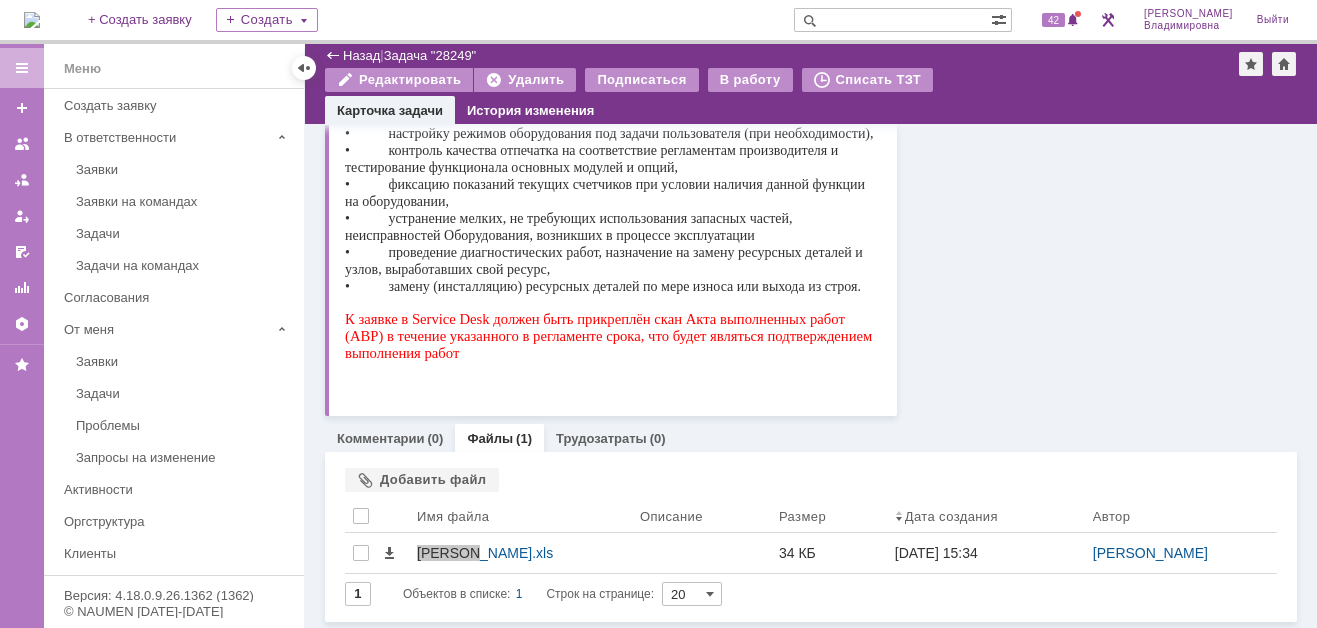 click on "•           чистку внутренних и внешних поверхностей и компонентов от тонера (при необходимости), бумажной и бытовой пыли, при помощи пылесоса и чистящих средств, •           чистку стекла экспонирования, •           чистку роликов захвата и регистрации бумаги, •           настройку режимов оборудования под задачи пользователя (при необходимости), •           контроль качества отпечатка на соответствие регламентам производителя и тестирование функционала основных модулей и опций," at bounding box center (611, 176) 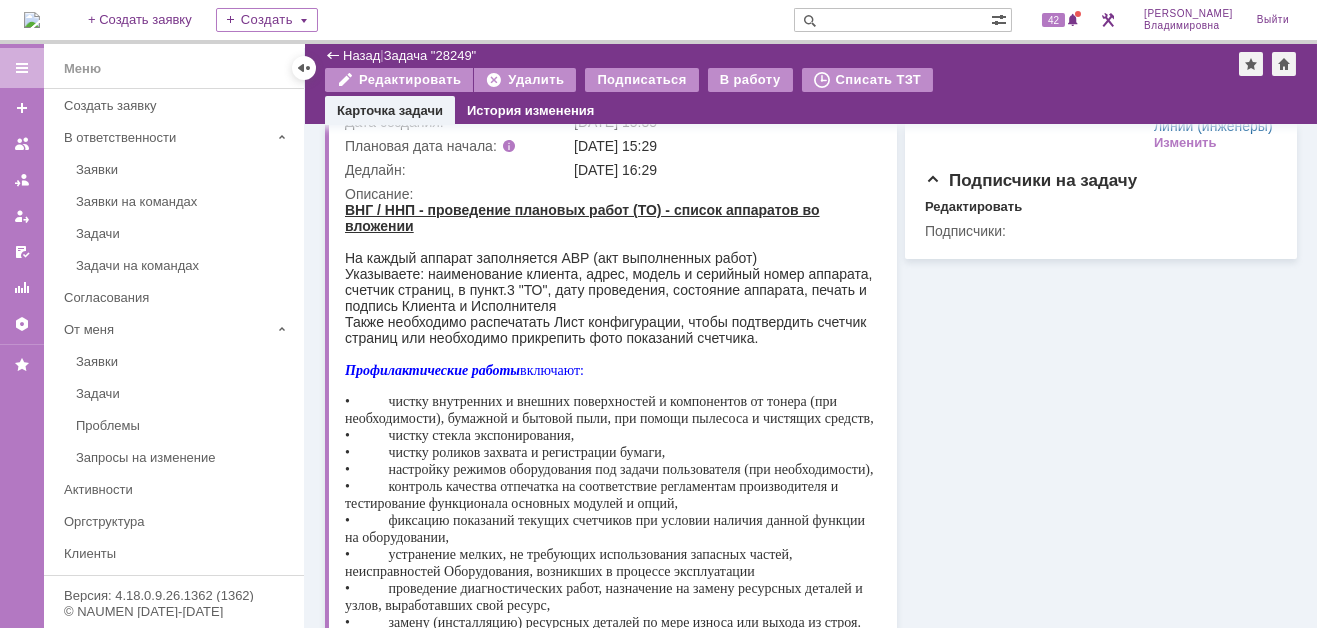 scroll, scrollTop: 0, scrollLeft: 0, axis: both 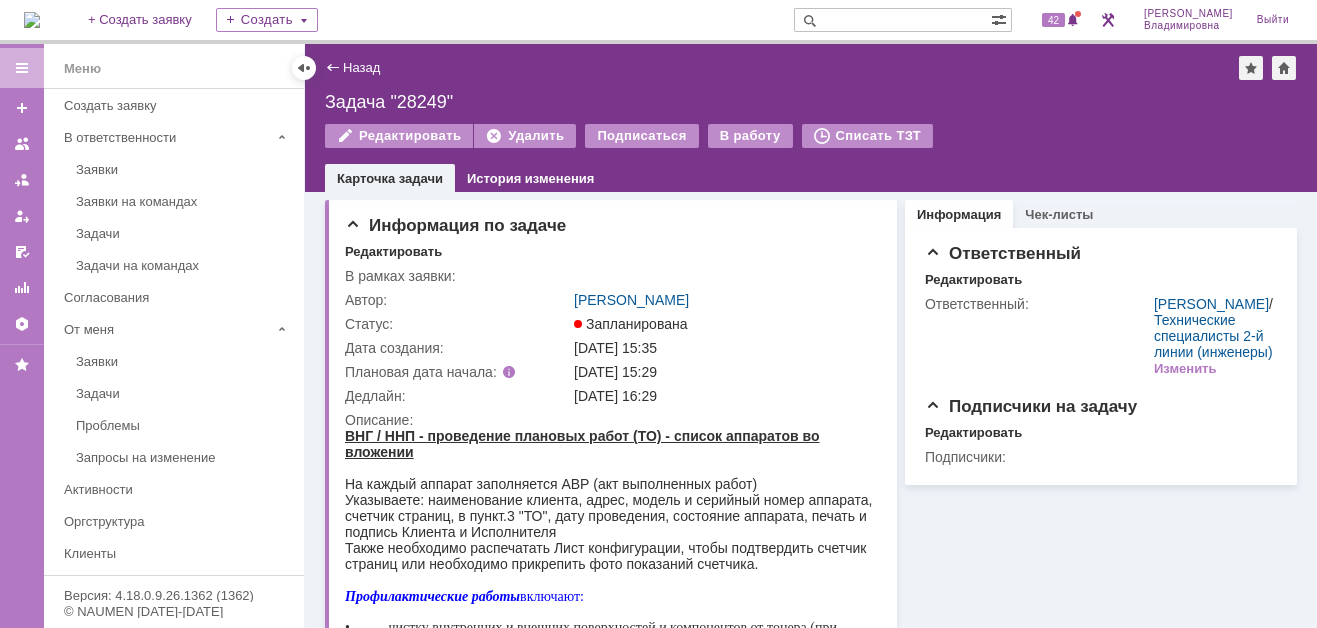 click on "Назад   |   Задача "28249" Задача "28249"
Редактировать
Удалить Подписаться В работу Списать ТЗТ task$45607861 Карточка задачи История изменения" at bounding box center (811, 118) 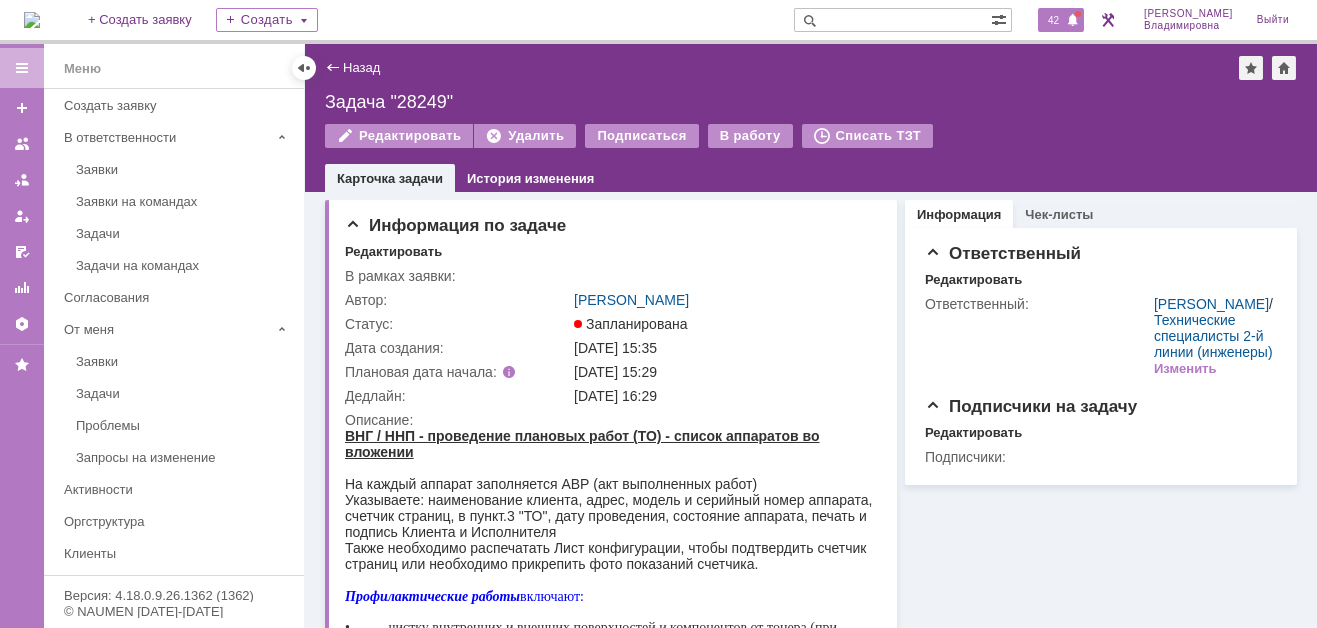 click on "42" at bounding box center [1053, 20] 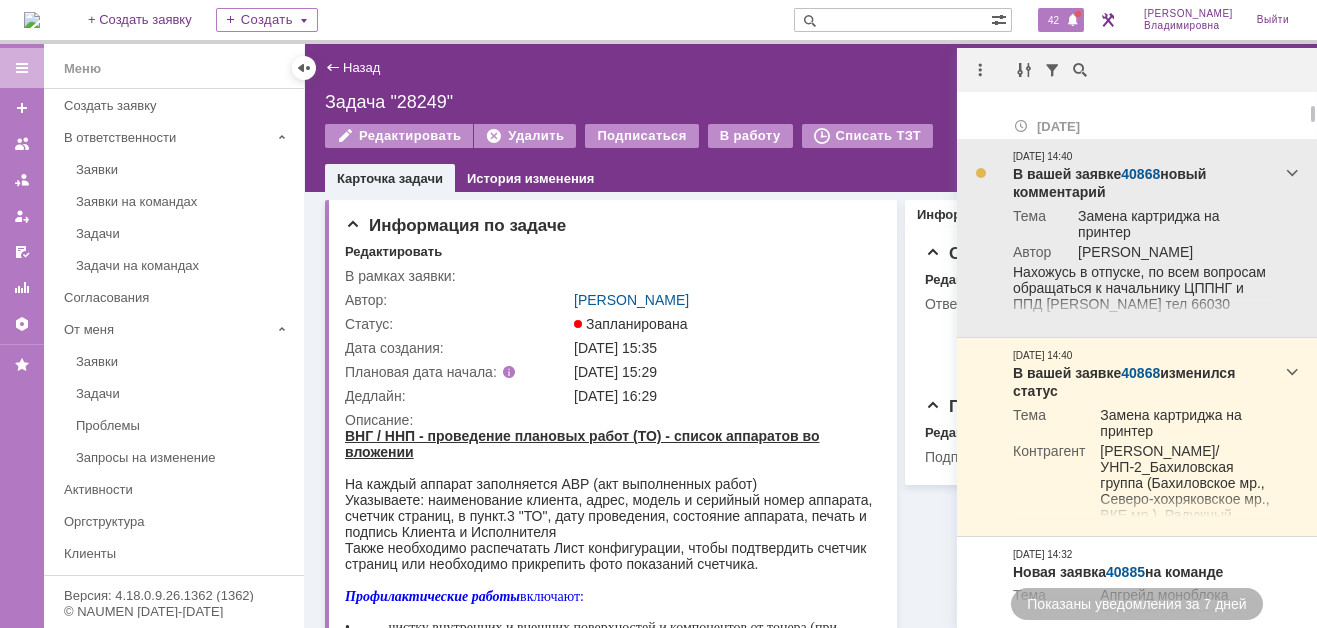 click on "40868" at bounding box center [1140, 174] 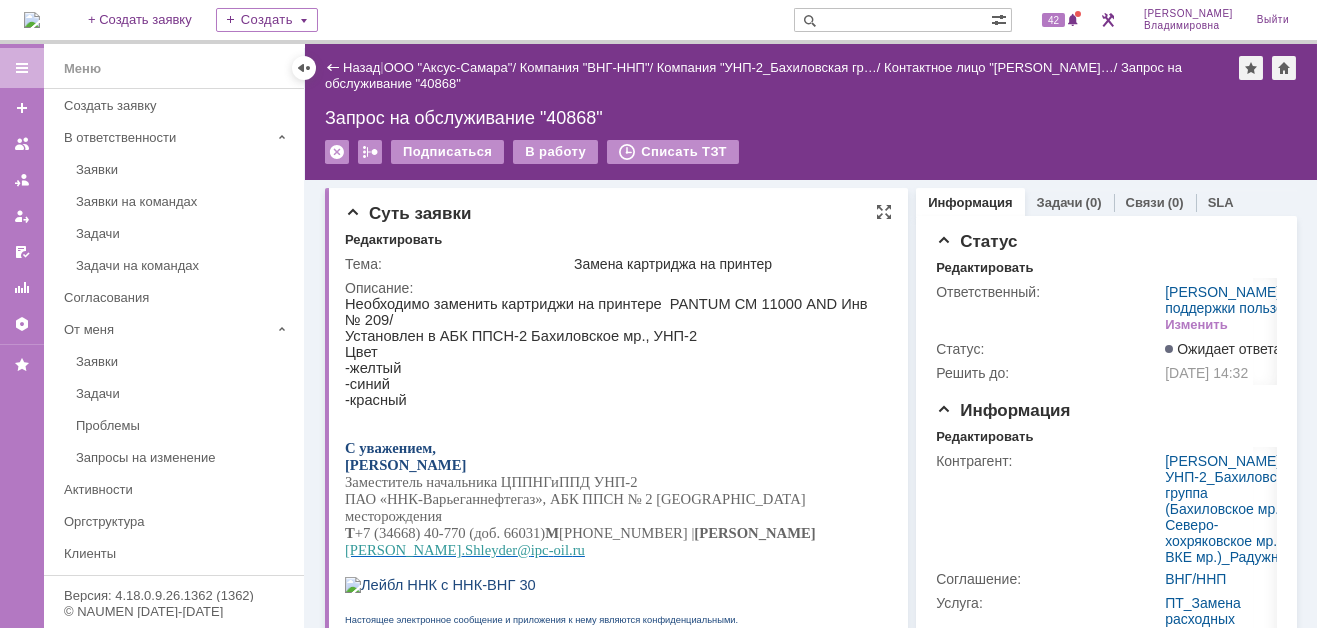 scroll, scrollTop: 0, scrollLeft: 0, axis: both 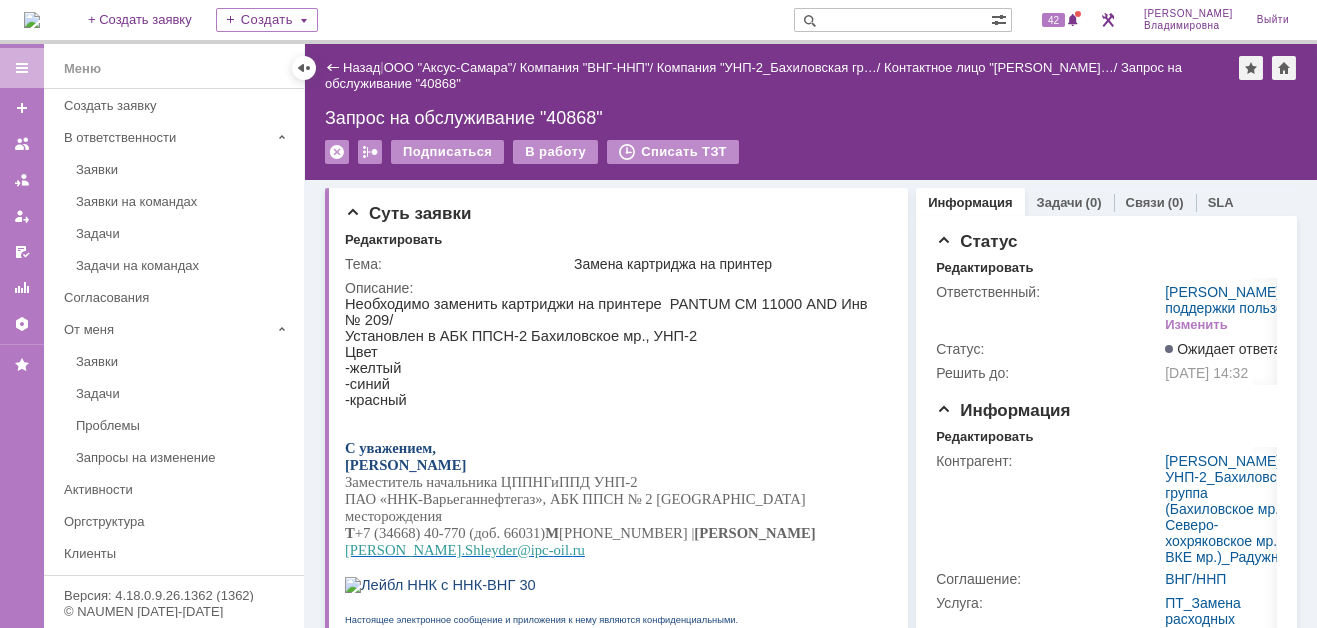 click at bounding box center (32, 20) 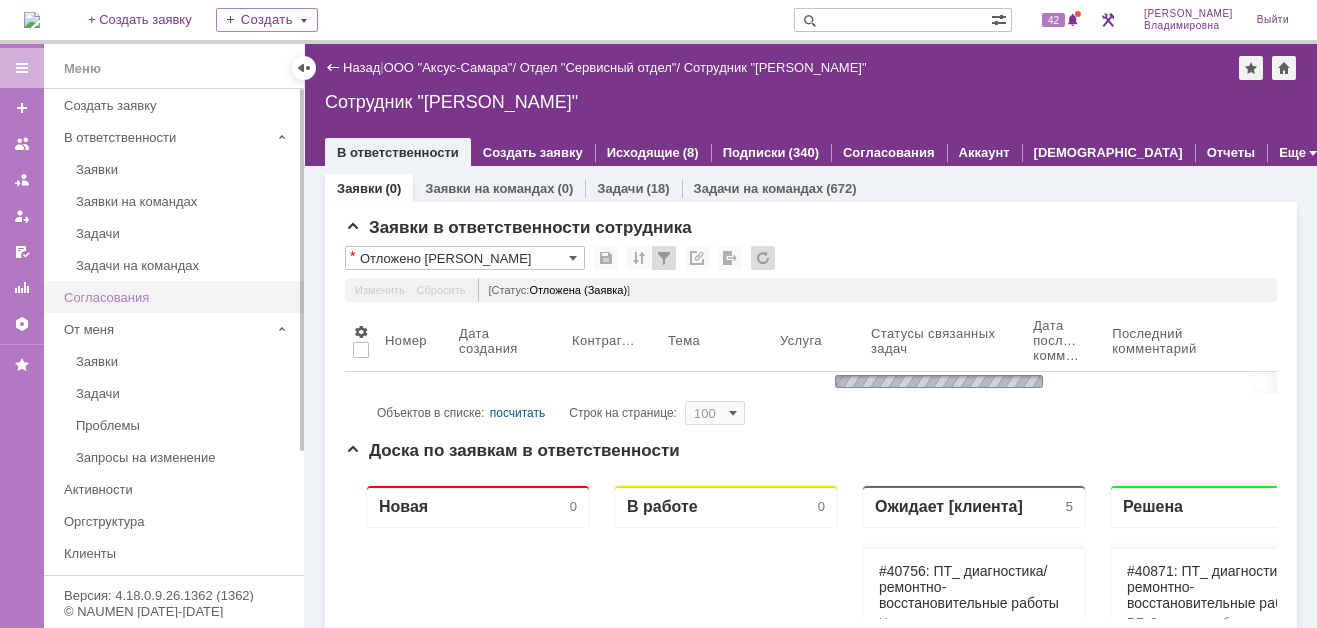 scroll, scrollTop: 0, scrollLeft: 0, axis: both 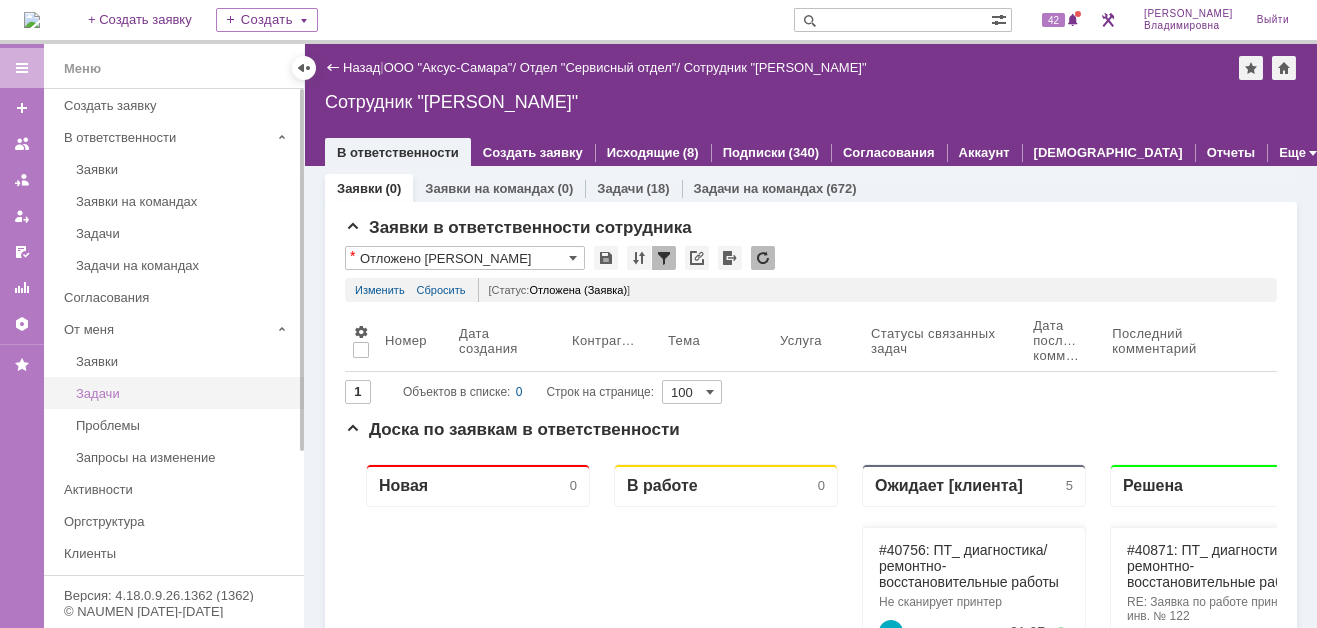 click on "Задачи" at bounding box center [184, 393] 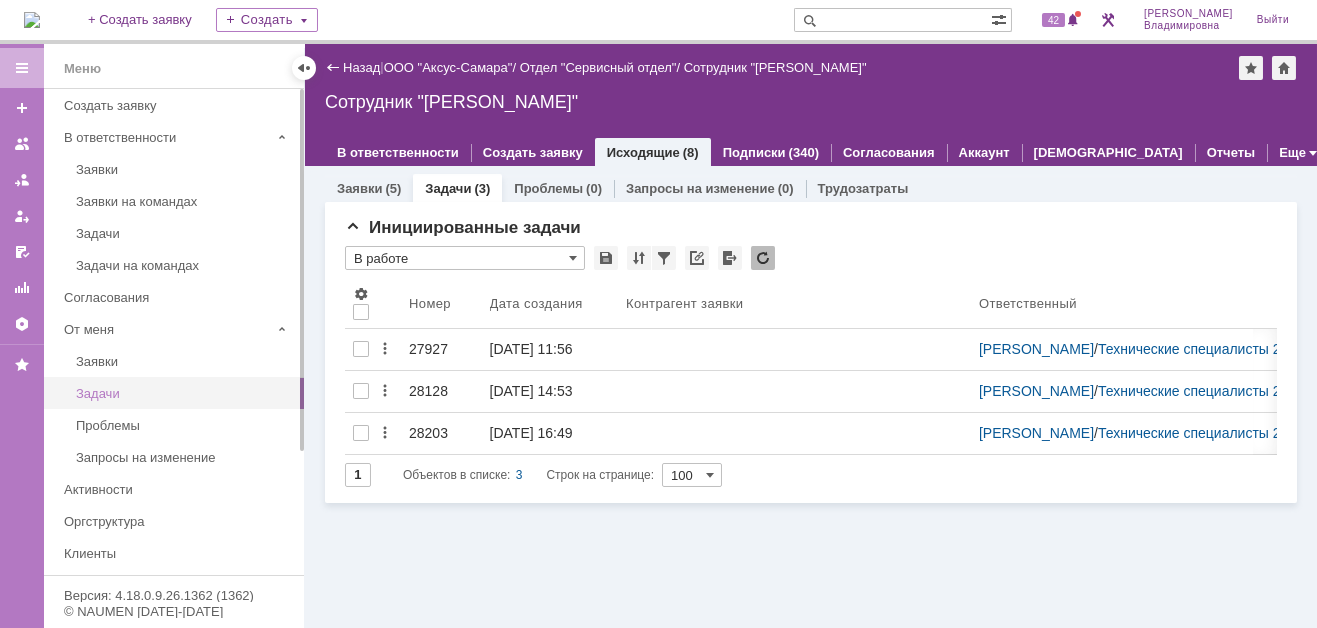 scroll, scrollTop: 0, scrollLeft: 0, axis: both 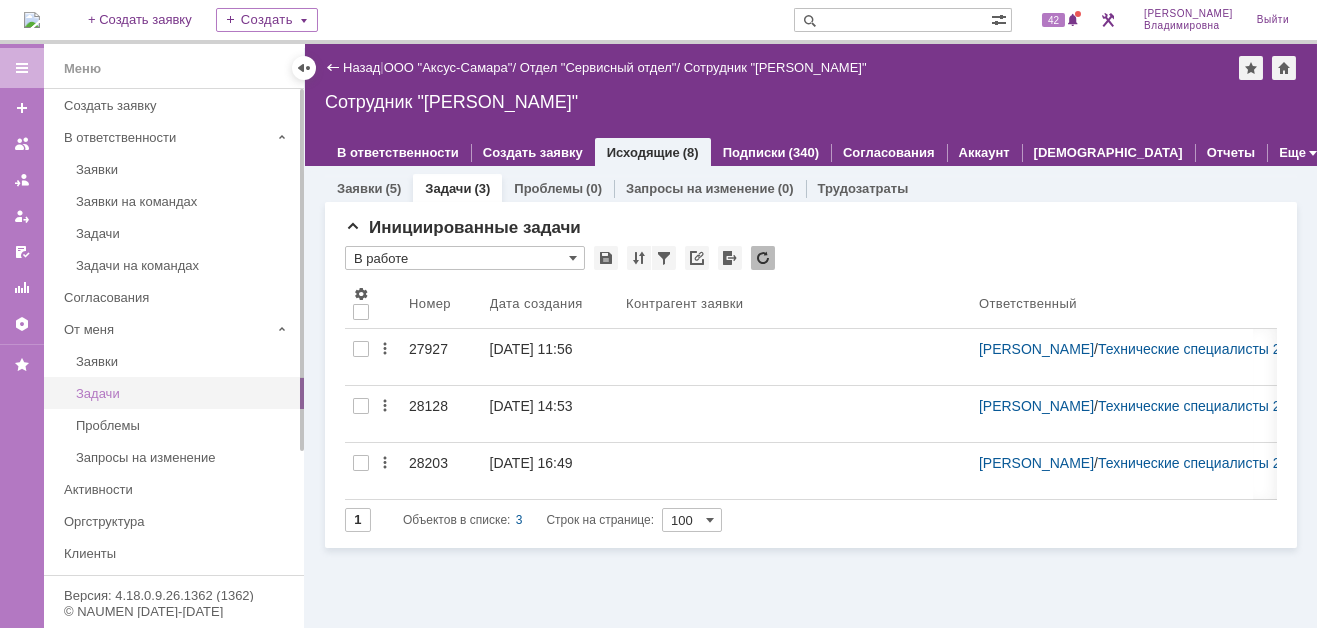click on "Задачи" at bounding box center (184, 393) 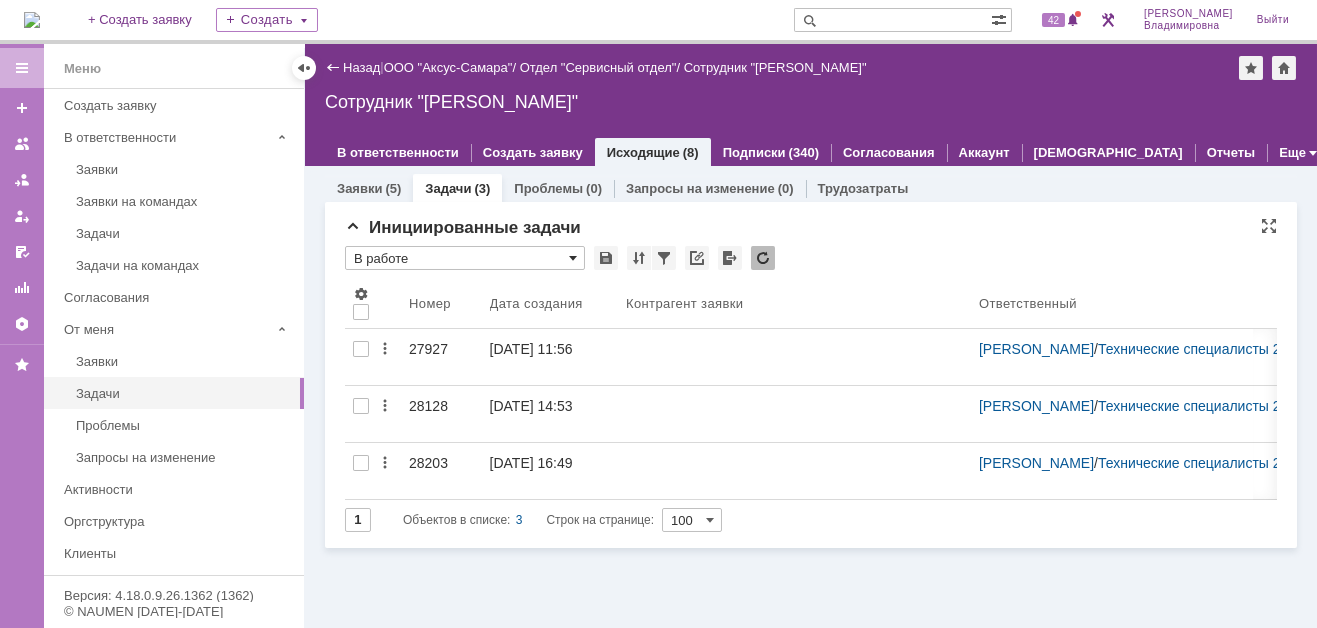 click at bounding box center (573, 258) 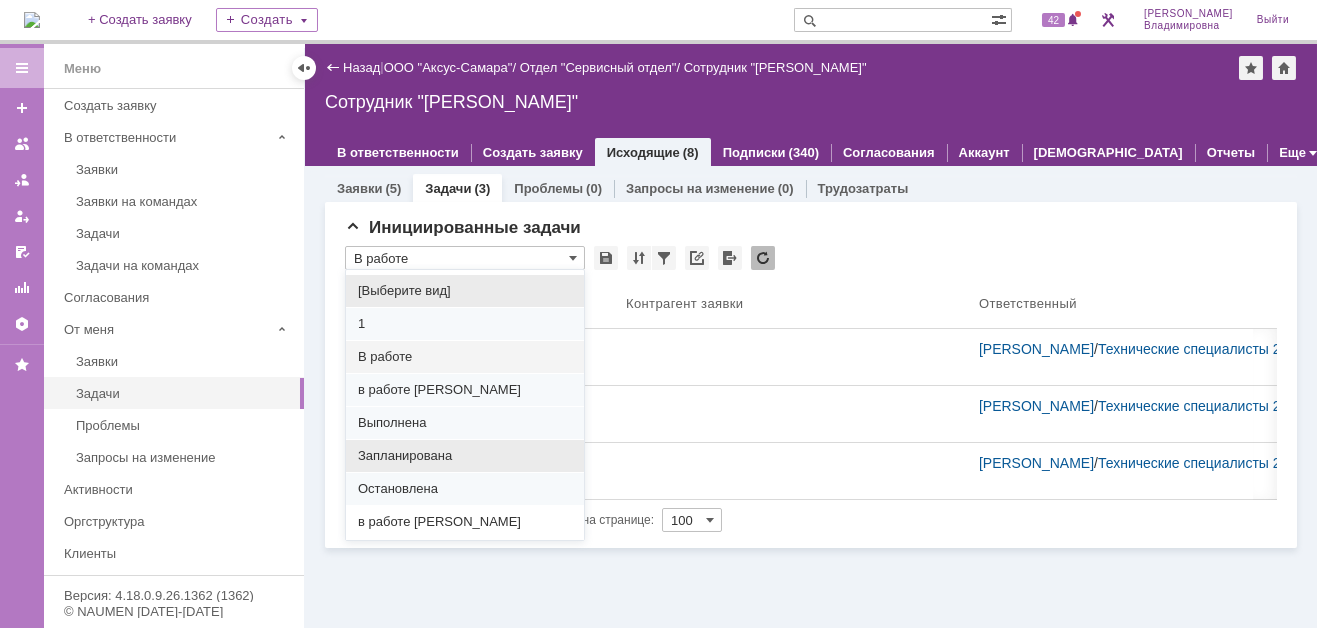 click on "Запланирована" at bounding box center (465, 456) 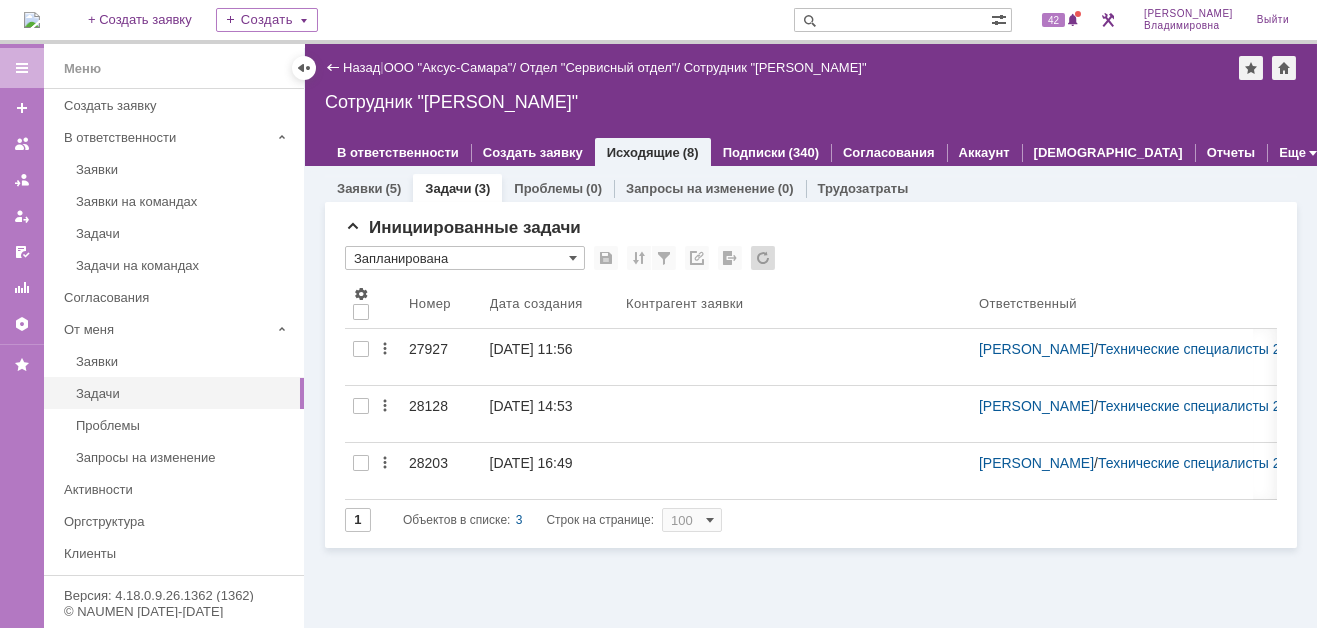 type on "20" 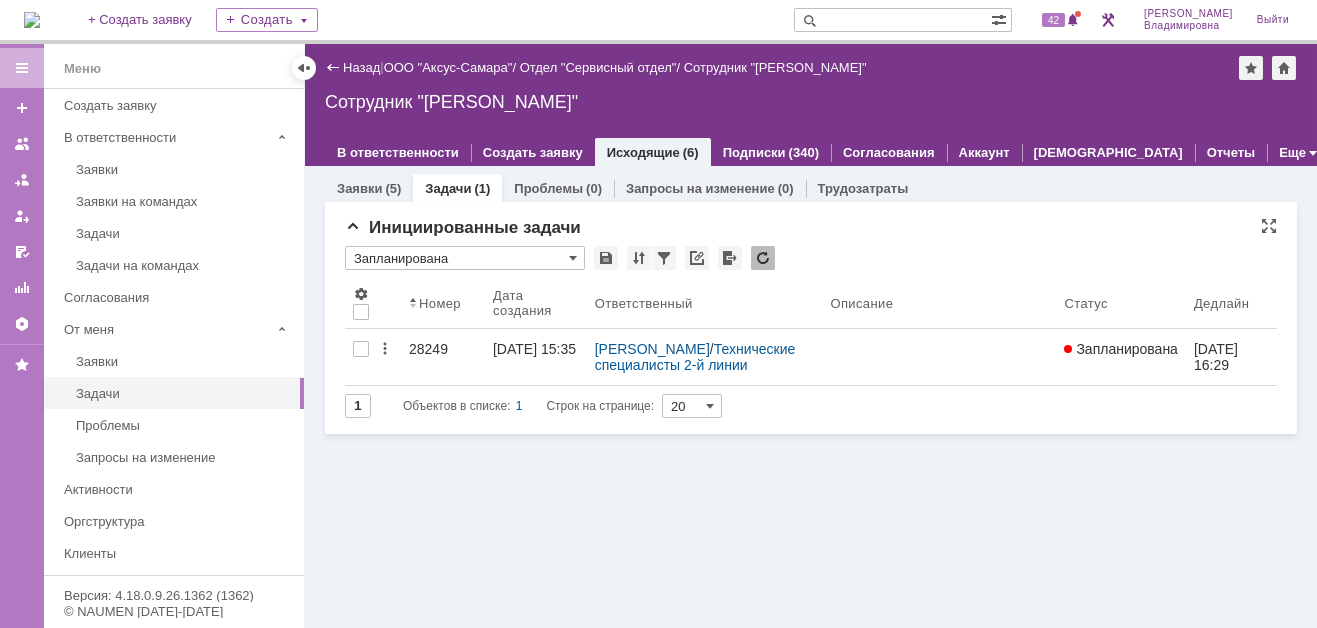 type on "Запланирована" 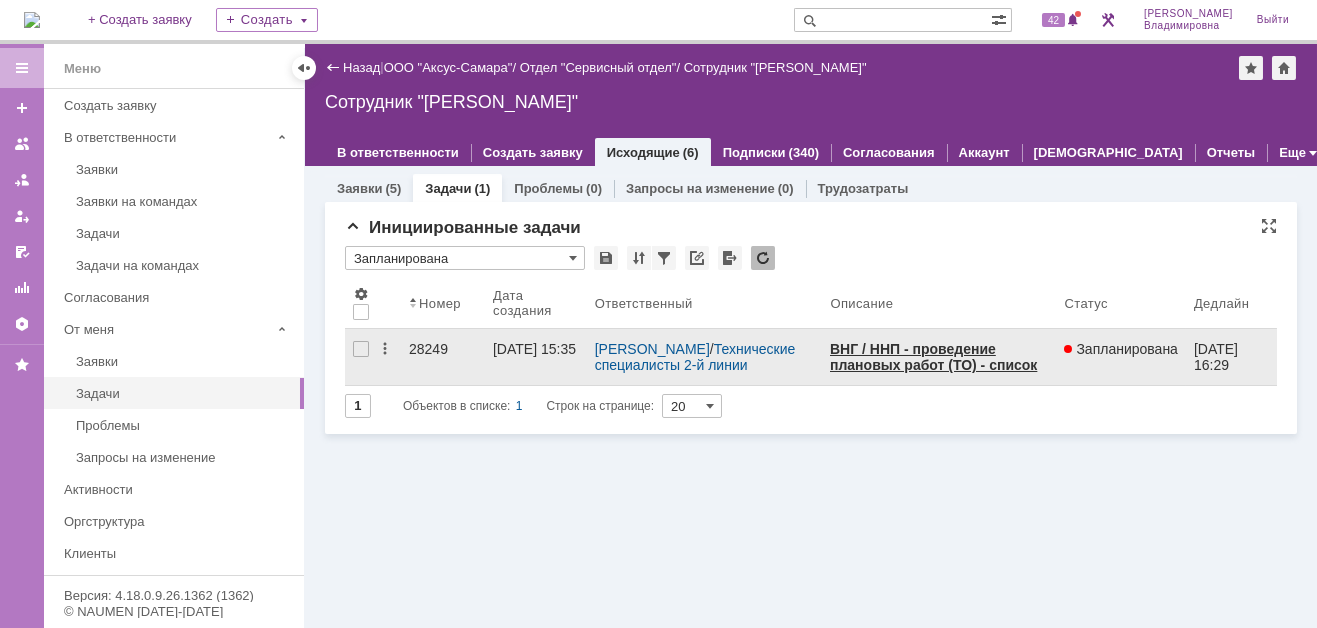 click on "28249" 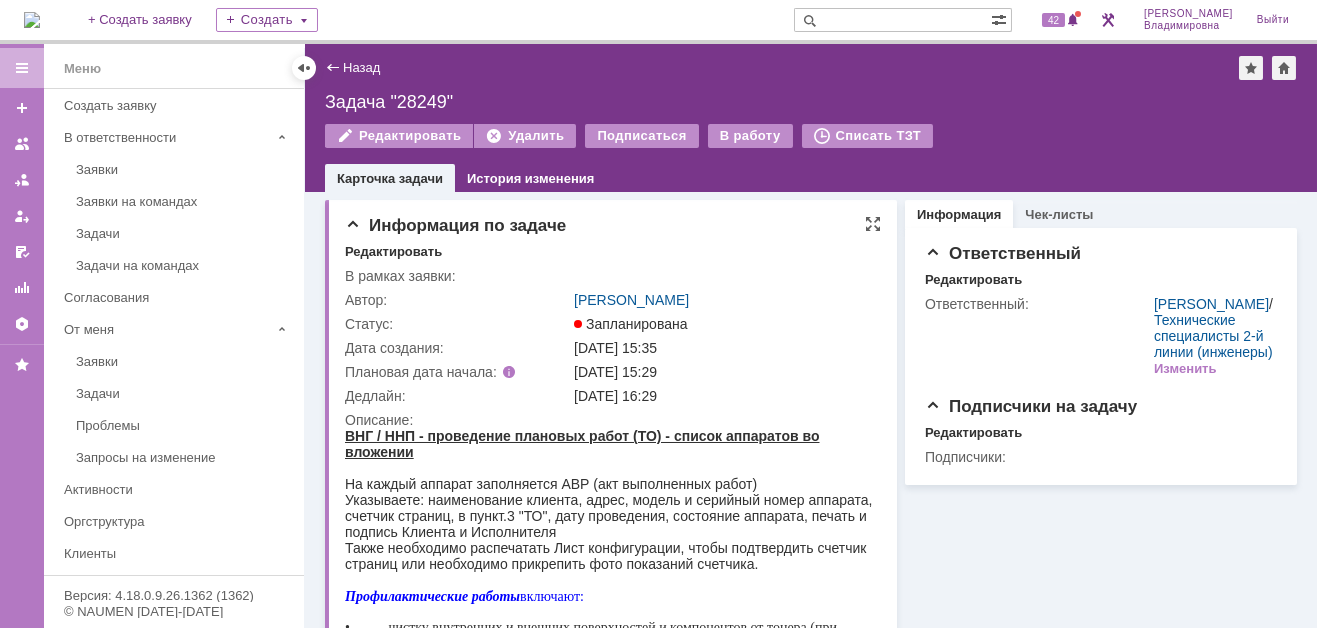 scroll, scrollTop: 0, scrollLeft: 0, axis: both 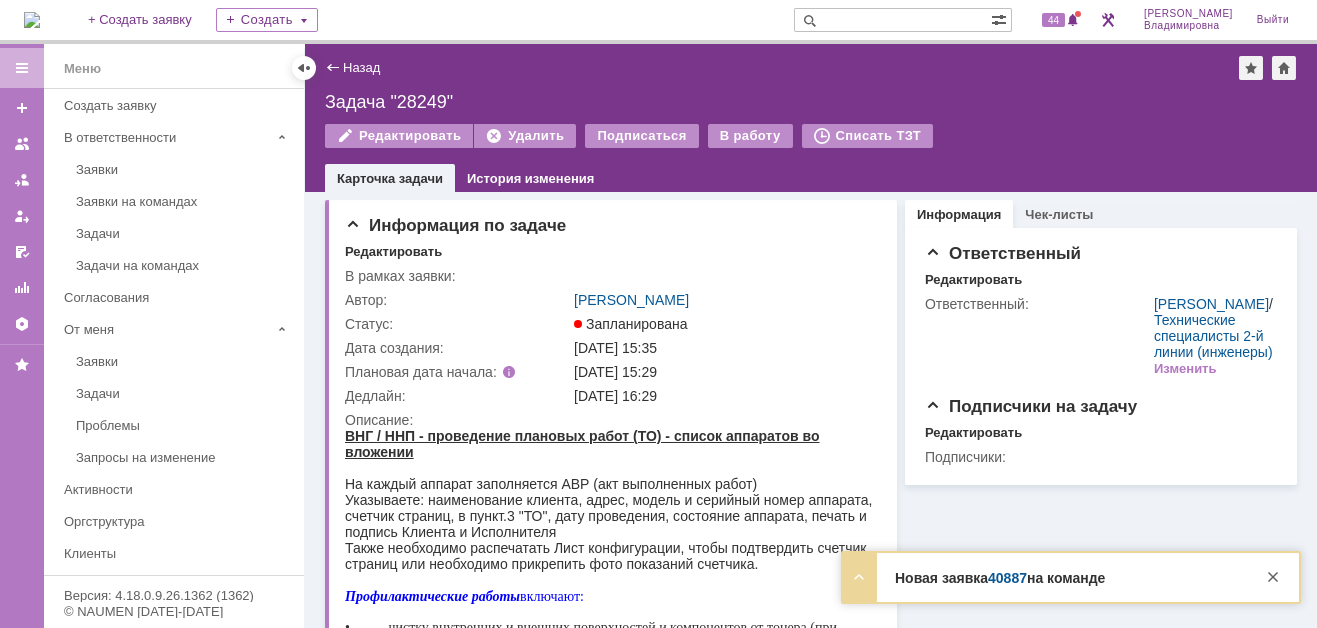 click on "40887" 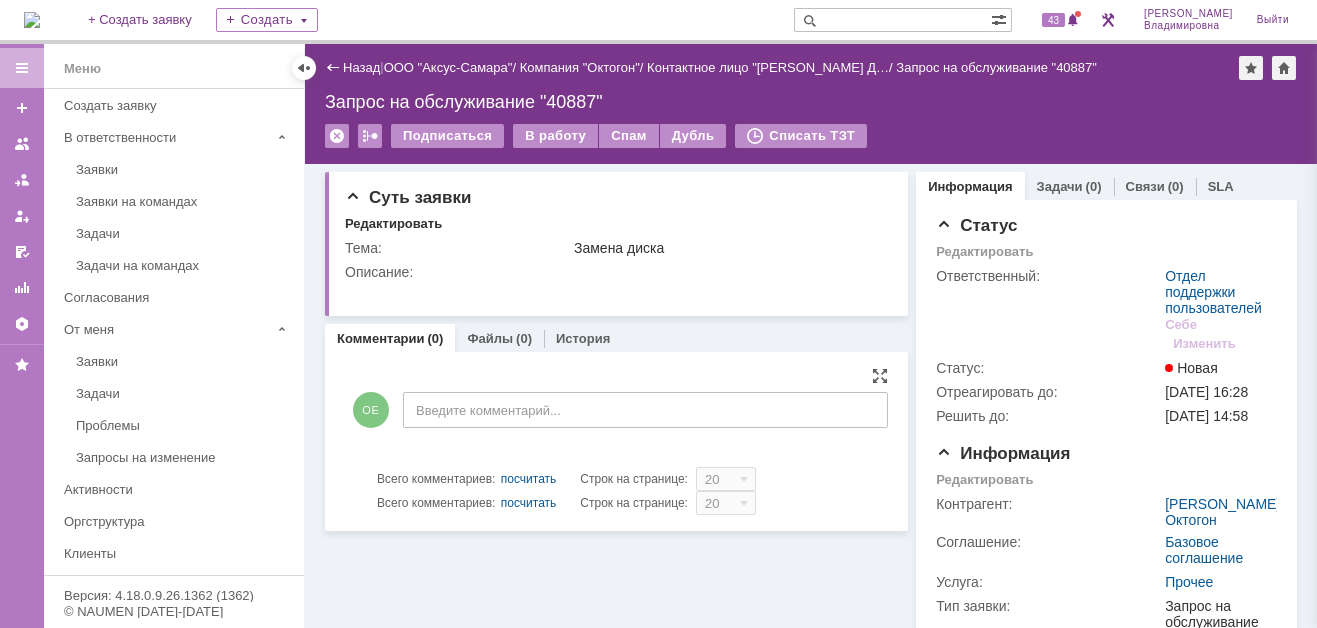scroll, scrollTop: 0, scrollLeft: 0, axis: both 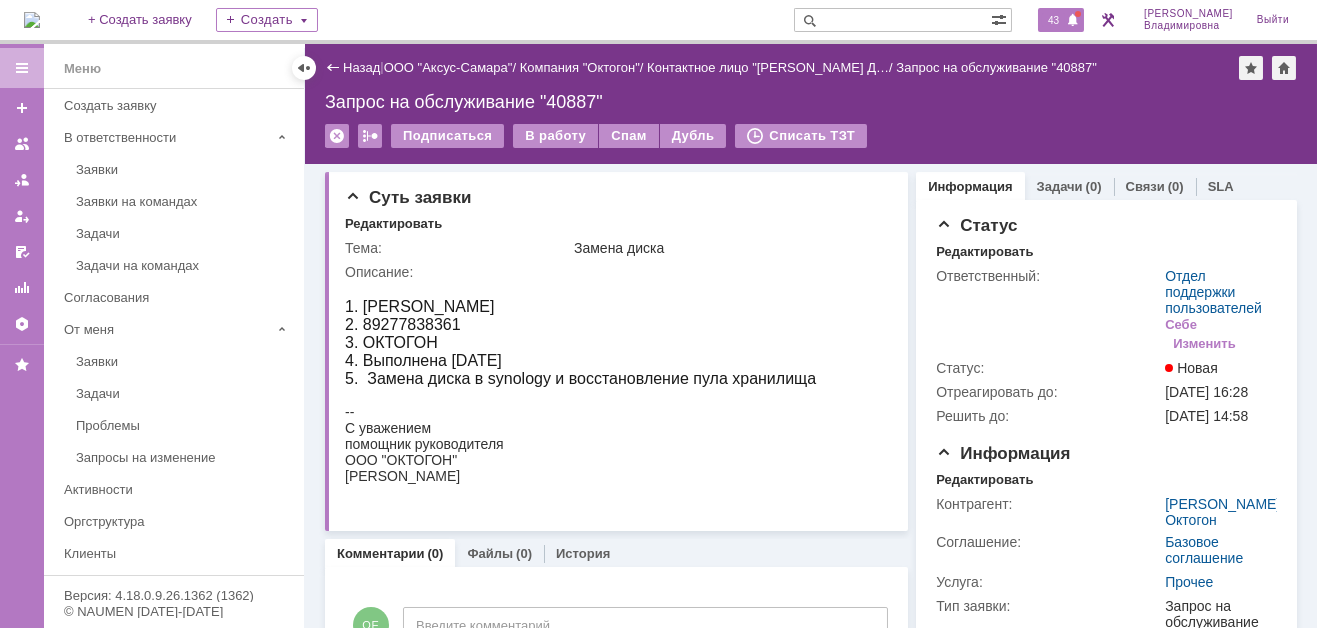 click on "43" at bounding box center (1053, 20) 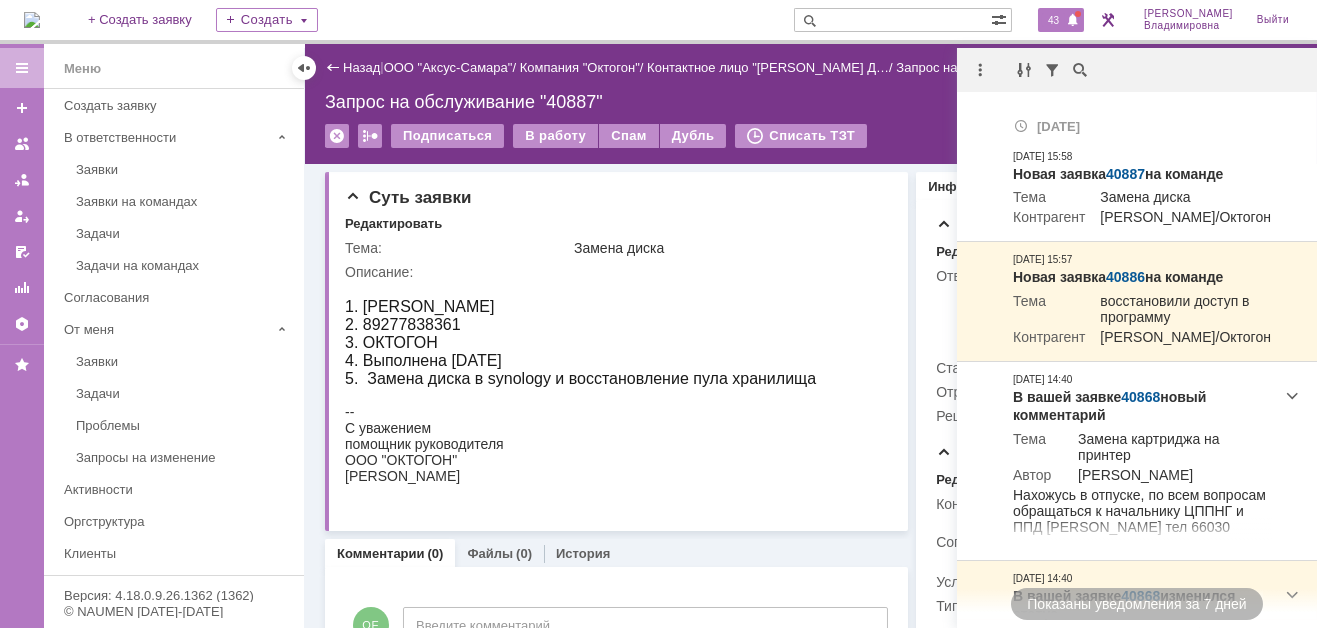 click at bounding box center [892, 20] 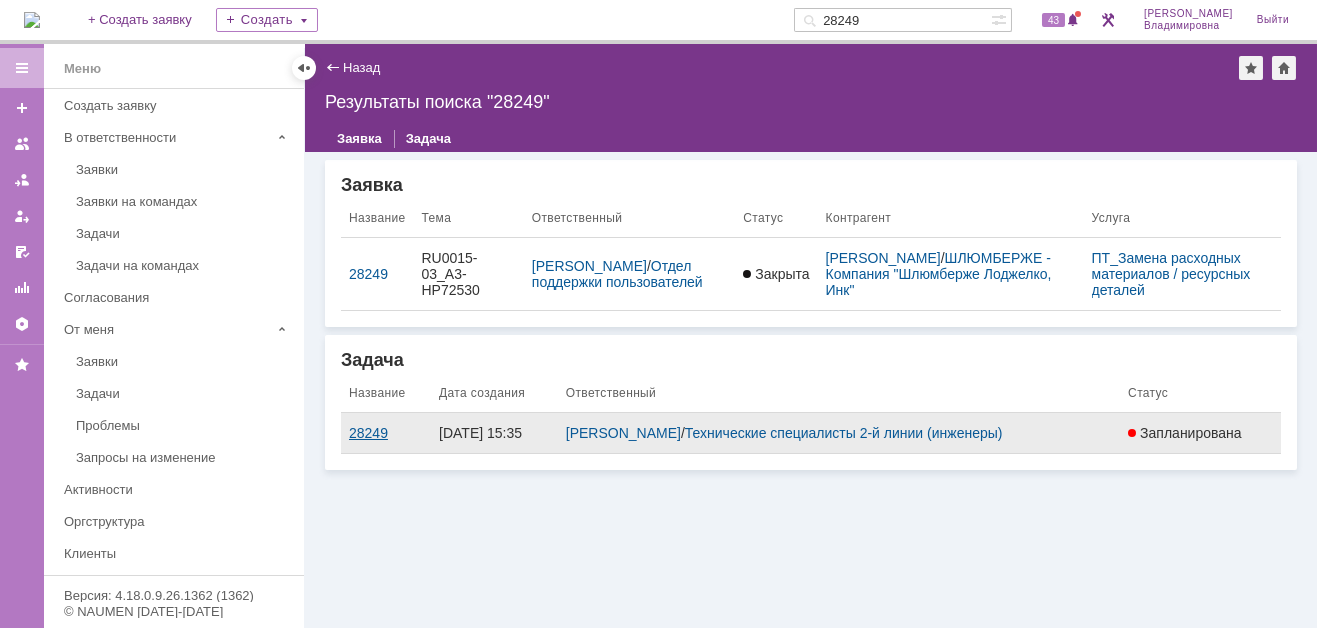 click on "28249" at bounding box center [386, 433] 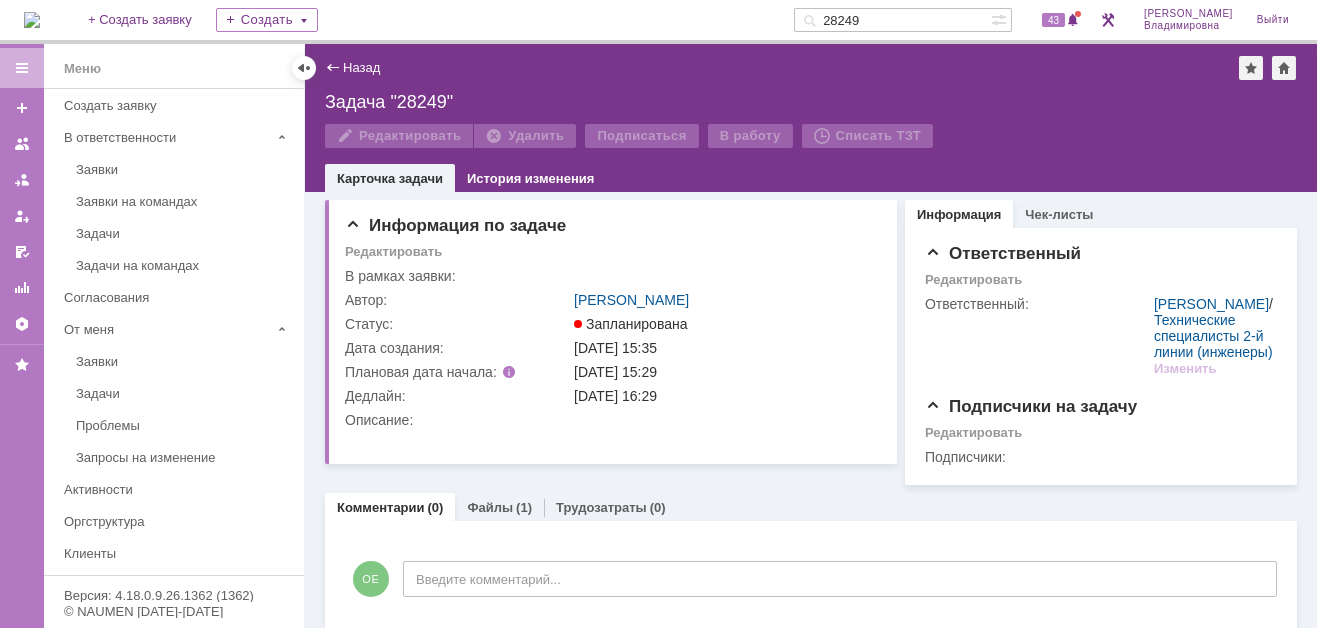 scroll, scrollTop: 0, scrollLeft: 0, axis: both 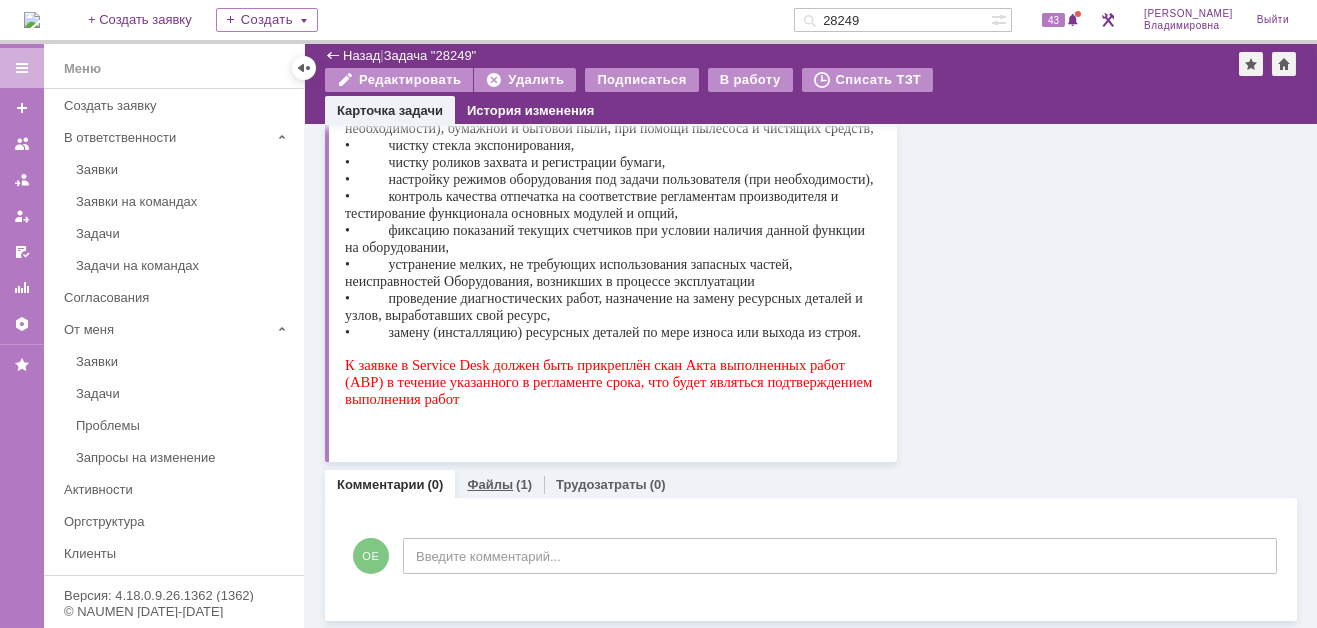 click on "Файлы" at bounding box center [490, 484] 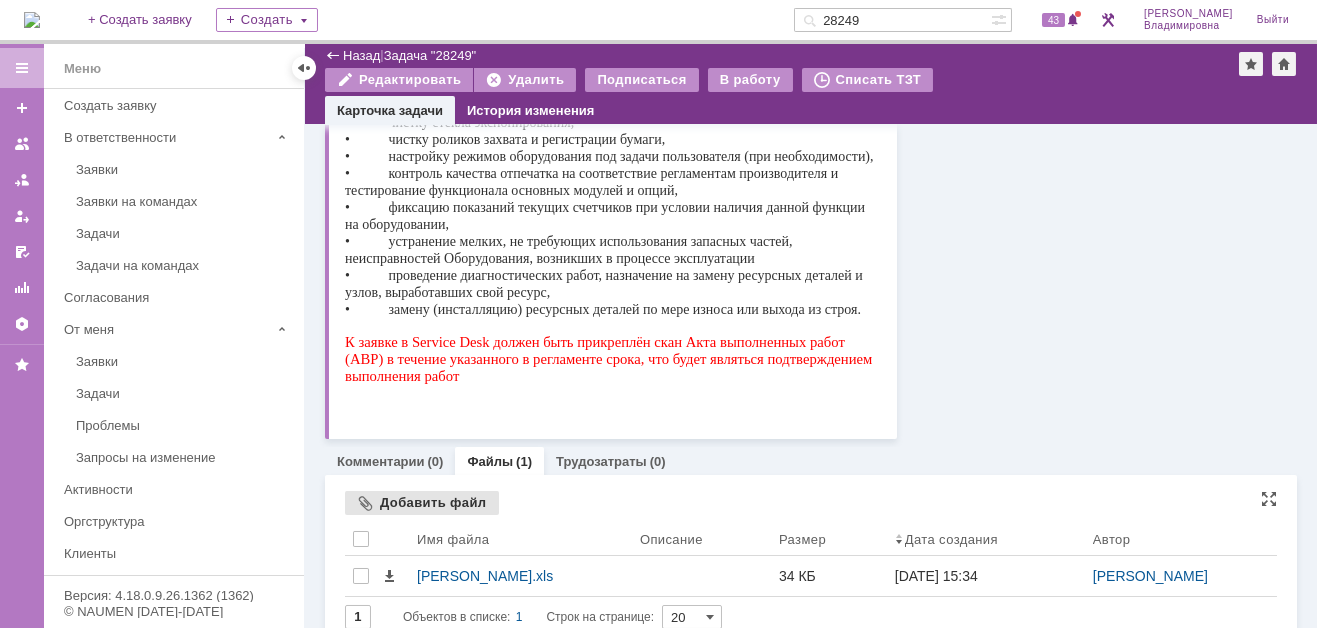 scroll, scrollTop: 494, scrollLeft: 0, axis: vertical 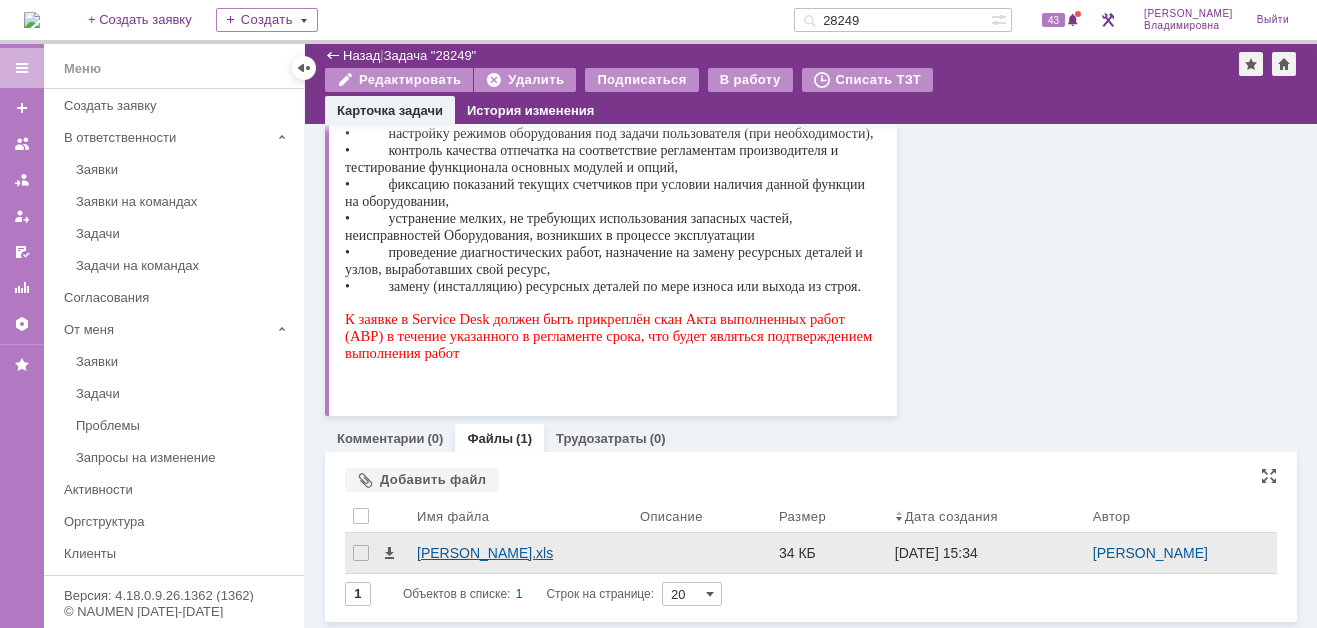 click on "Валерий ТО.xls" at bounding box center [520, 553] 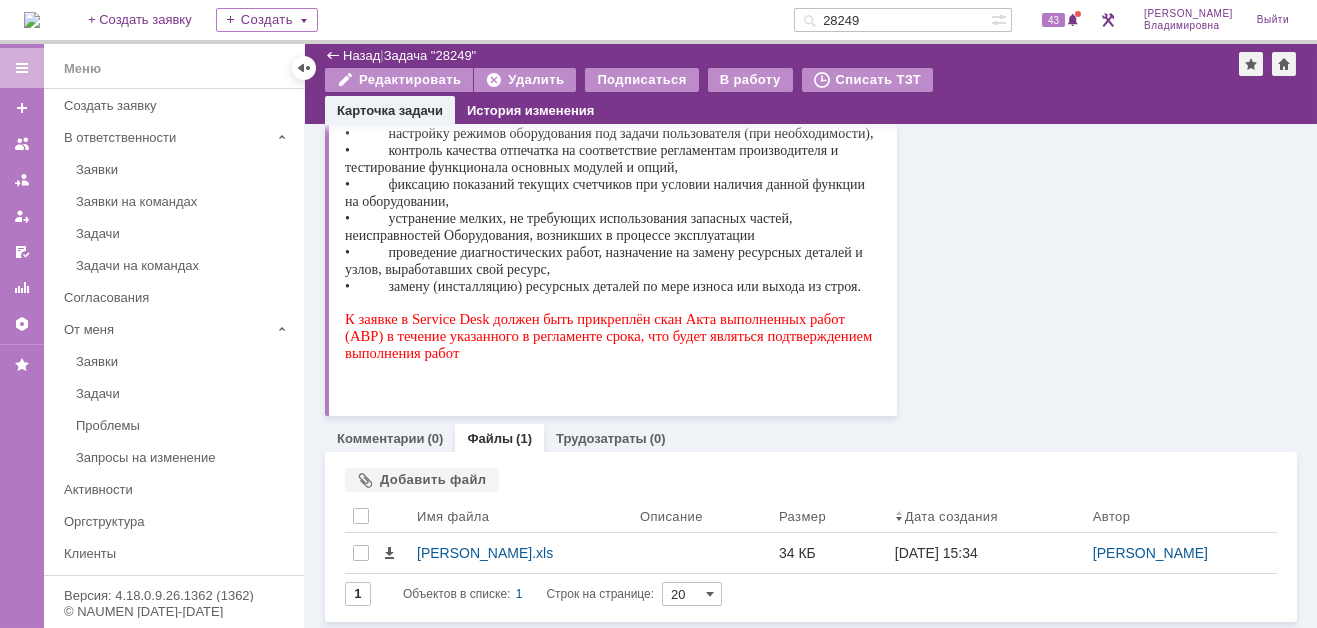 click on "На домашнюю + Создать заявку Создать 28249 43 Орлова Елена  Владимировна Выйти" at bounding box center (658, 22) 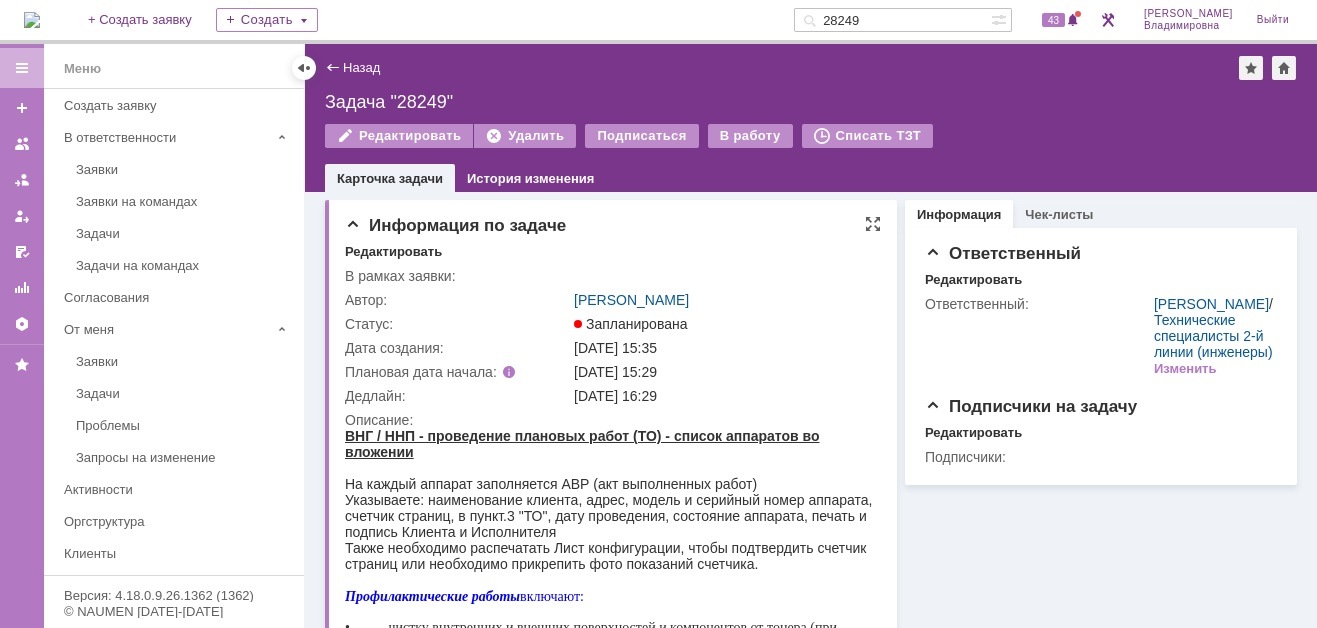 scroll, scrollTop: 100, scrollLeft: 0, axis: vertical 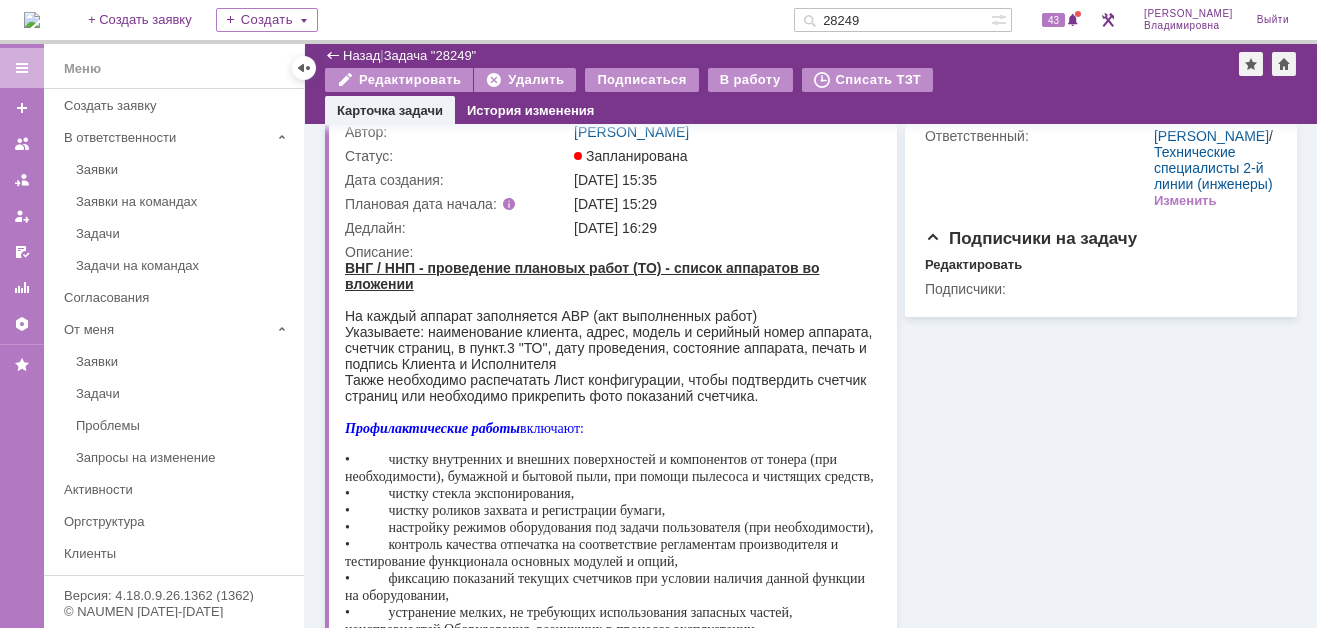 drag, startPoint x: 901, startPoint y: 14, endPoint x: 835, endPoint y: 10, distance: 66.1211 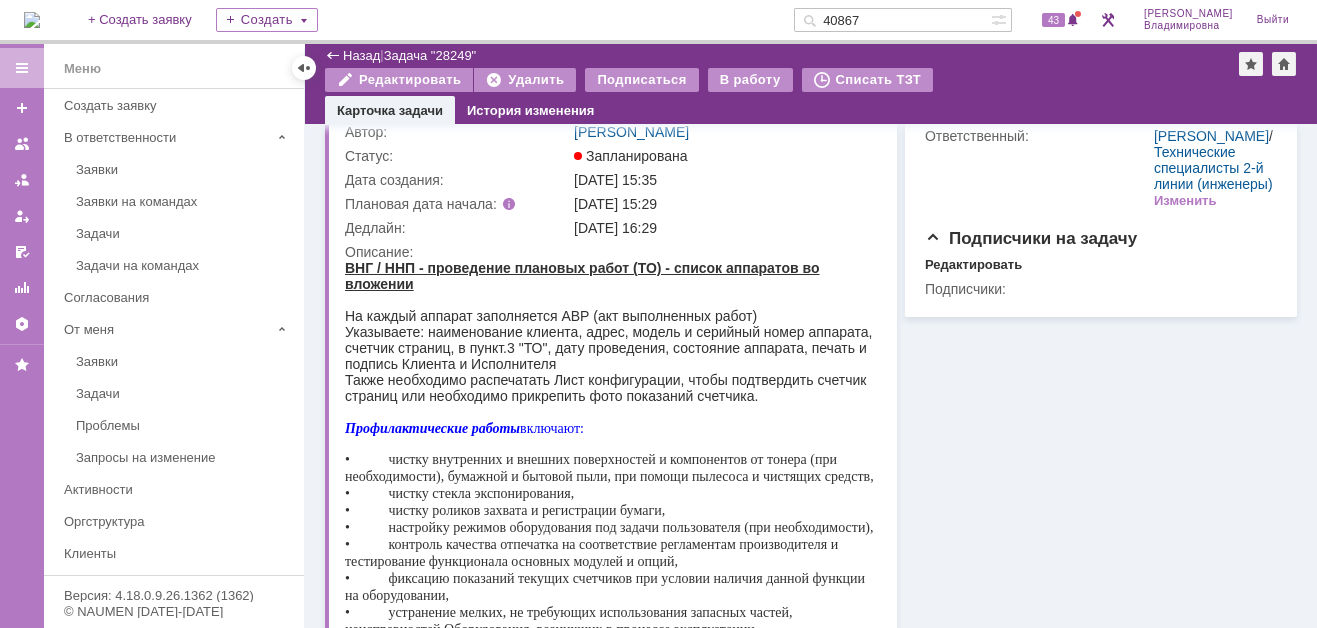 type on "40867" 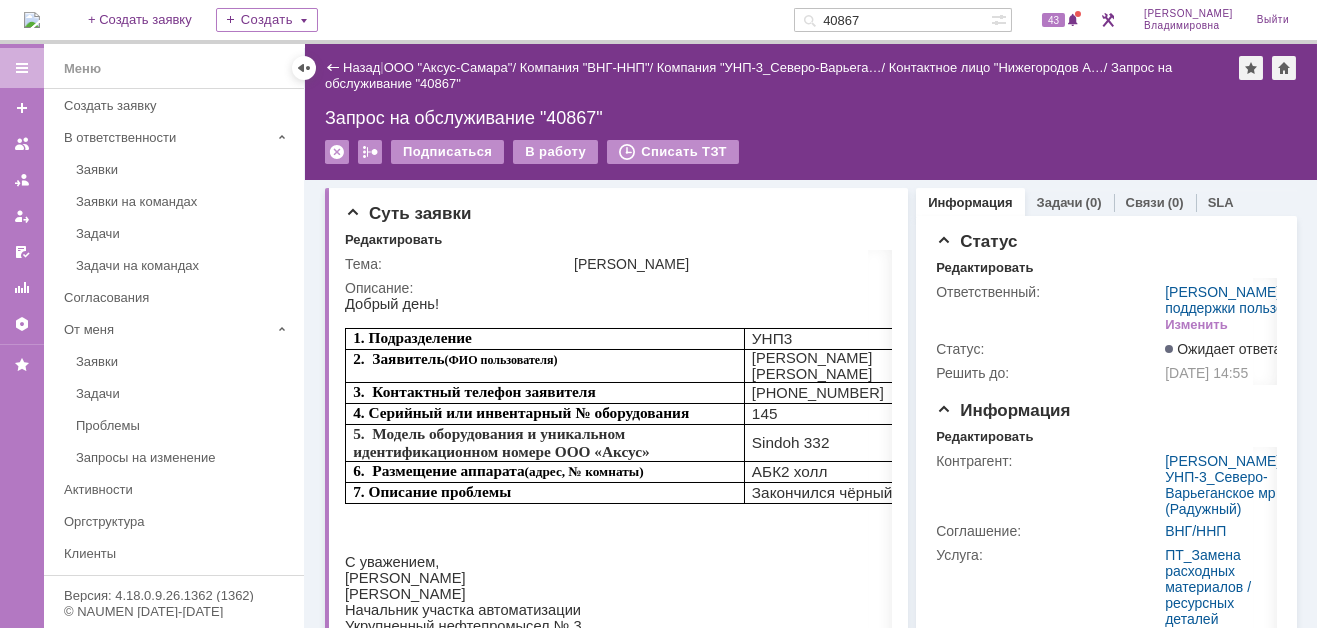scroll, scrollTop: 0, scrollLeft: 0, axis: both 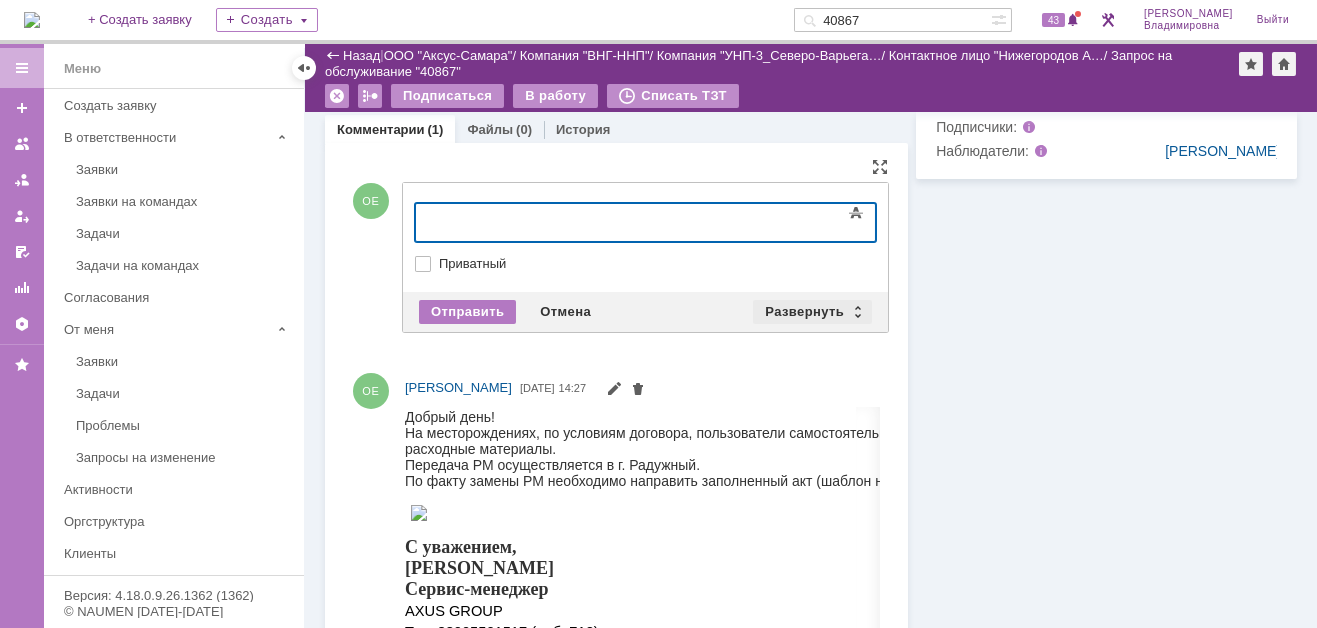 click on "Развернуть" at bounding box center (812, 312) 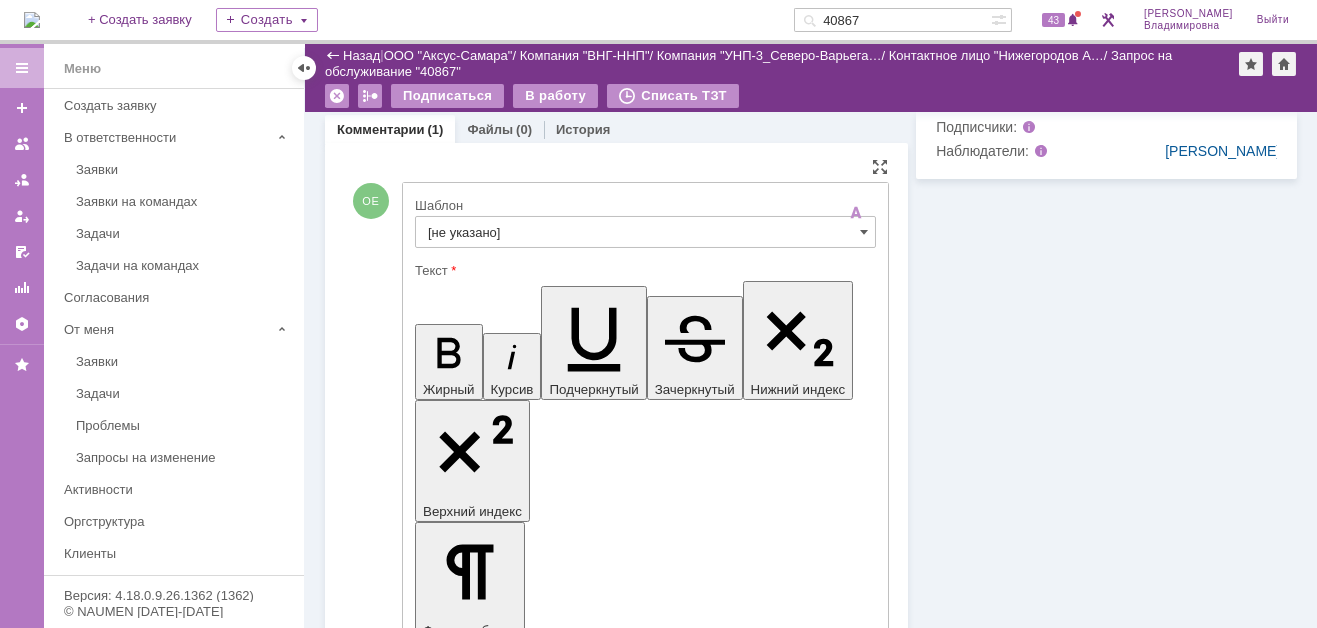 scroll, scrollTop: 0, scrollLeft: 0, axis: both 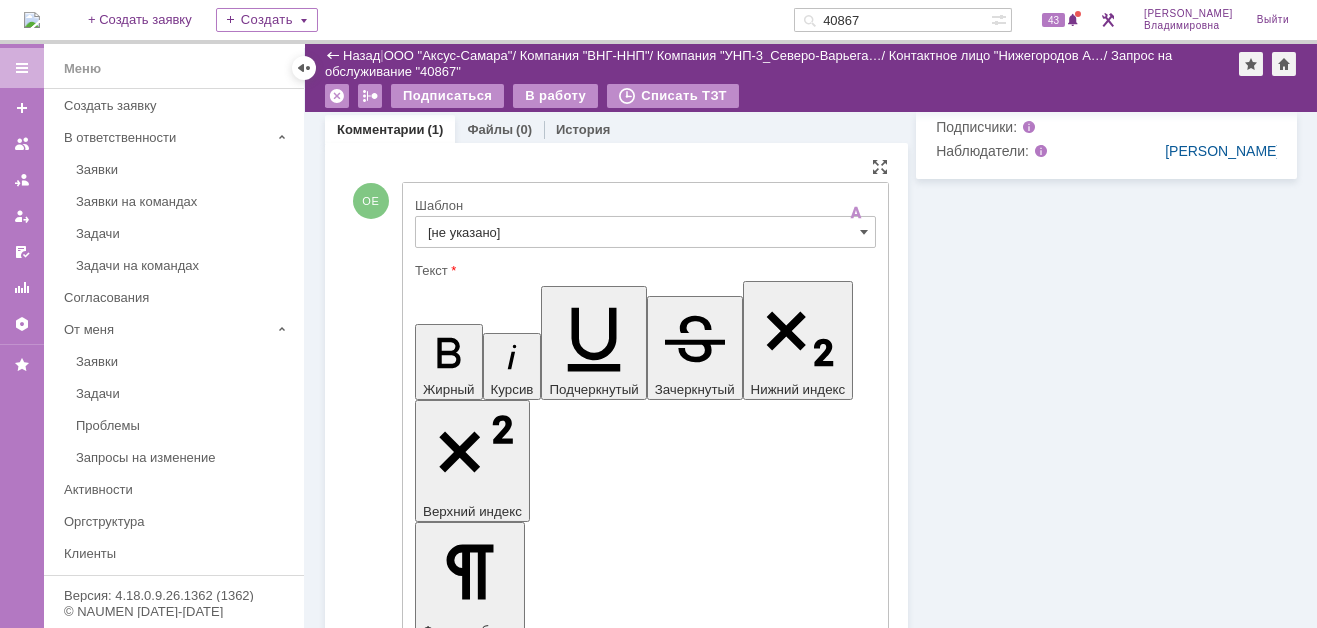click on "[не указано]" at bounding box center (645, 232) 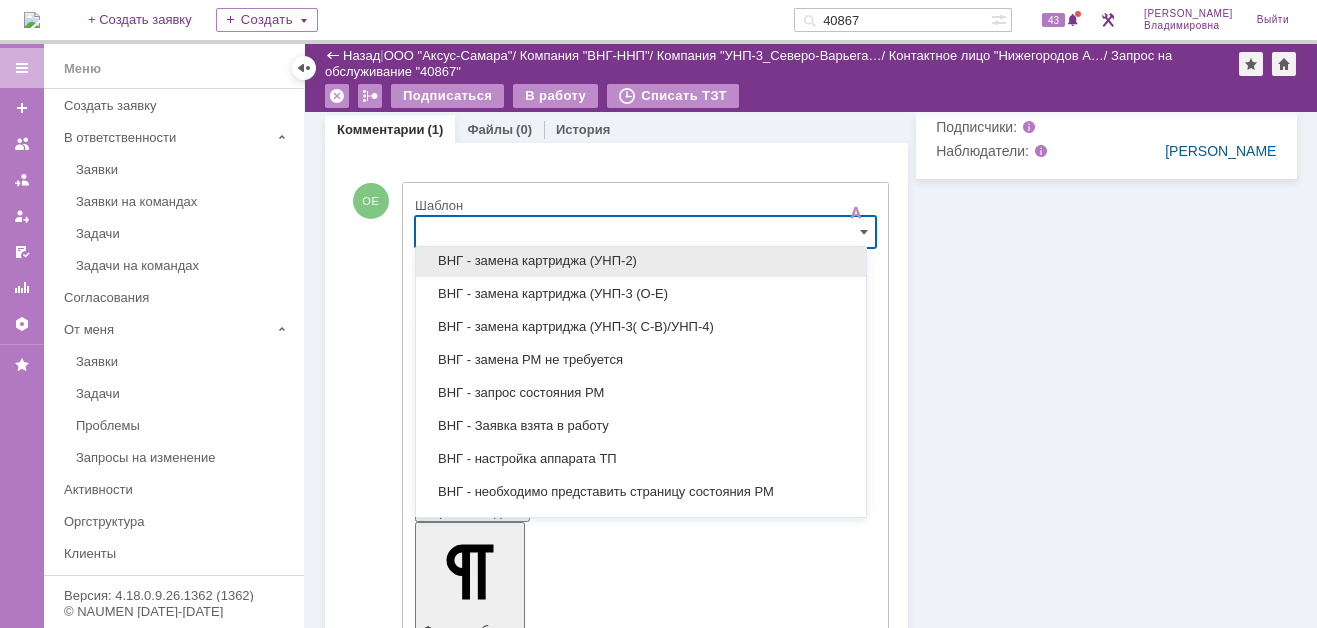 scroll, scrollTop: 400, scrollLeft: 0, axis: vertical 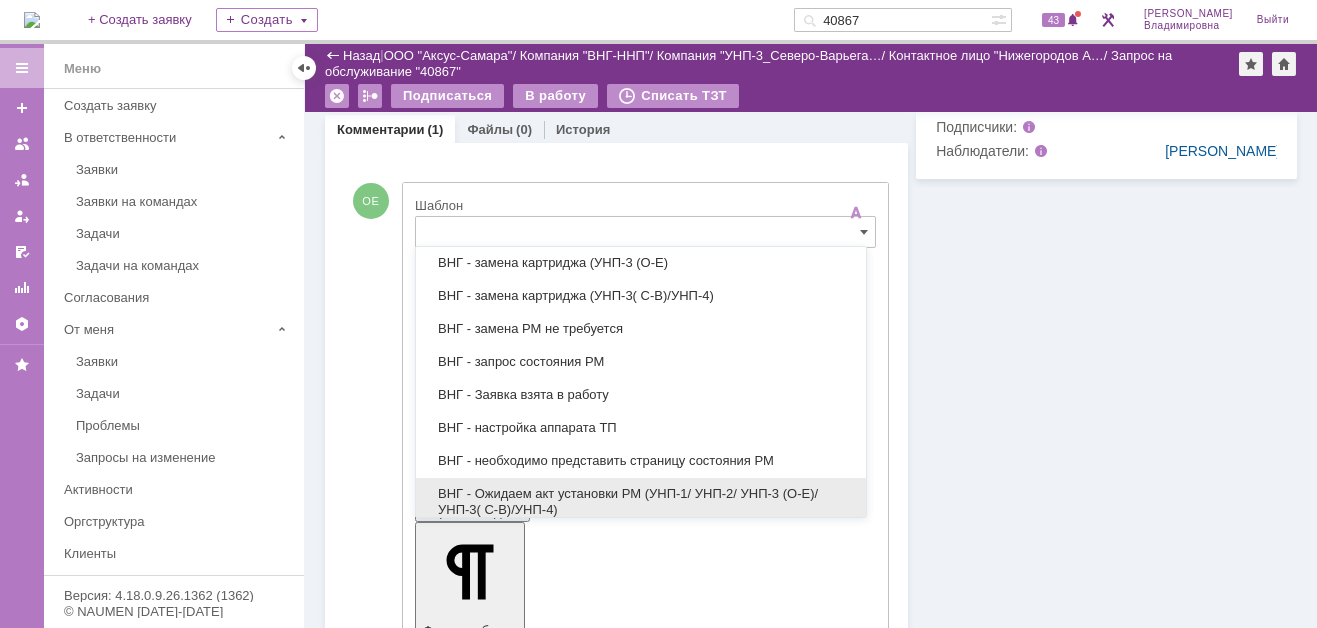 click on "ВНГ - Ожидаем акт установки РМ  (УНП-1/ УНП-2/ УНП-3 (О-Е)/ УНП-3( С-В)/УНП-4)" at bounding box center [641, 502] 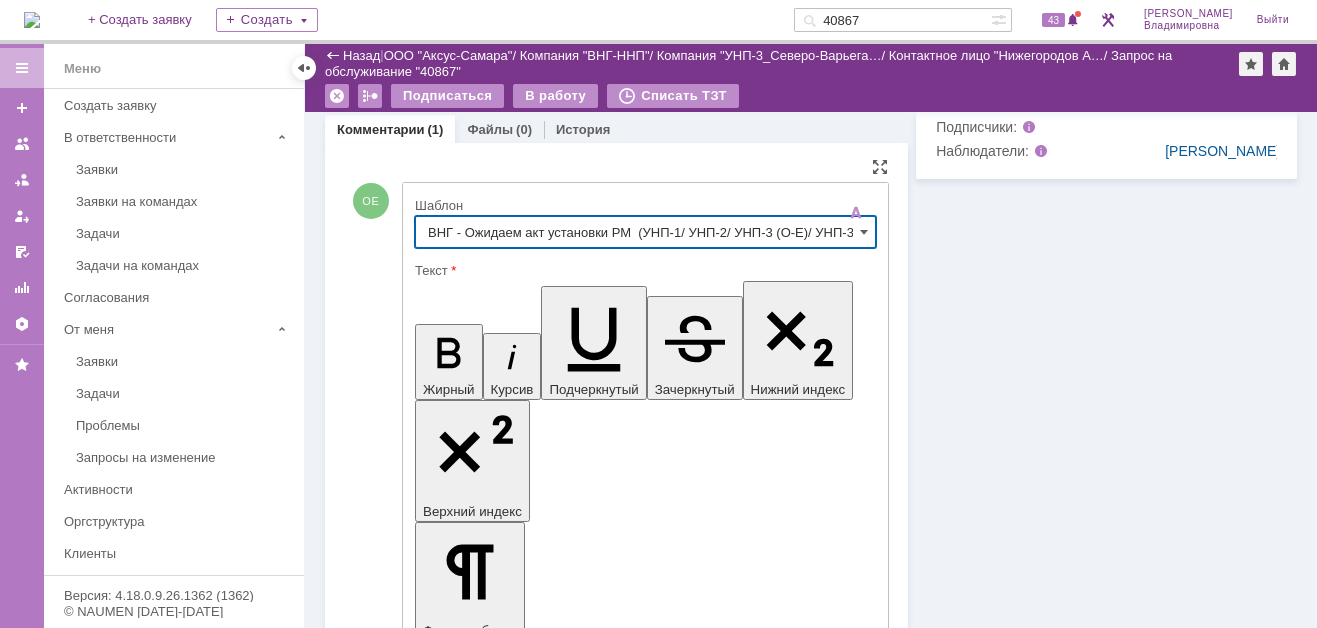 type on "ВНГ - Ожидаем акт установки РМ  (УНП-1/ УНП-2/ УНП-3 (О-Е)/ УНП-3( С-В)/УНП-4)" 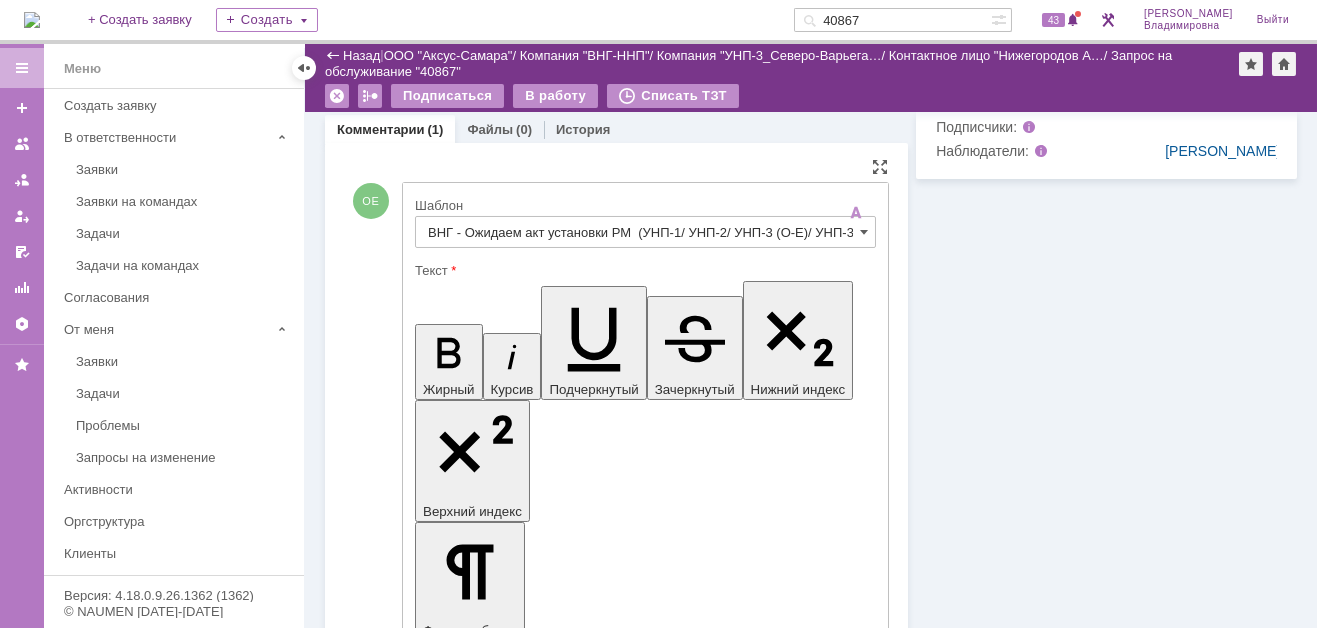 click on "Ожидаем АКТ установки РМ" at bounding box center [577, 4379] 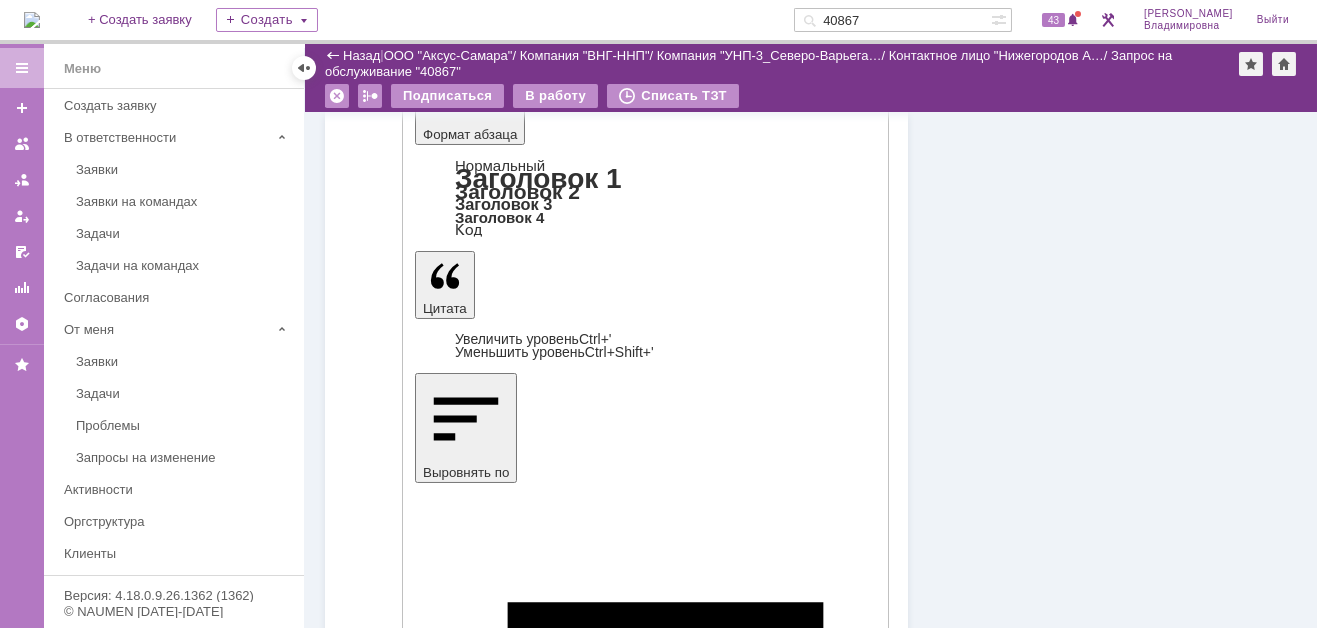 scroll, scrollTop: 1299, scrollLeft: 0, axis: vertical 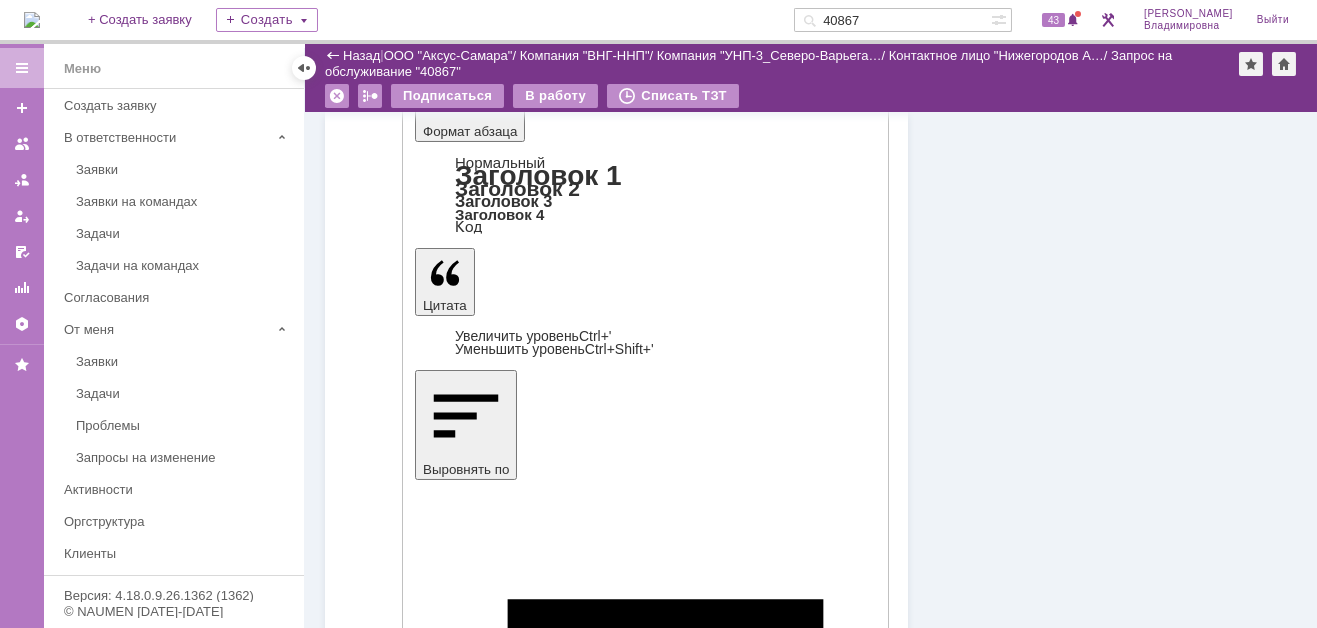 click on "Выбрать файл" at bounding box center (485, 4209) 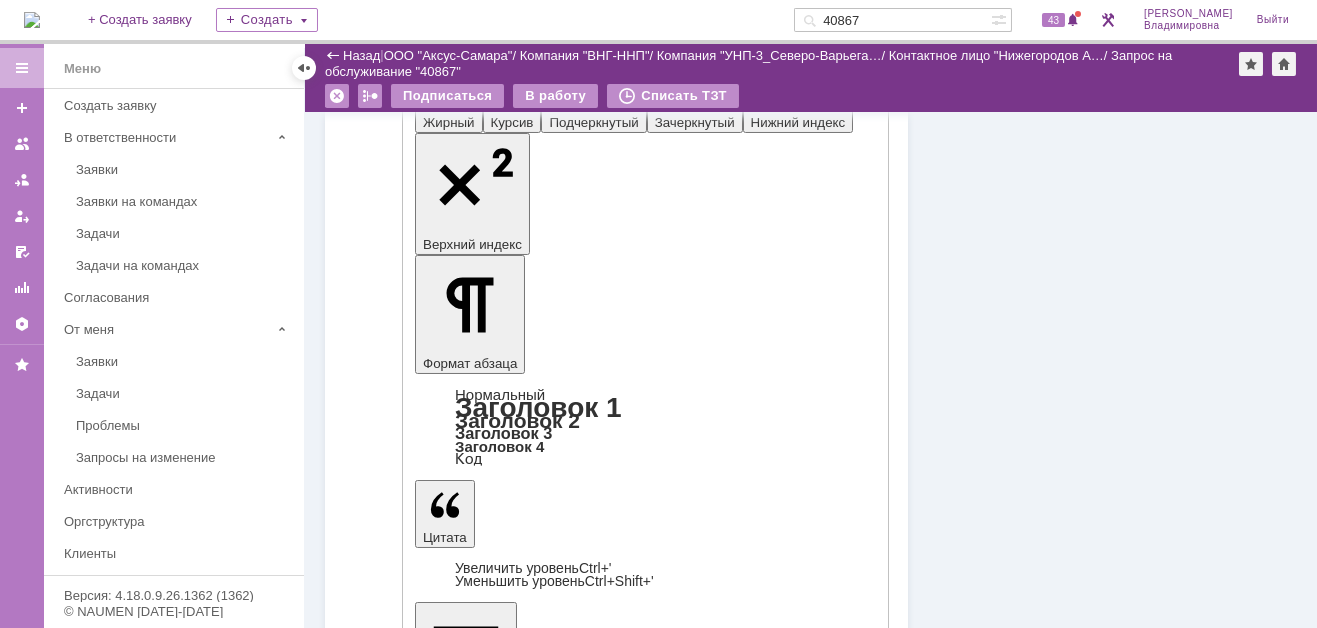 scroll, scrollTop: 900, scrollLeft: 0, axis: vertical 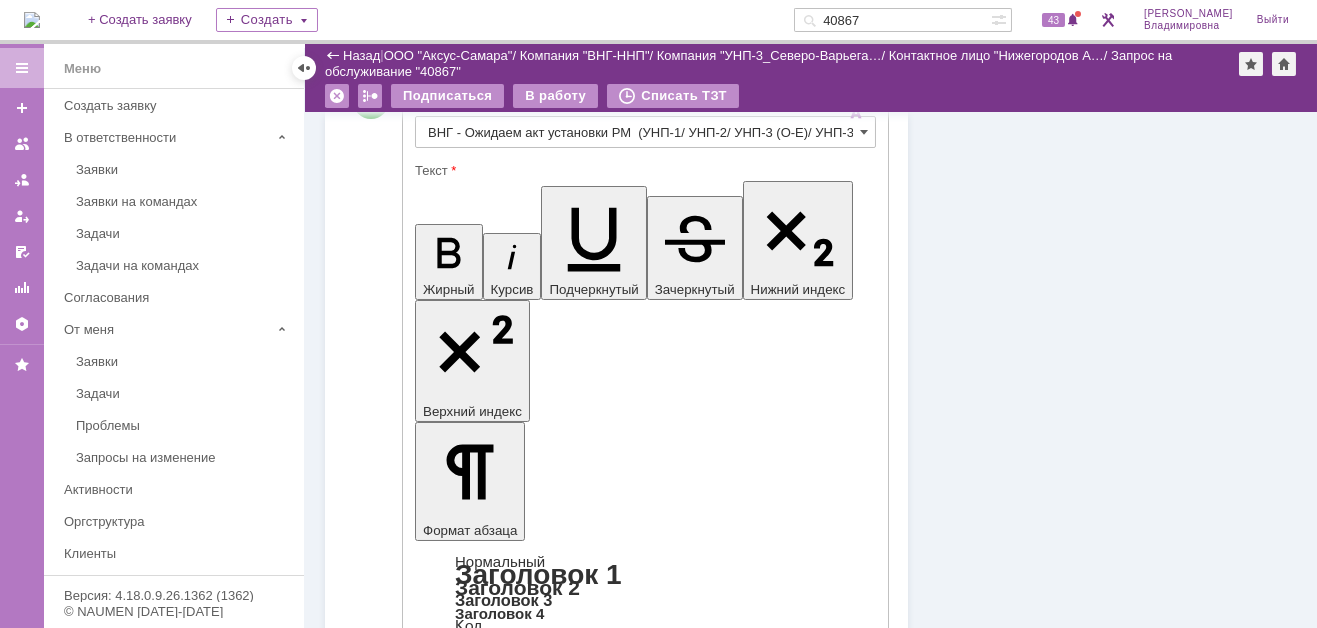 click on "Добрый день!  Ожидаем от Вас  АКТ установки РМ" at bounding box center [577, 4287] 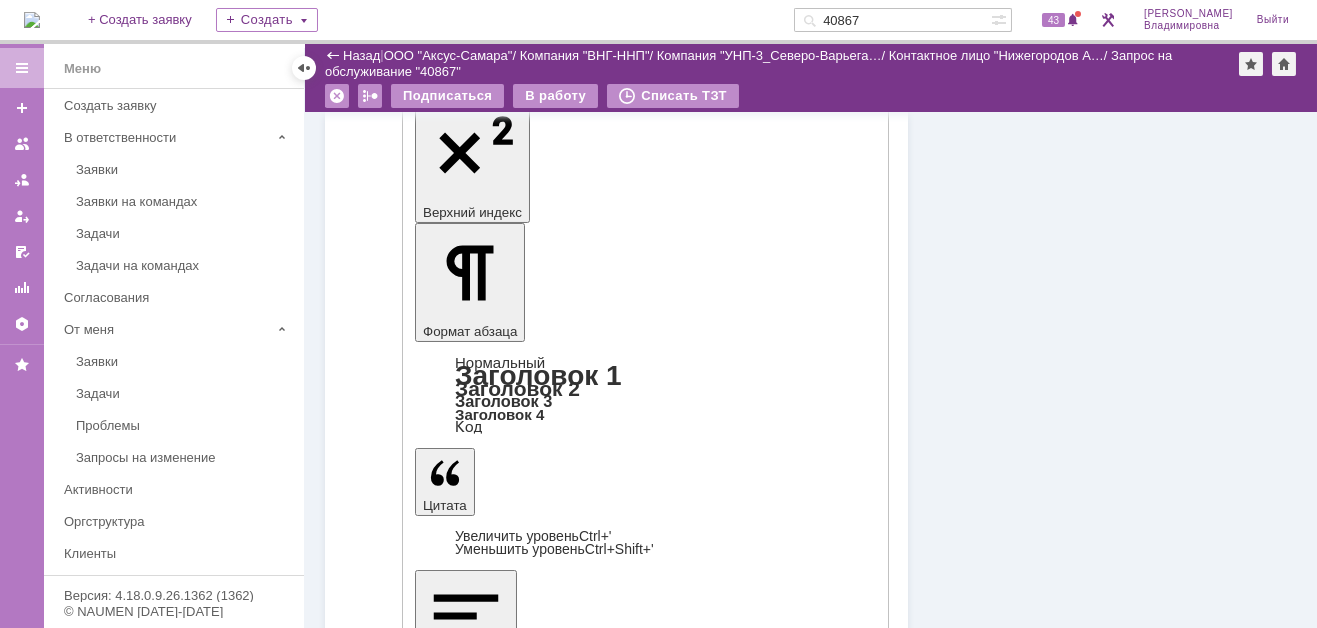 click on "Отправить" at bounding box center (467, 4507) 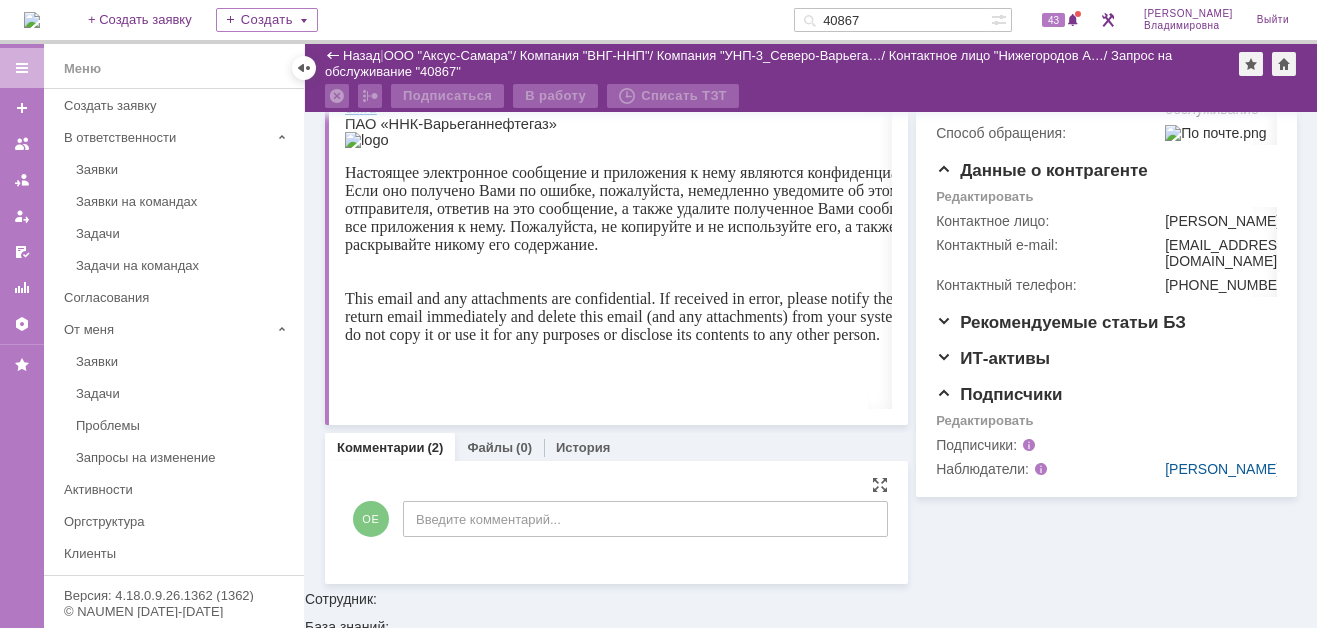 scroll, scrollTop: 603, scrollLeft: 0, axis: vertical 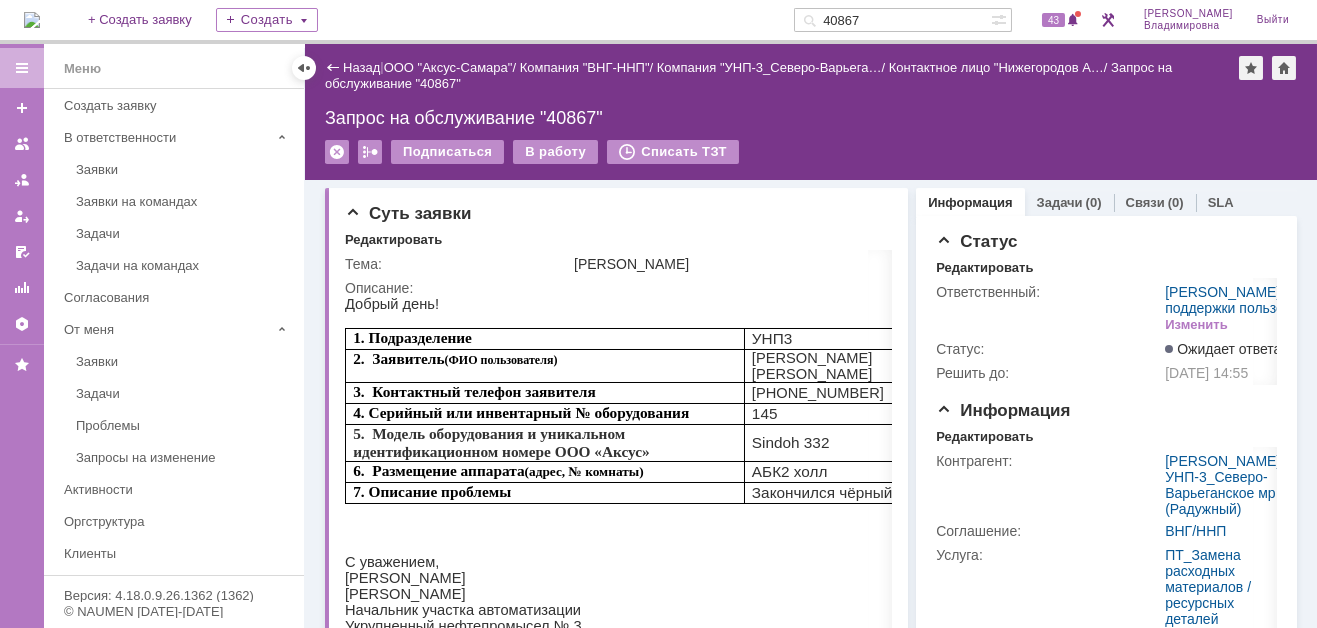click on "40867" at bounding box center (892, 20) 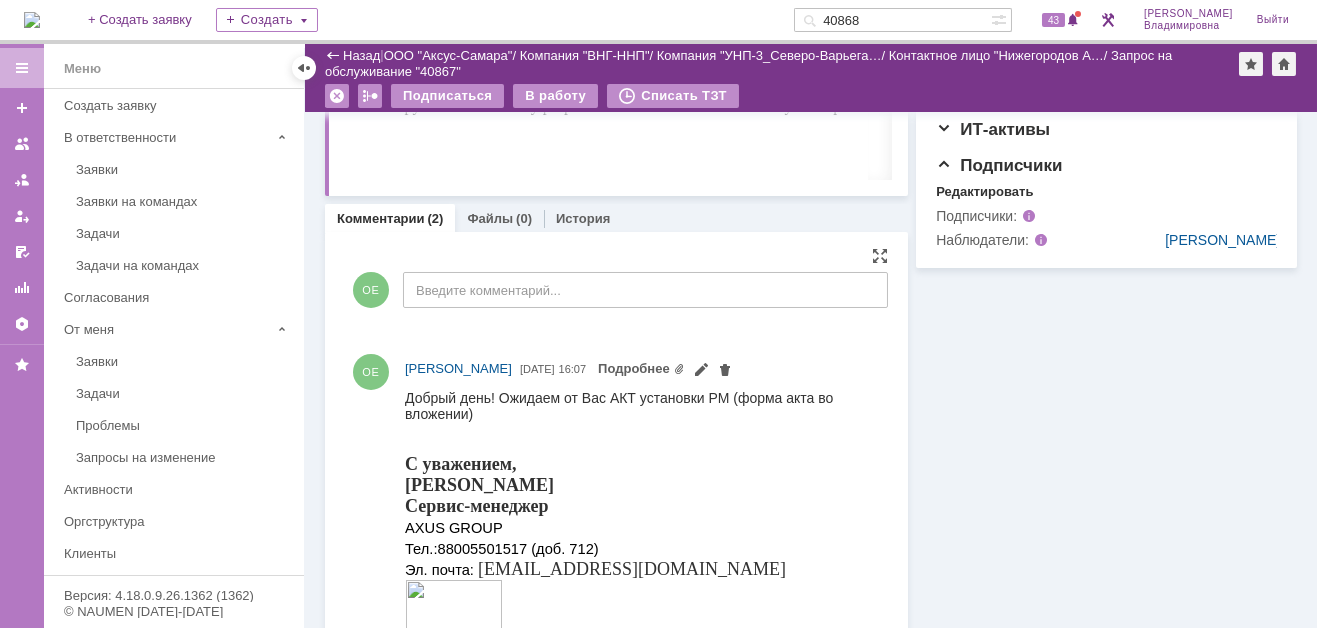 scroll, scrollTop: 900, scrollLeft: 0, axis: vertical 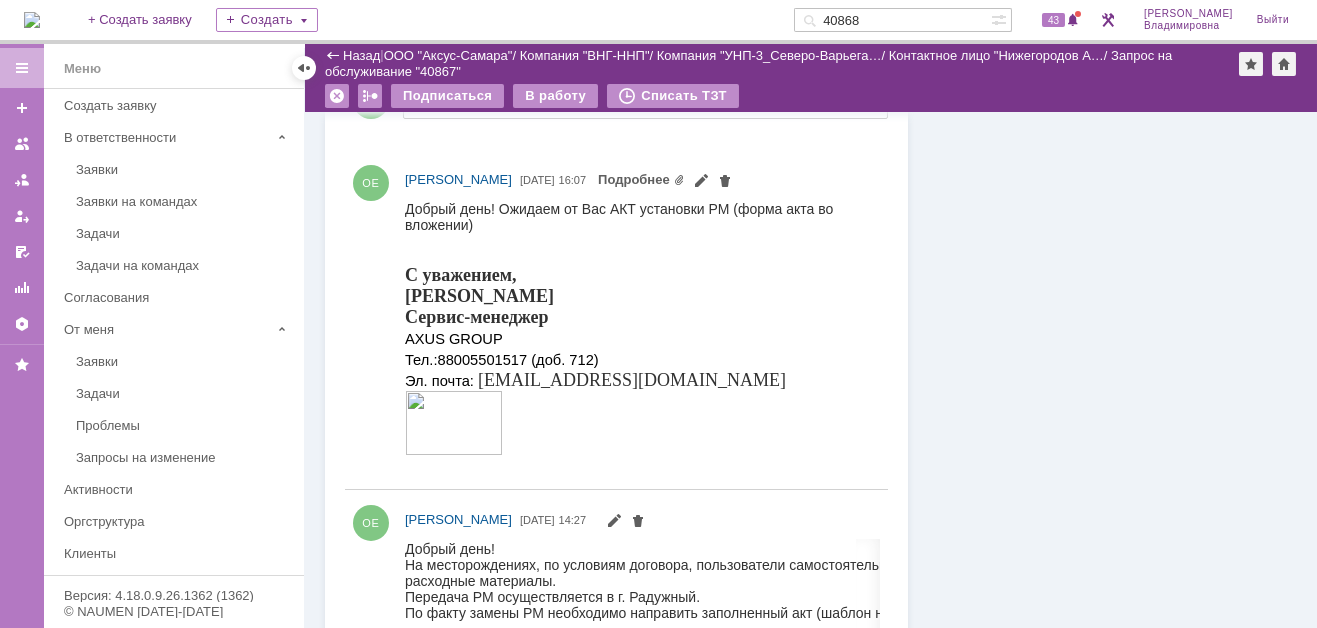 type on "40868" 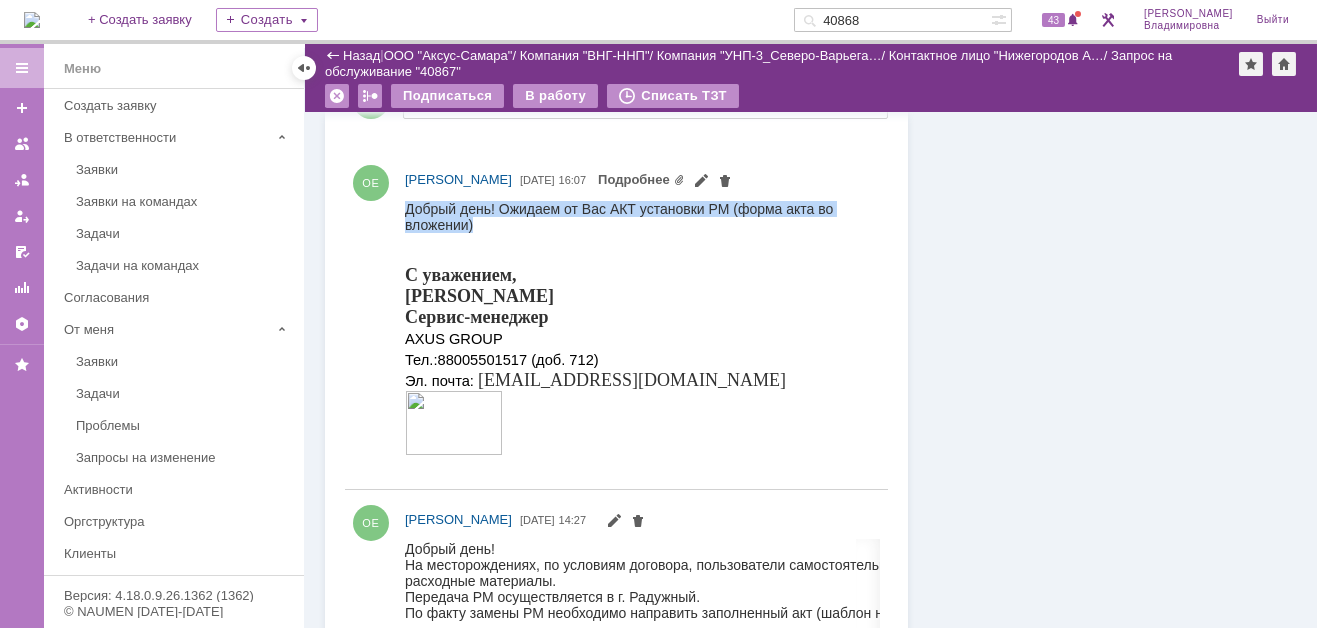 drag, startPoint x: 486, startPoint y: 225, endPoint x: 403, endPoint y: 203, distance: 85.86617 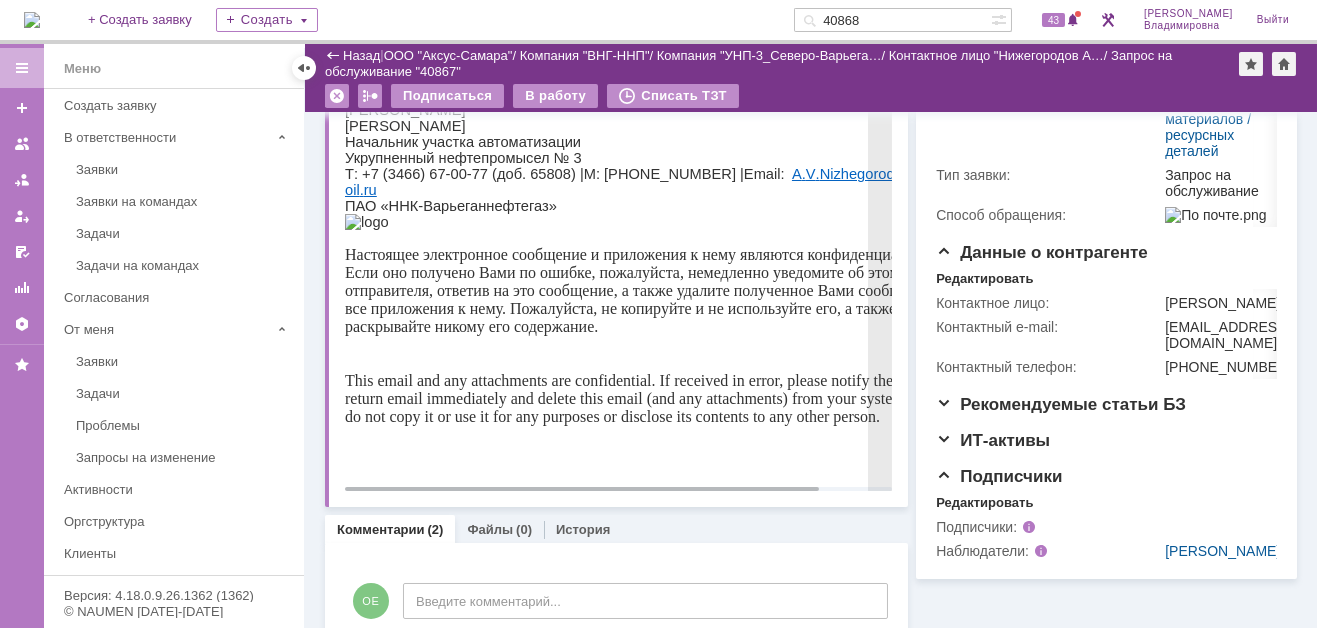 scroll, scrollTop: 0, scrollLeft: 0, axis: both 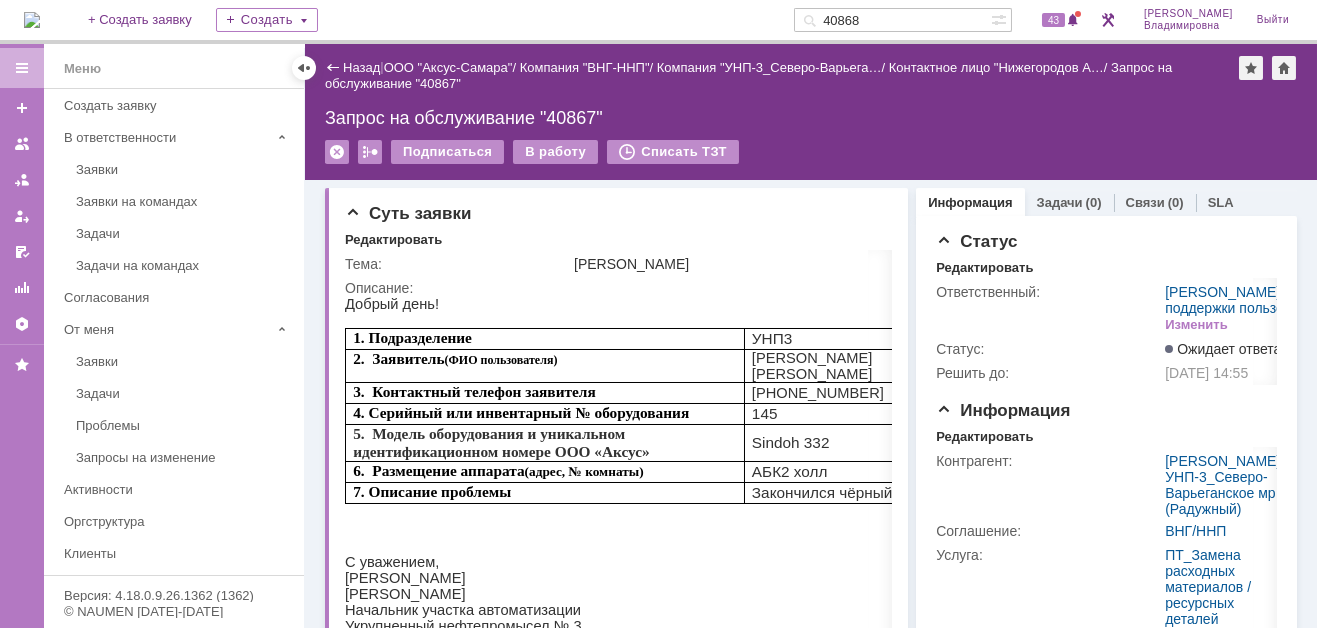 click on "40868" at bounding box center (892, 20) 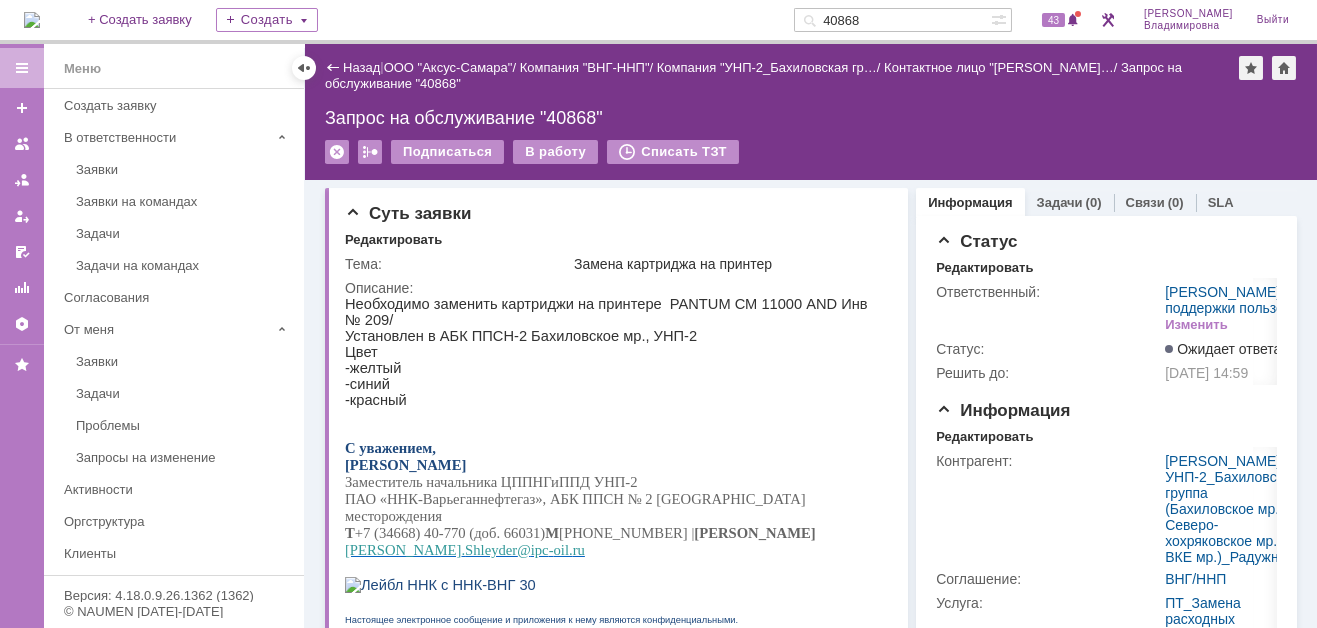 scroll, scrollTop: 0, scrollLeft: 0, axis: both 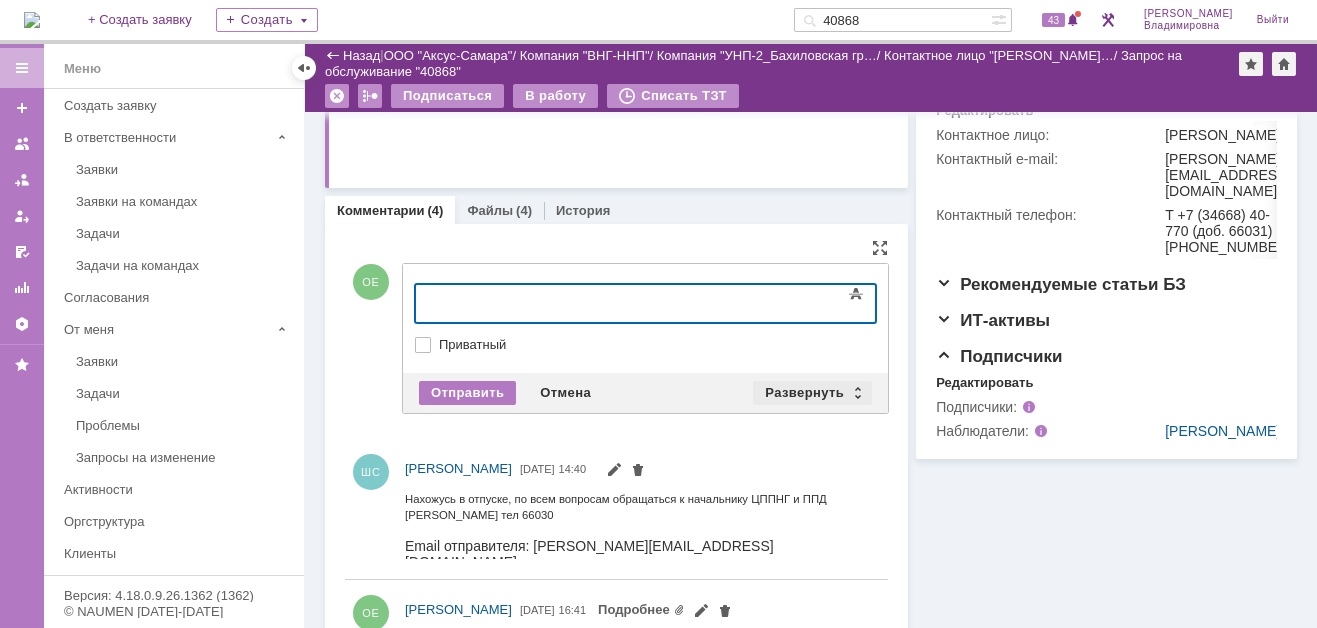 click on "Развернуть" at bounding box center [812, 393] 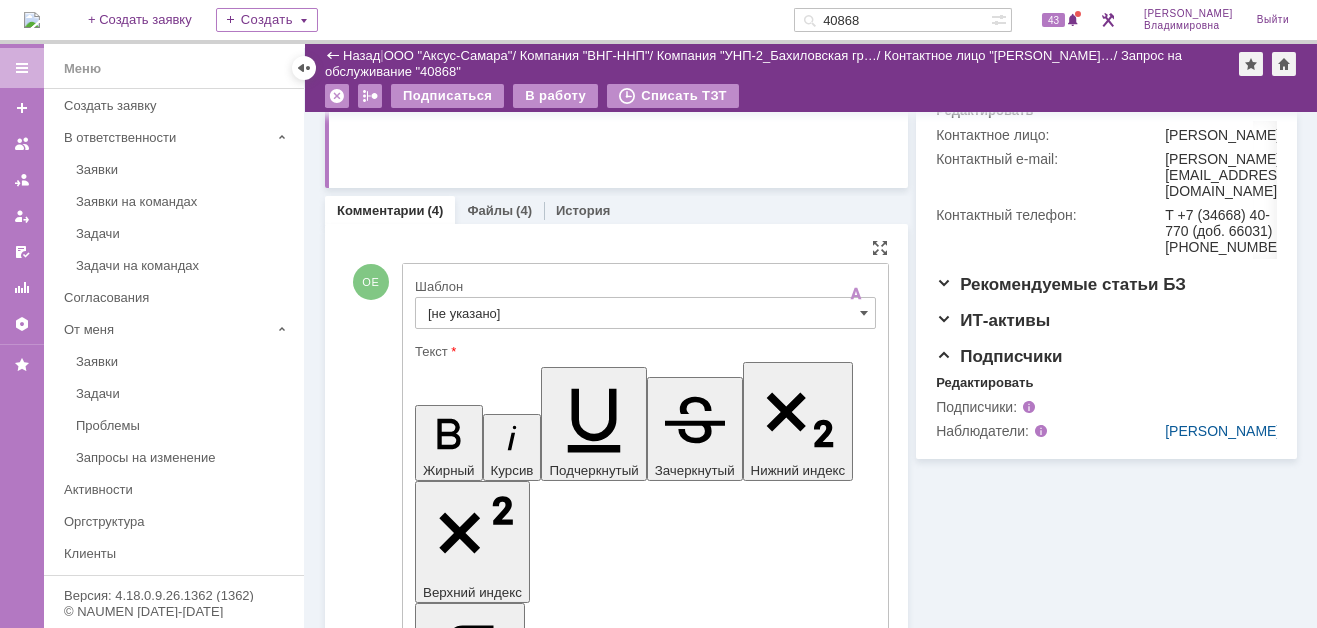 scroll, scrollTop: 0, scrollLeft: 0, axis: both 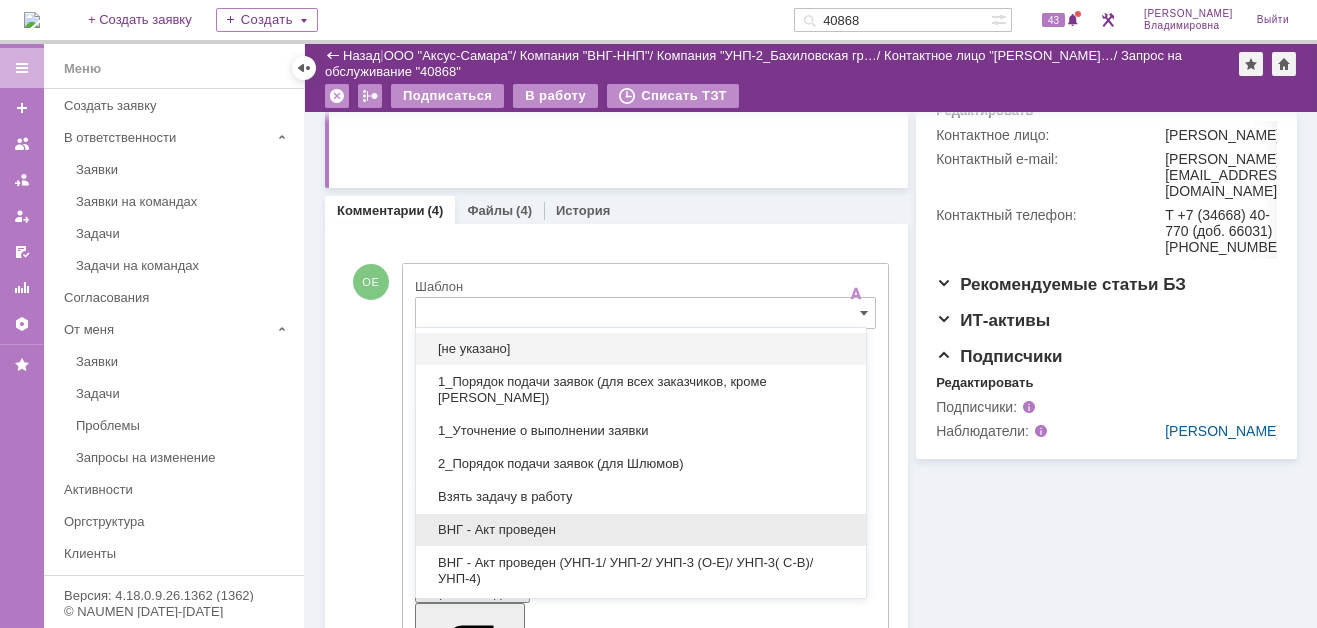 click on "ВНГ - Акт проведен" at bounding box center (641, 530) 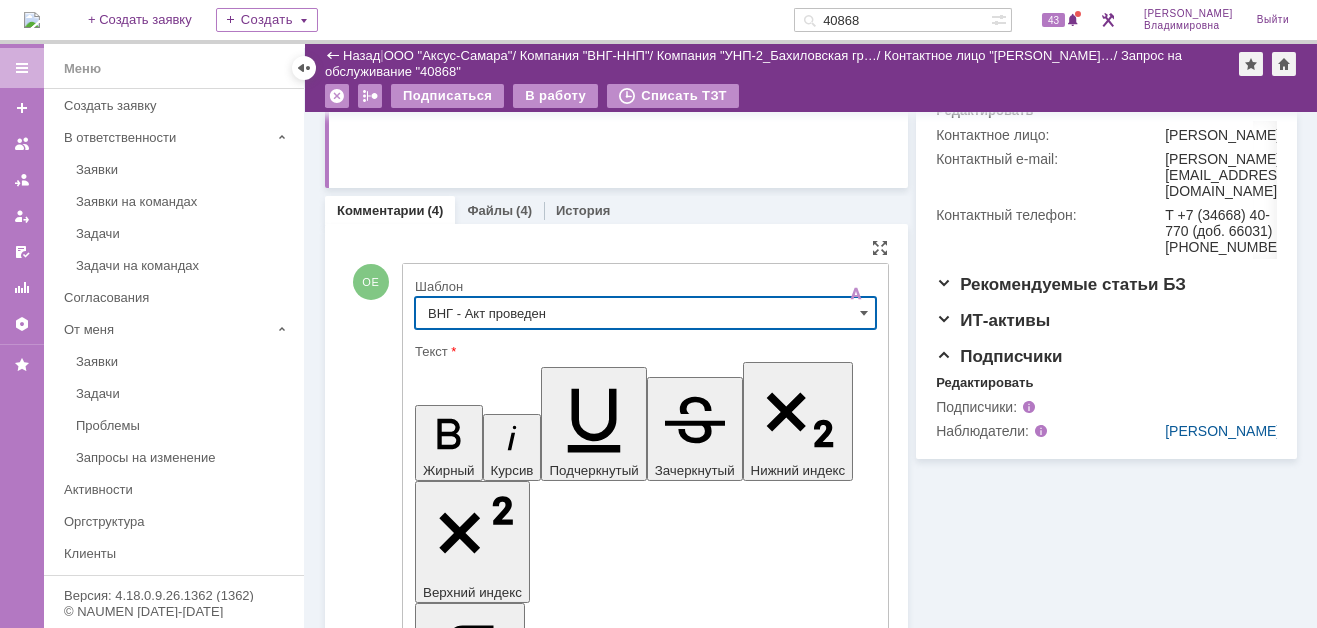 type on "ВНГ - Акт проведен" 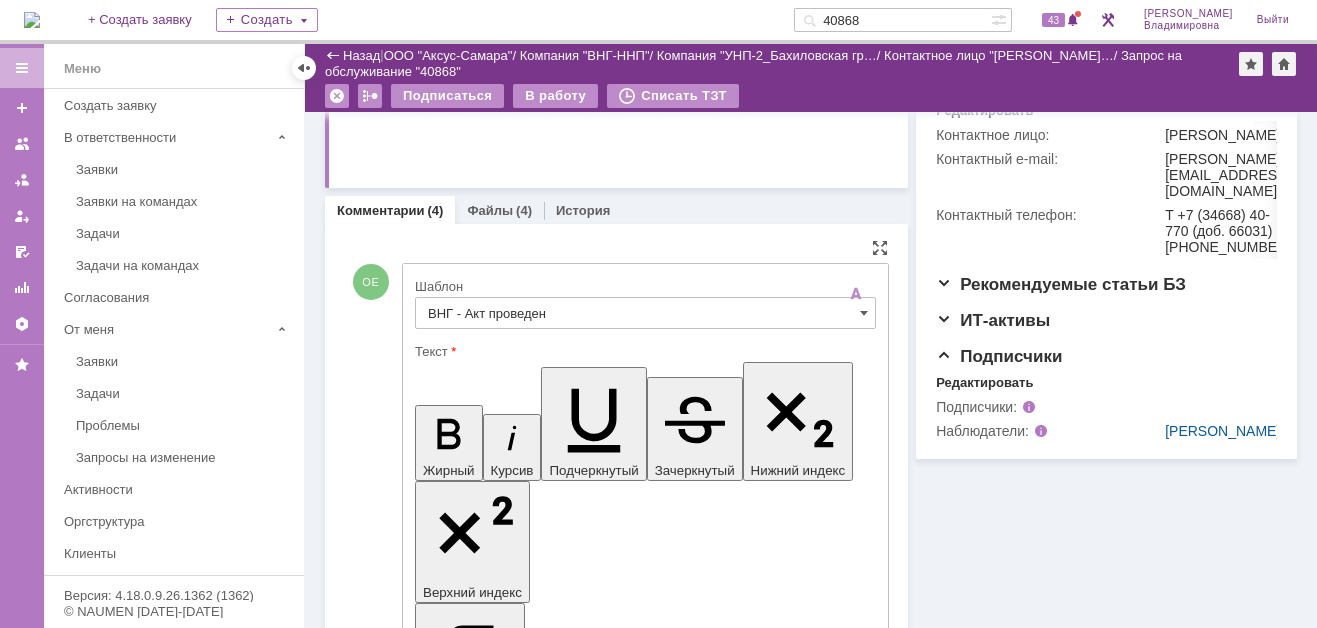 drag, startPoint x: 431, startPoint y: 4457, endPoint x: 522, endPoint y: 4502, distance: 101.51847 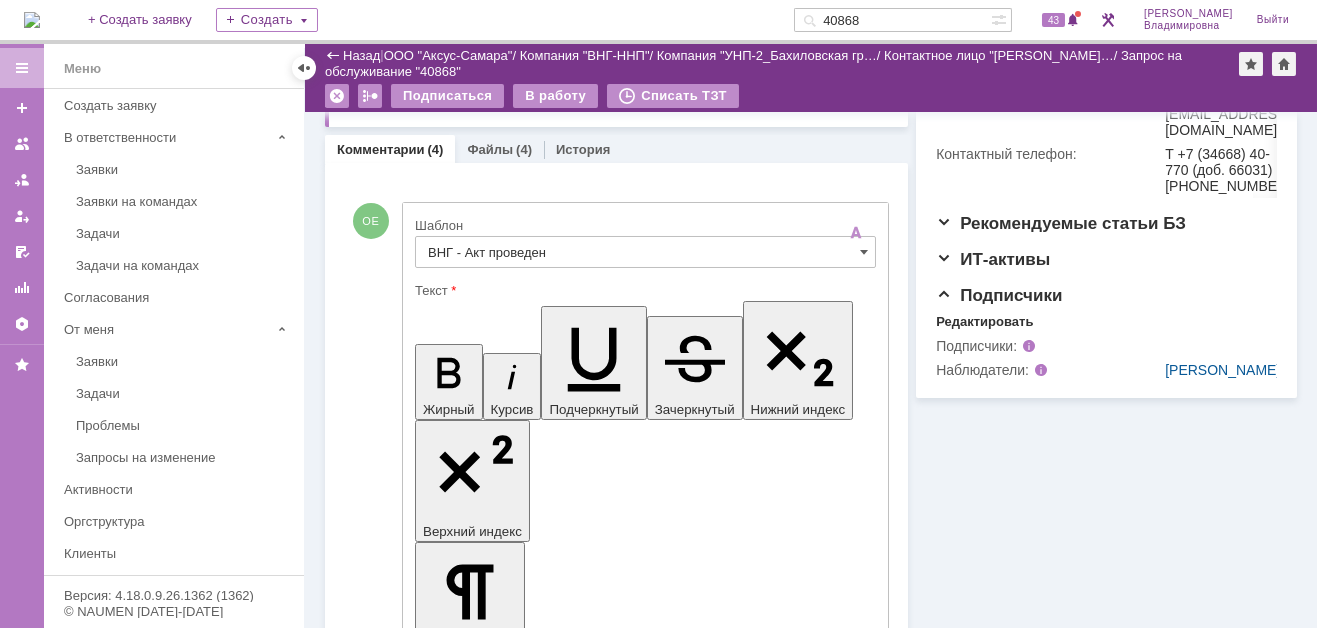 scroll, scrollTop: 834, scrollLeft: 0, axis: vertical 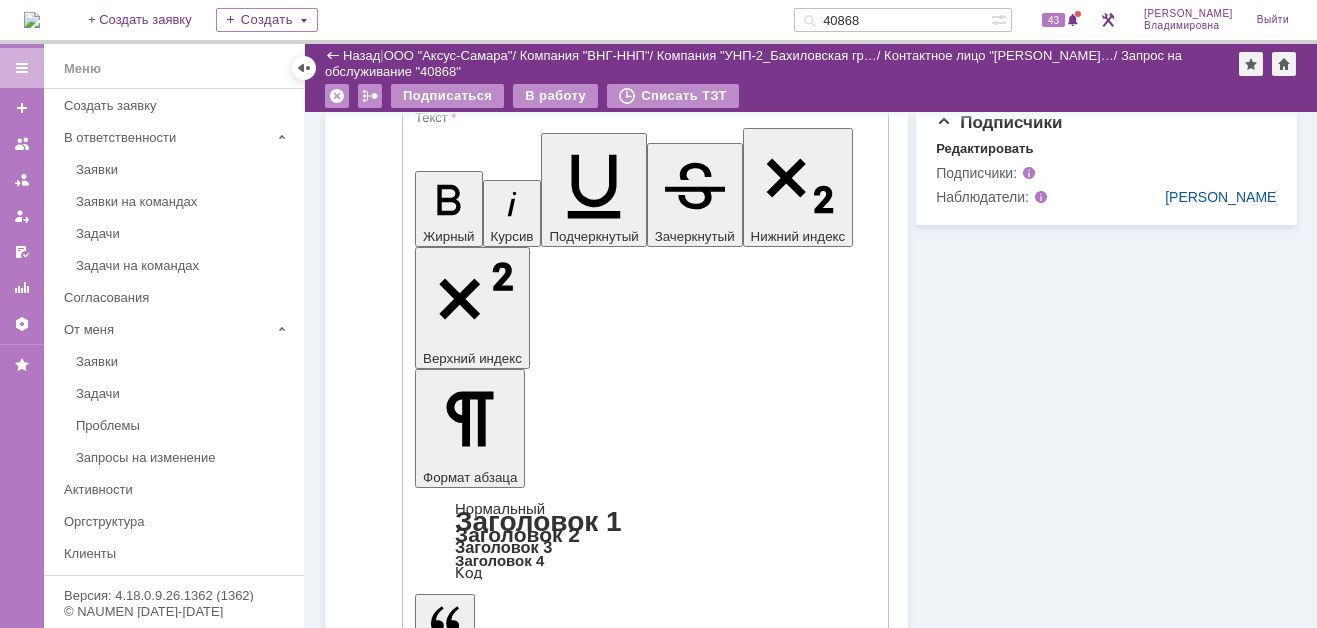 click on "Выбрать файл" at bounding box center (485, 4557) 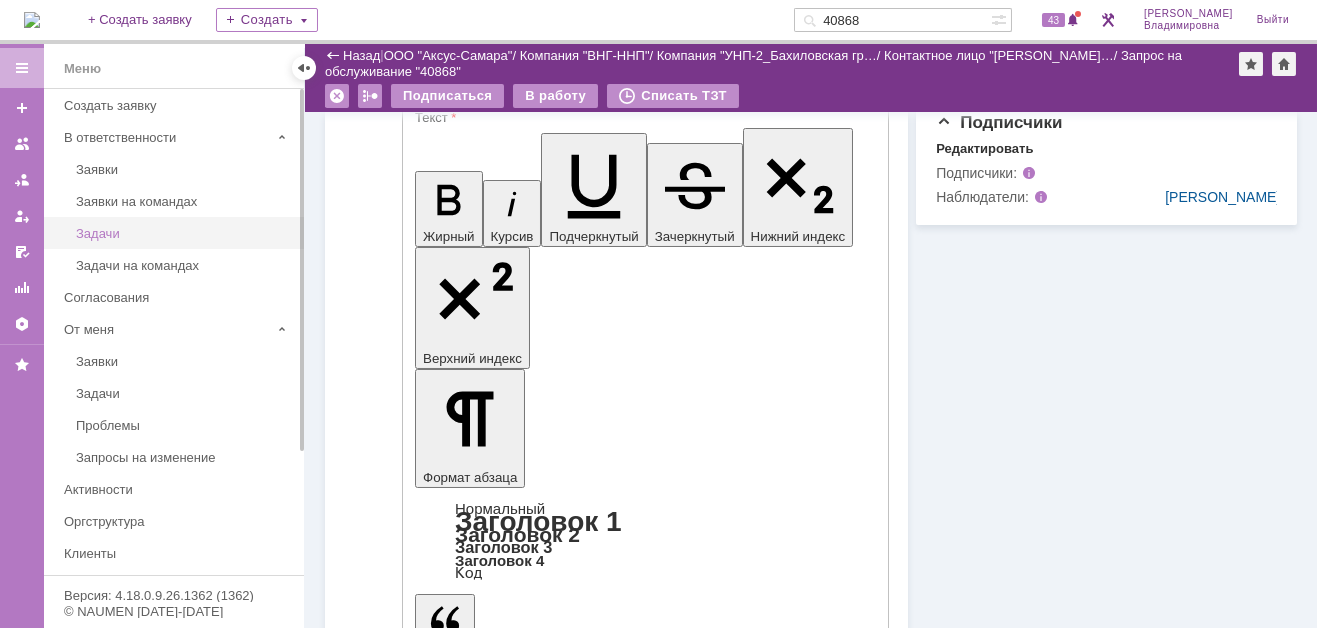 scroll, scrollTop: 0, scrollLeft: 0, axis: both 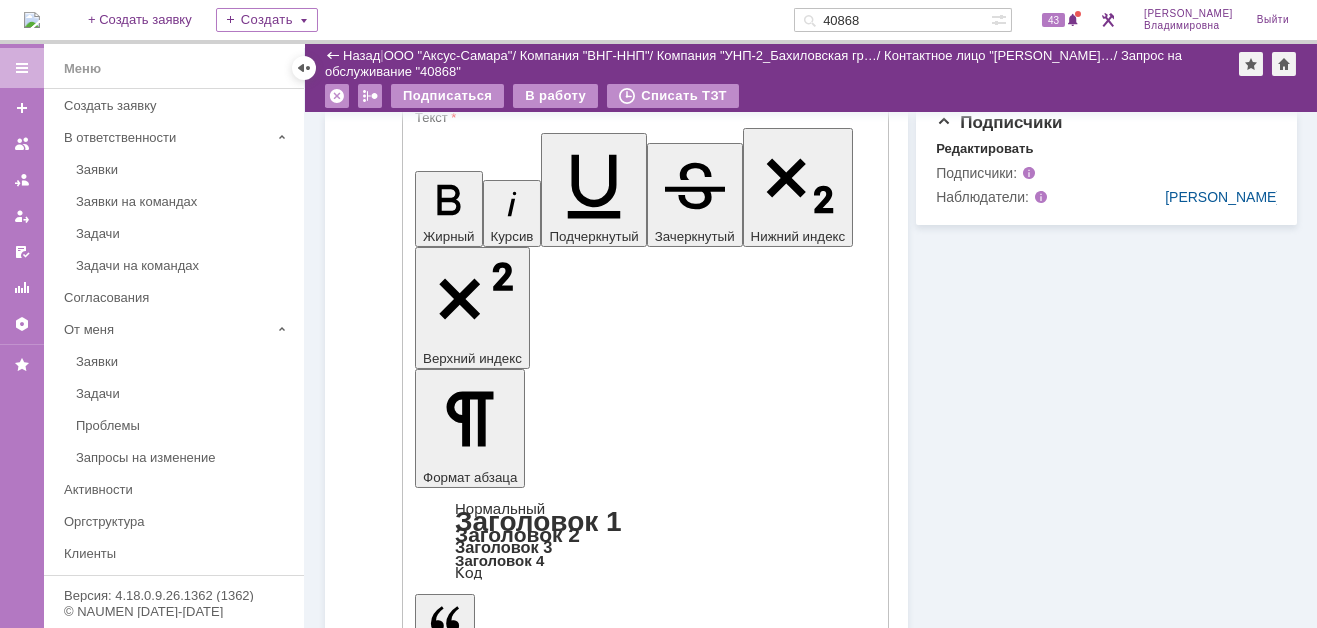 click on "Отправить" at bounding box center [467, 4639] 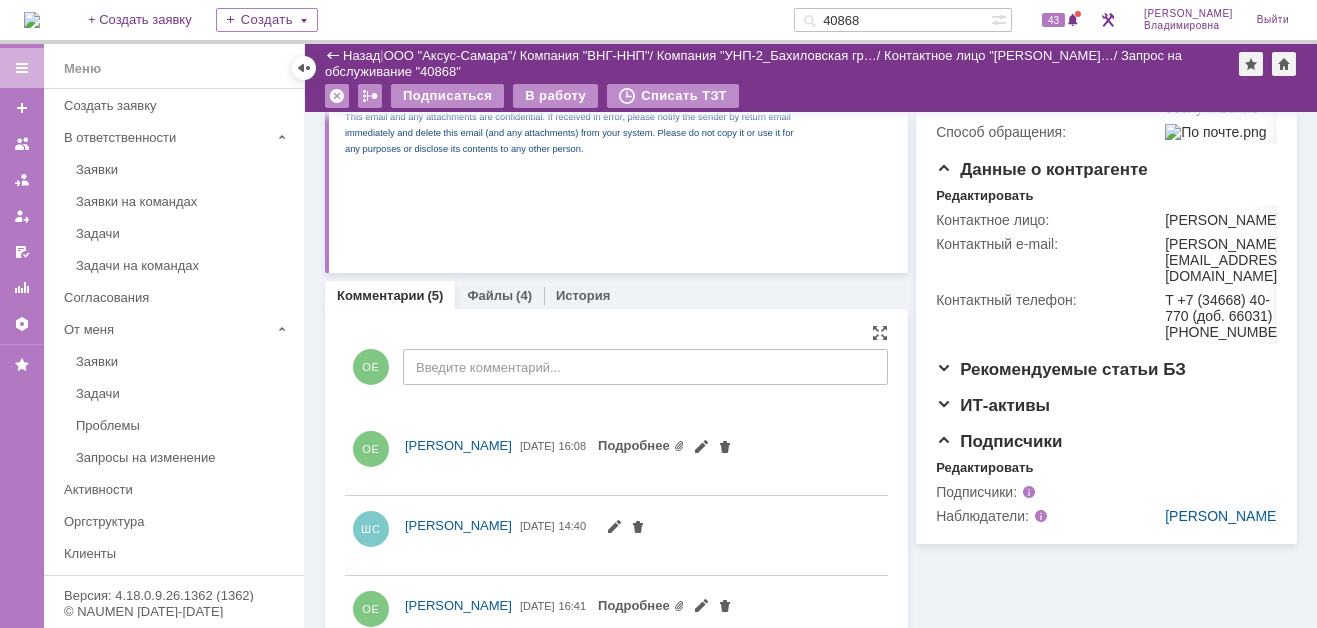 scroll, scrollTop: 782, scrollLeft: 0, axis: vertical 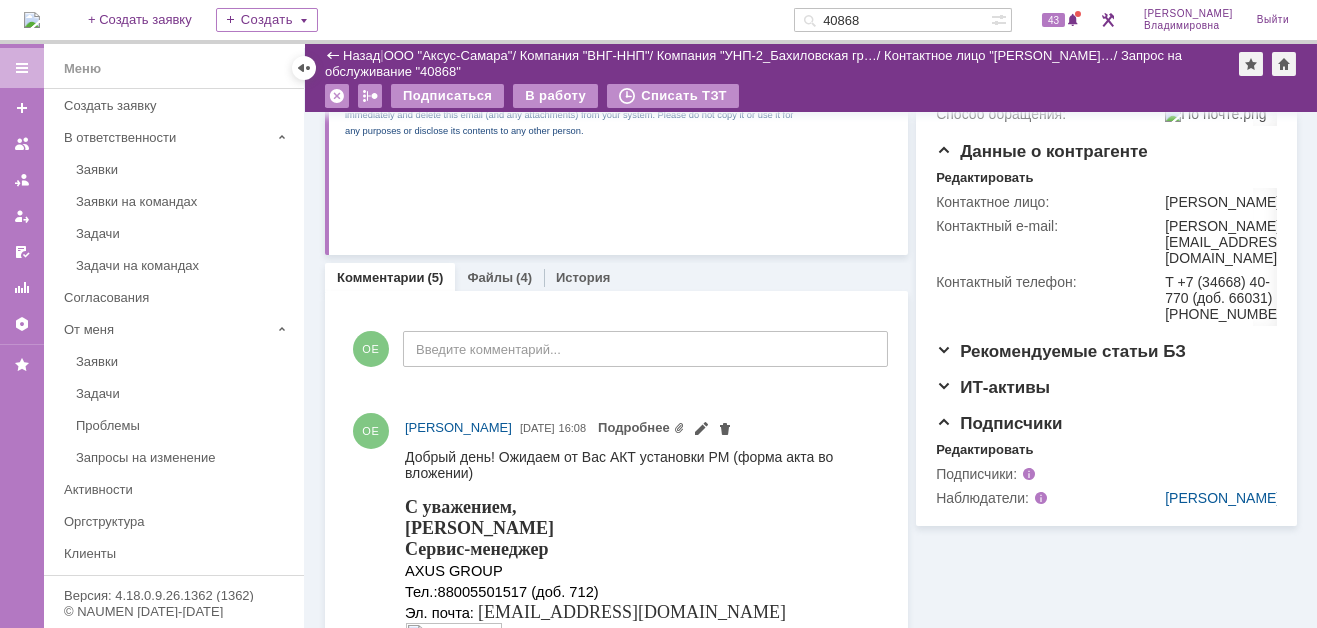 drag, startPoint x: 897, startPoint y: 19, endPoint x: 820, endPoint y: 23, distance: 77.10383 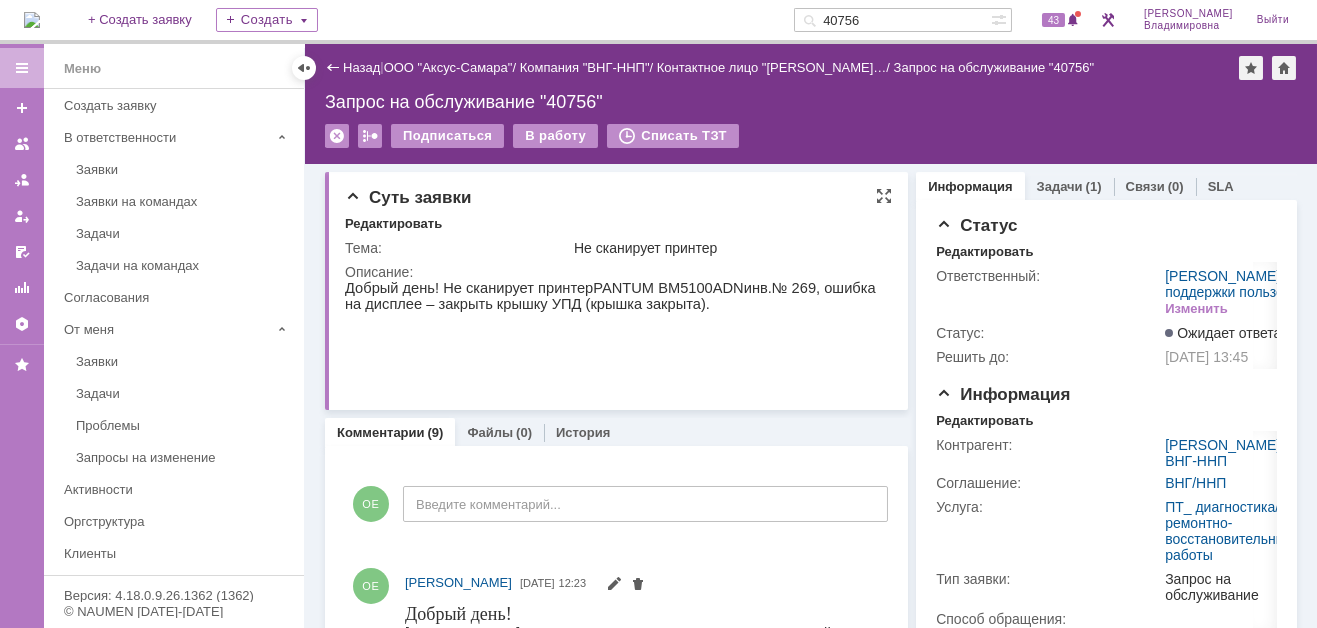 scroll, scrollTop: 0, scrollLeft: 0, axis: both 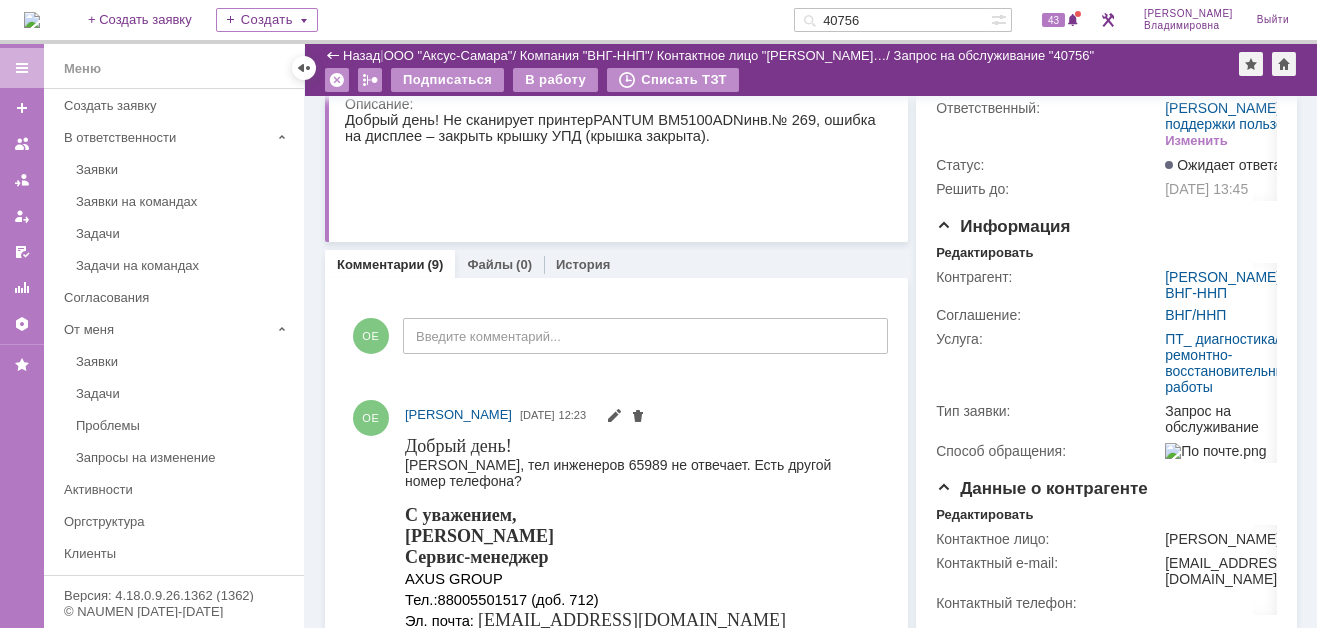 drag, startPoint x: 897, startPoint y: 14, endPoint x: 810, endPoint y: 13, distance: 87.005745 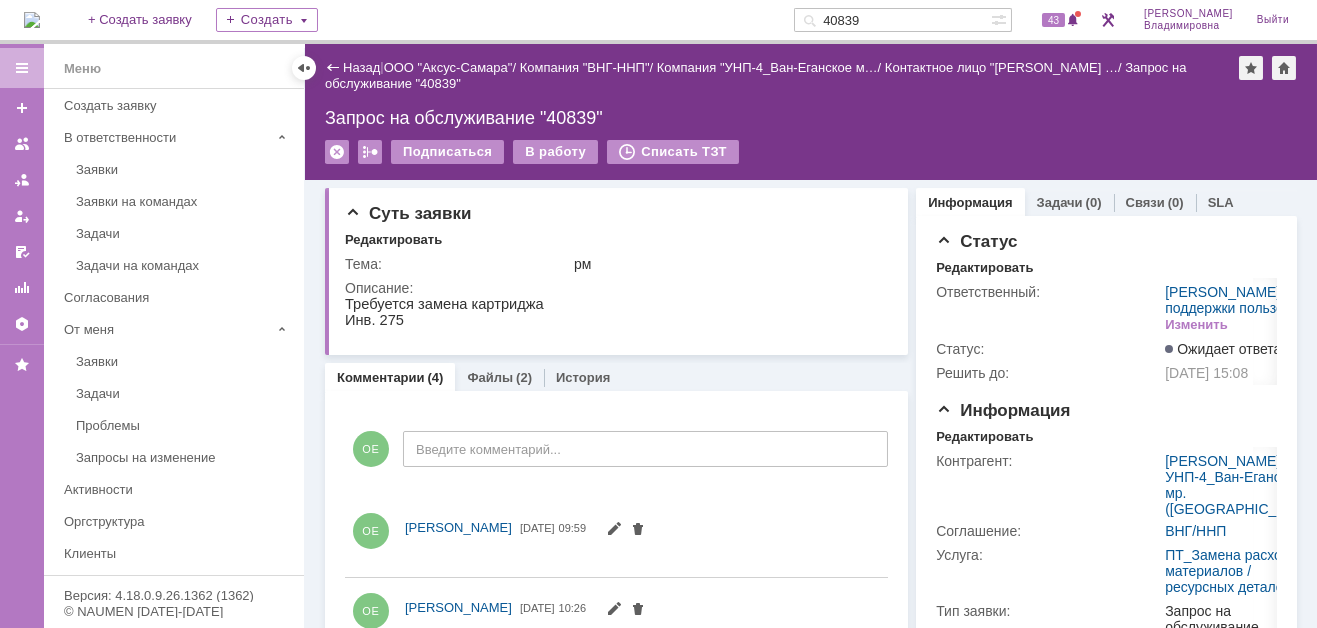 scroll, scrollTop: 0, scrollLeft: 0, axis: both 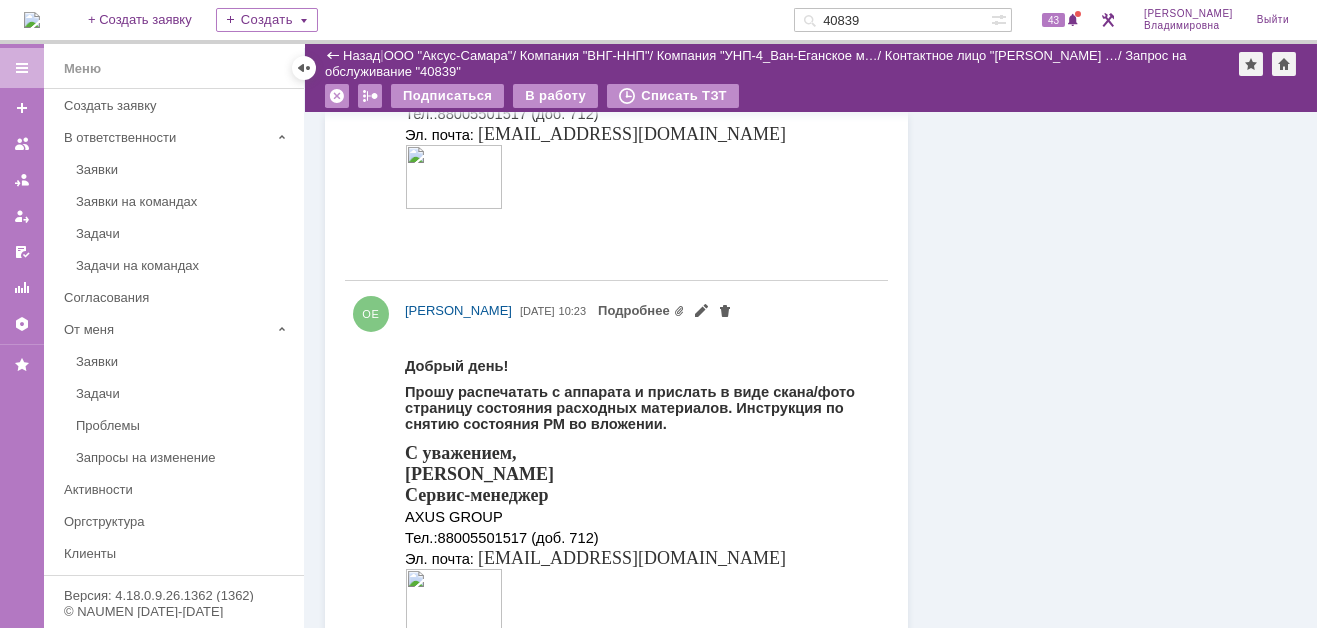 click on "ОЕ Орлова Елена Владимировна 17.07.2025 10:23 Подробнее" at bounding box center (642, 312) 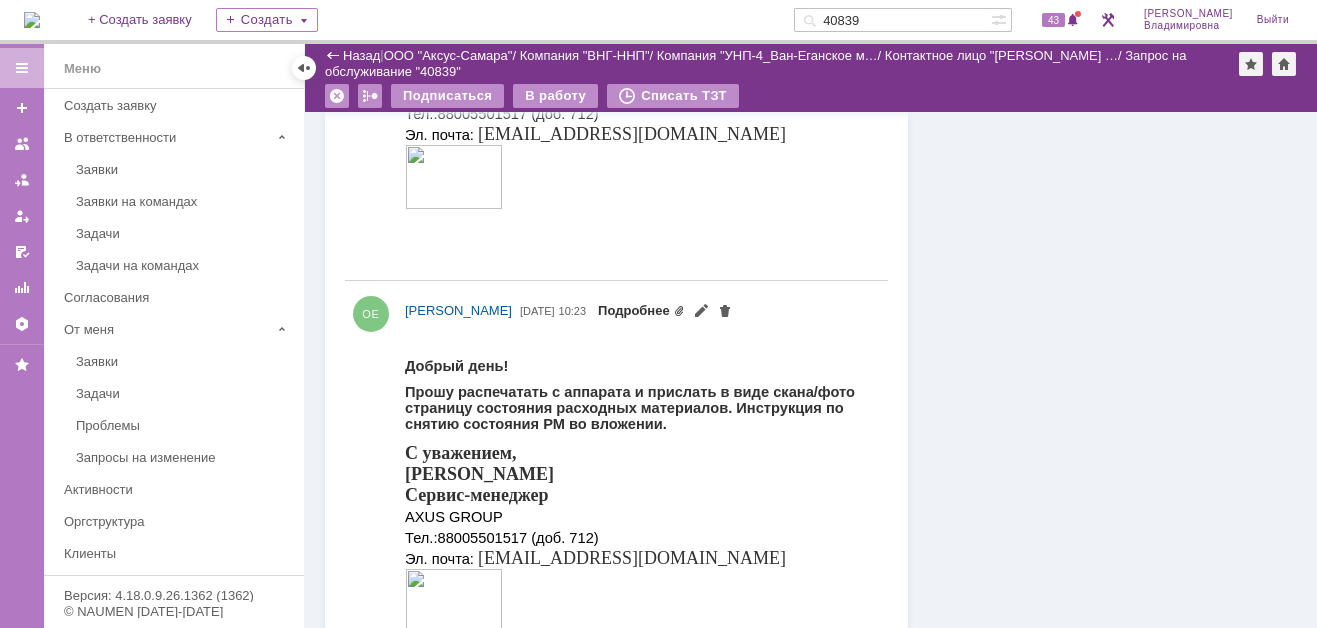 click on "Подробнее" at bounding box center [641, 310] 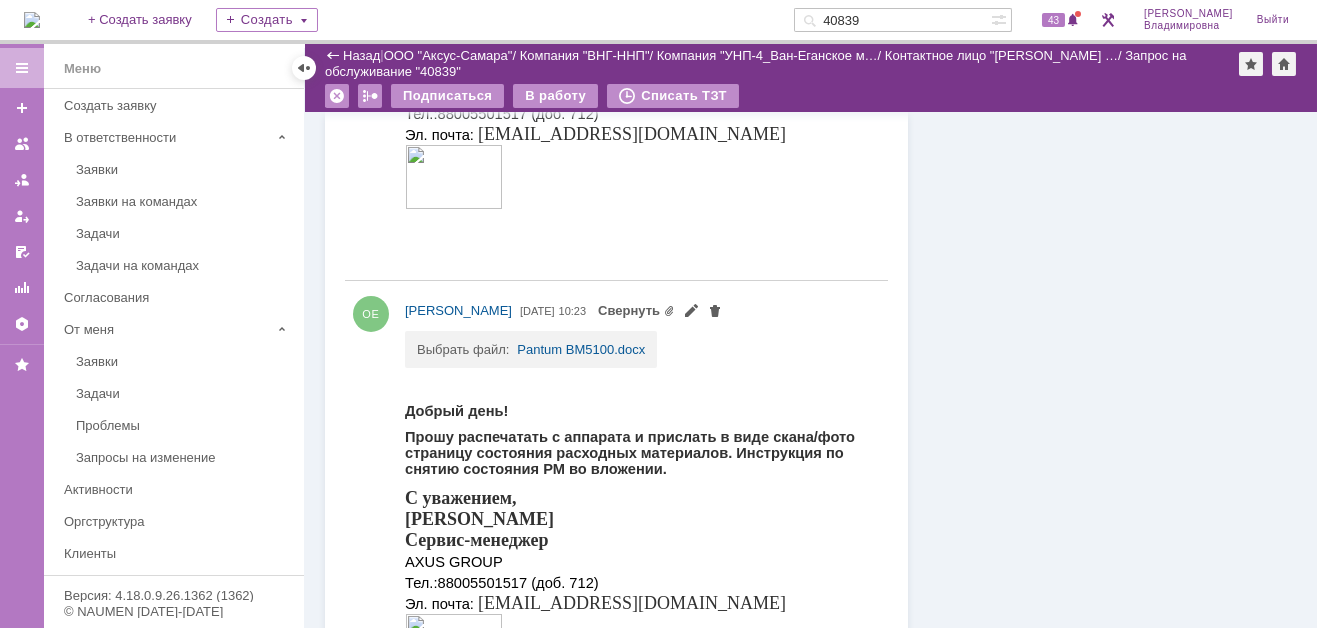 click on "Выбрать файл: Pantum BM5100.docx" at bounding box center [642, 349] 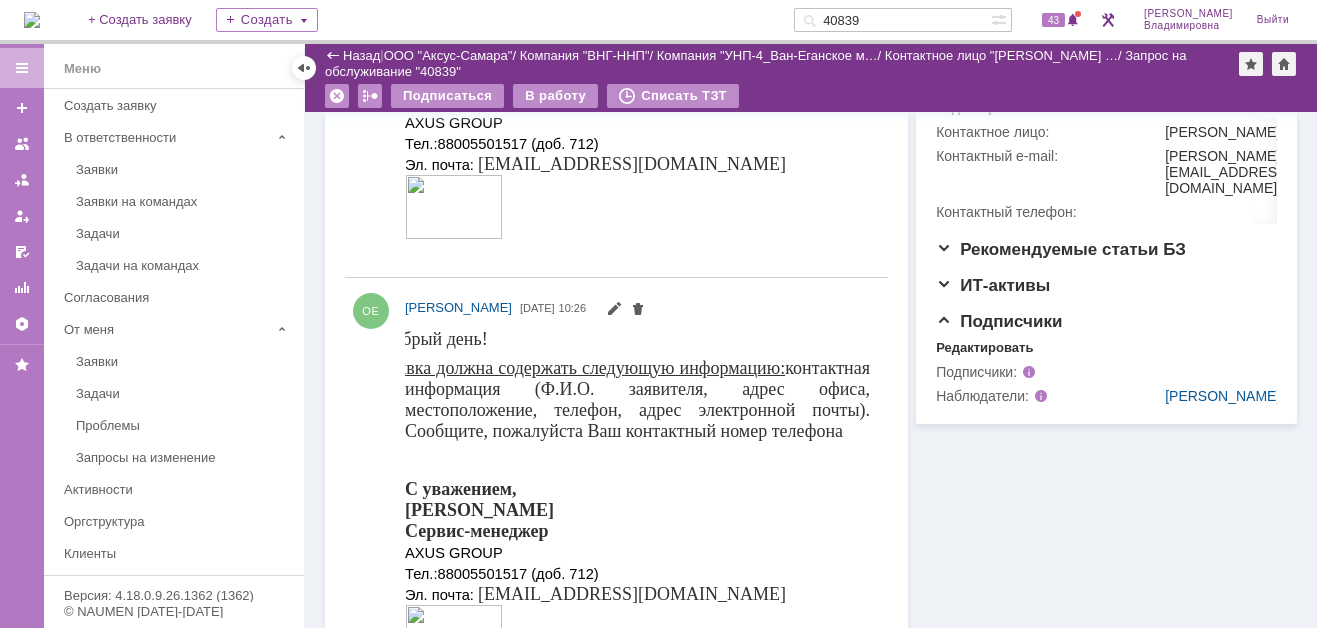 scroll, scrollTop: 700, scrollLeft: 0, axis: vertical 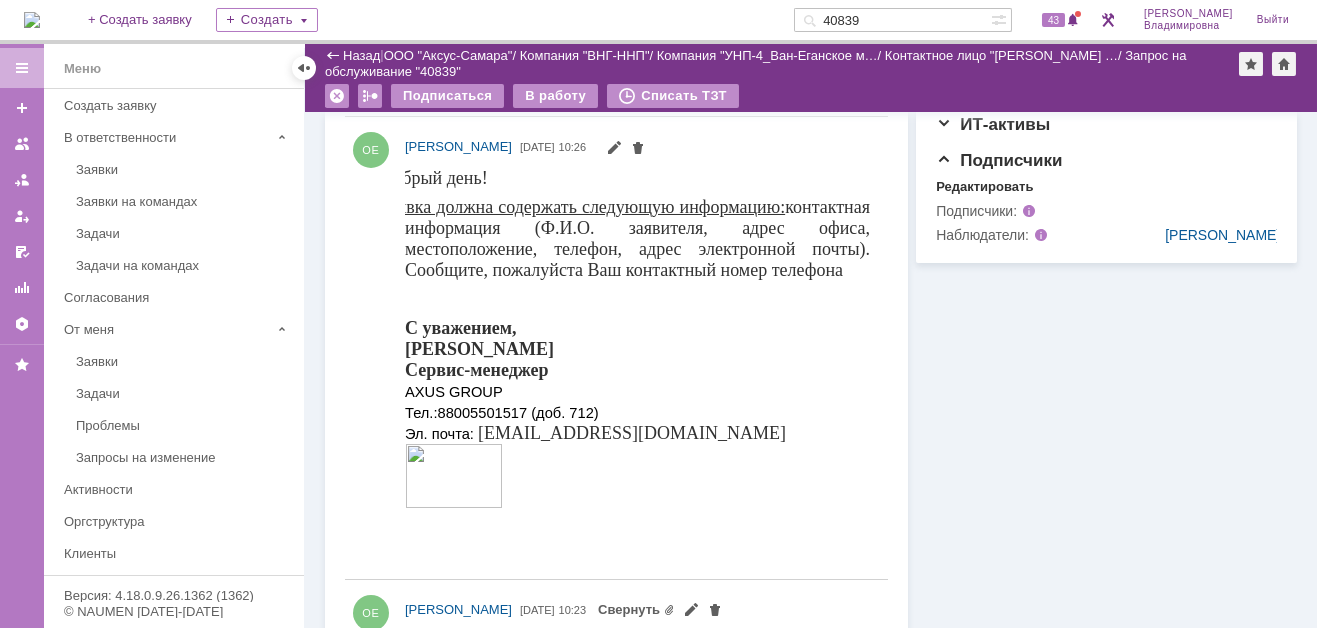 click at bounding box center [32, 20] 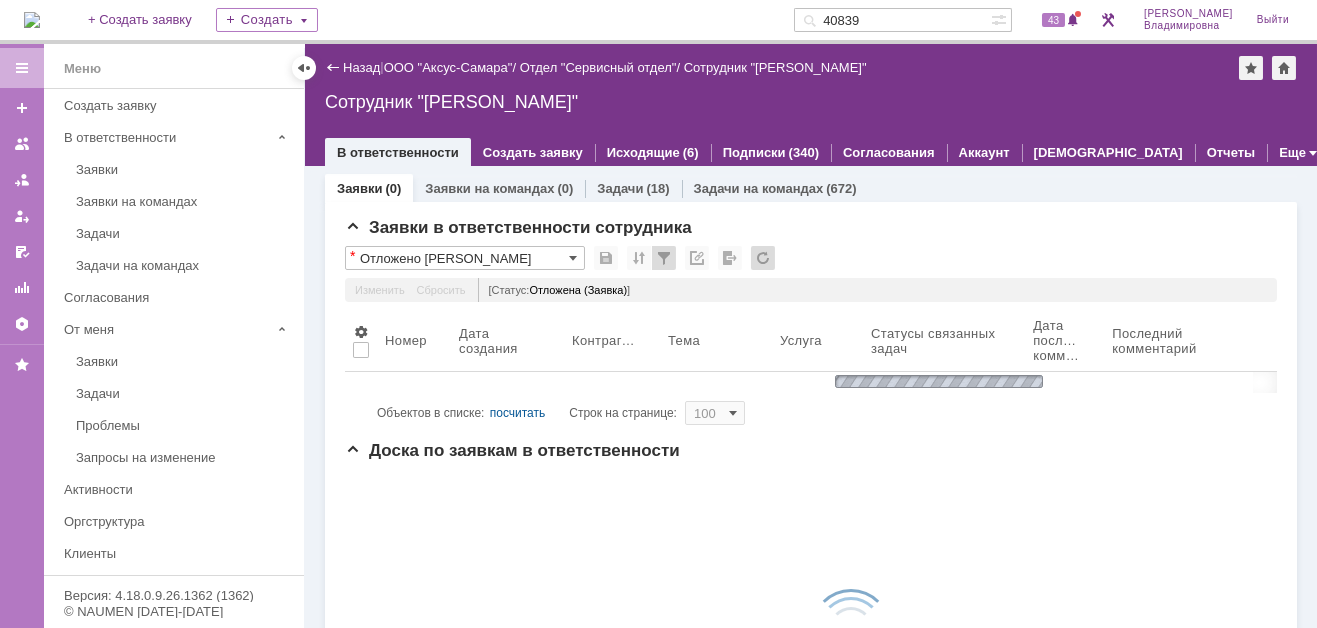 scroll, scrollTop: 0, scrollLeft: 0, axis: both 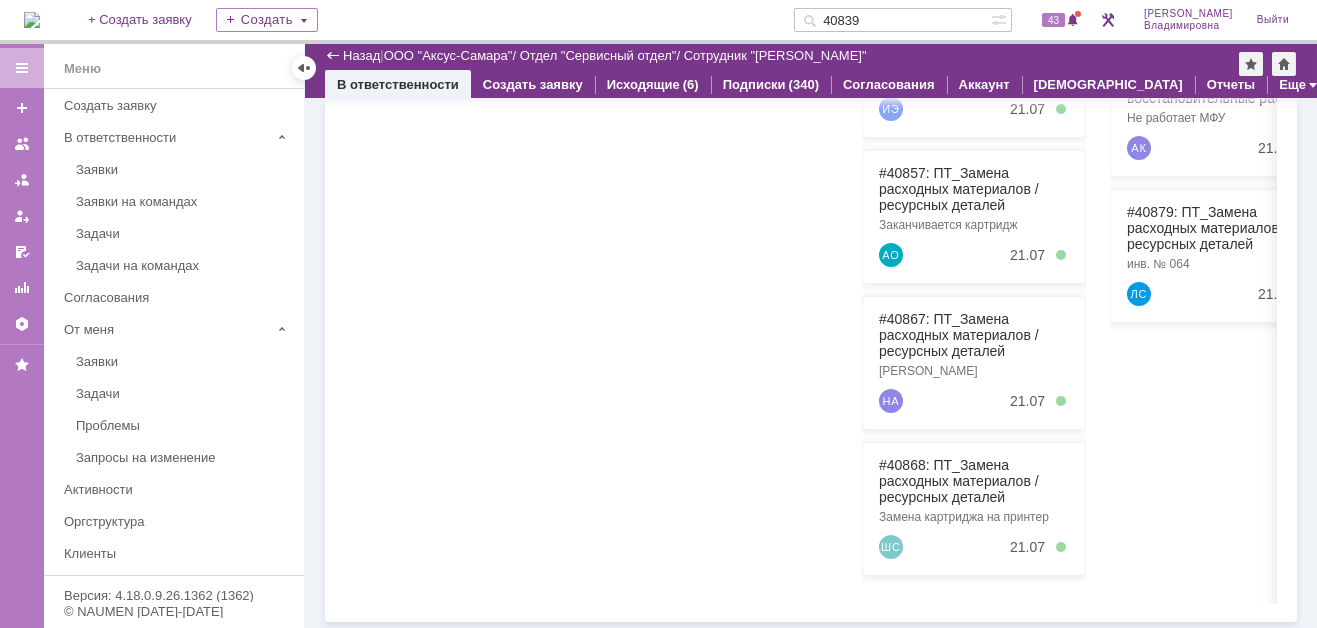 drag, startPoint x: 900, startPoint y: 19, endPoint x: 825, endPoint y: 23, distance: 75.10659 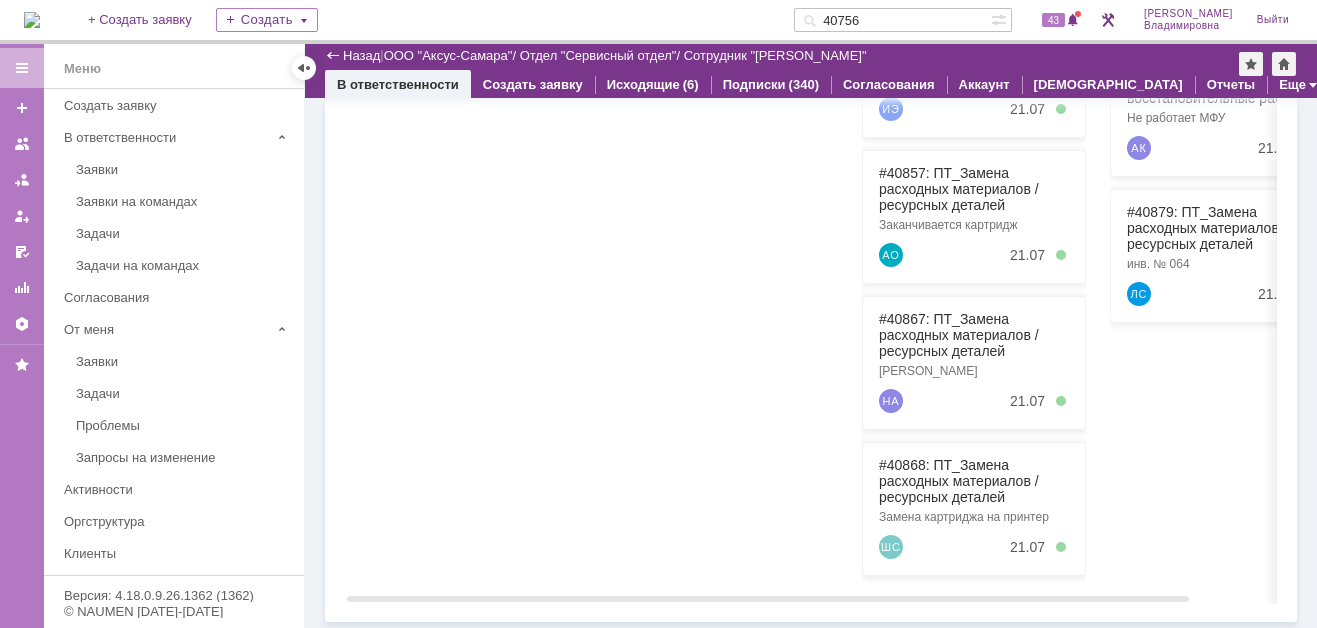 type on "40756" 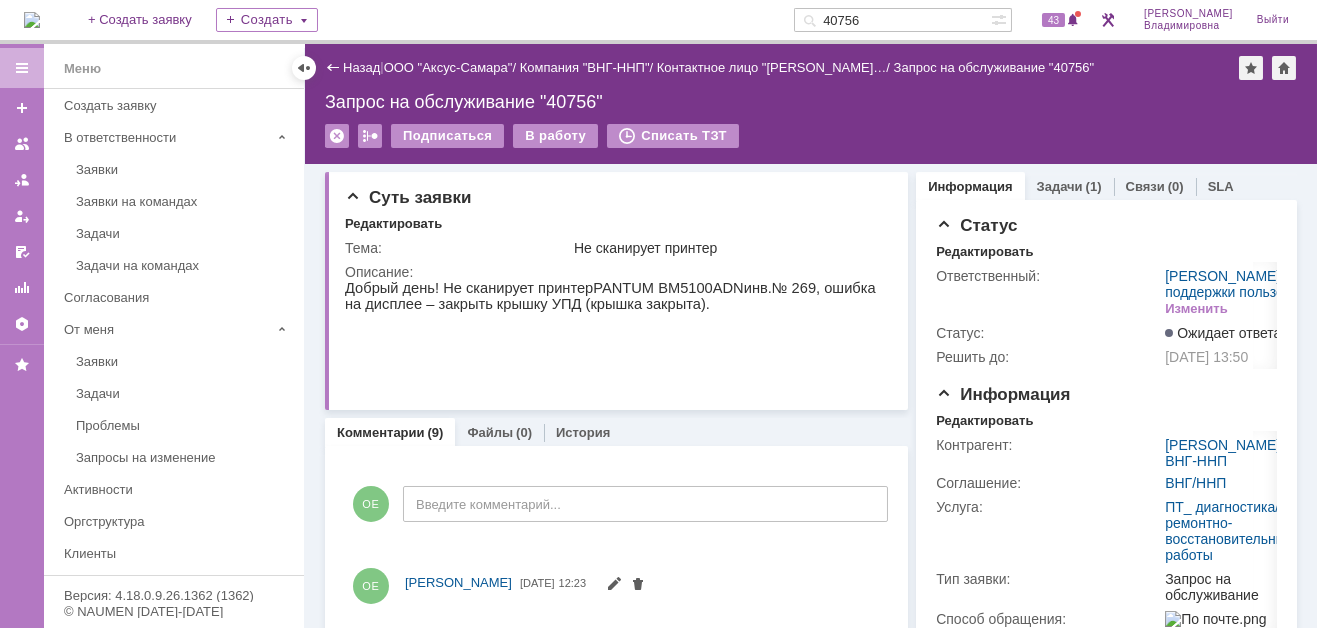 scroll, scrollTop: 0, scrollLeft: 0, axis: both 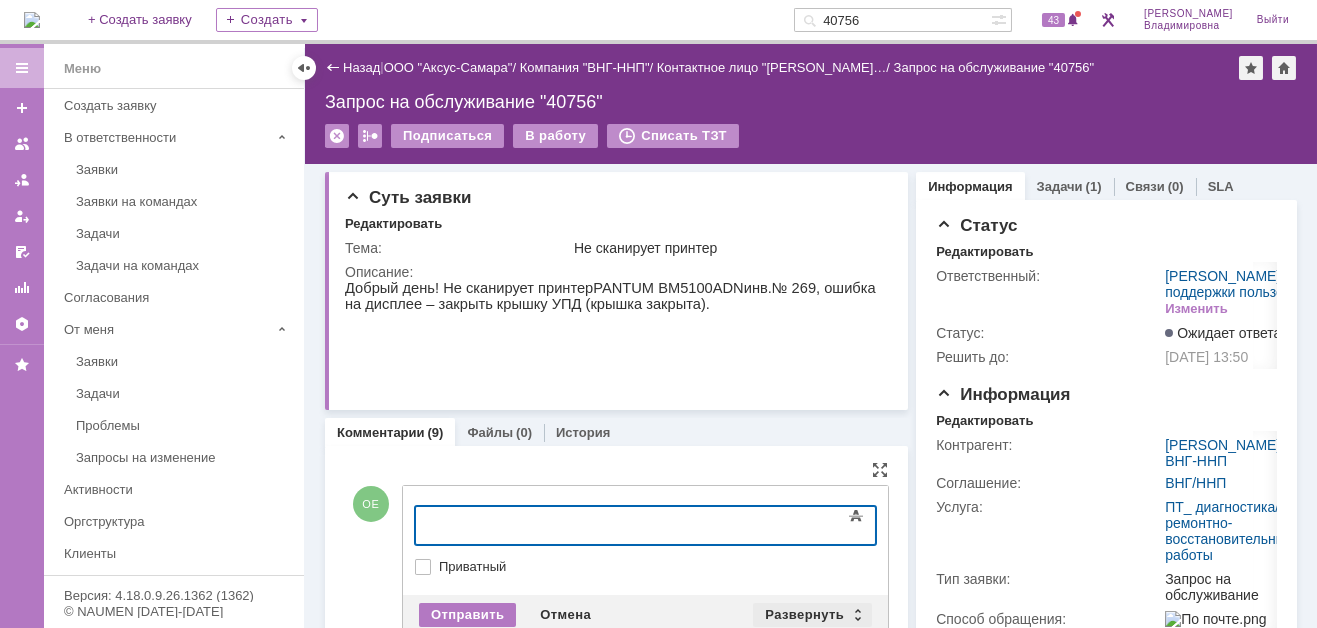 click on "Развернуть" at bounding box center [812, 615] 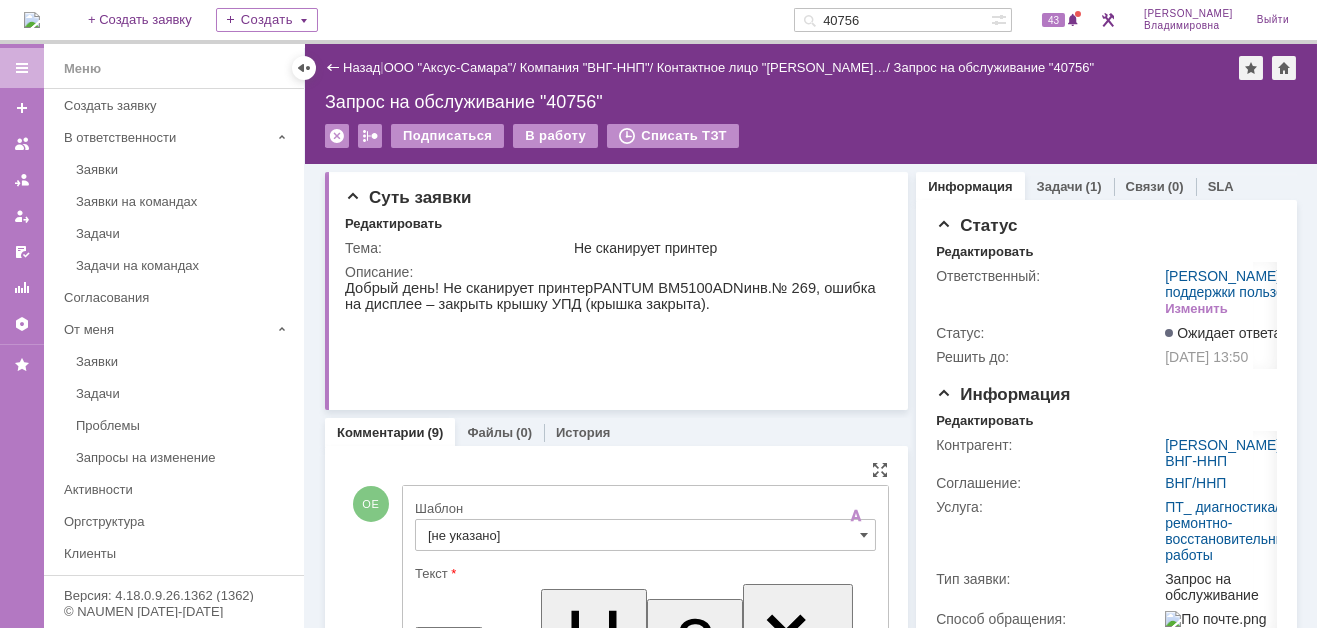 scroll, scrollTop: 0, scrollLeft: 0, axis: both 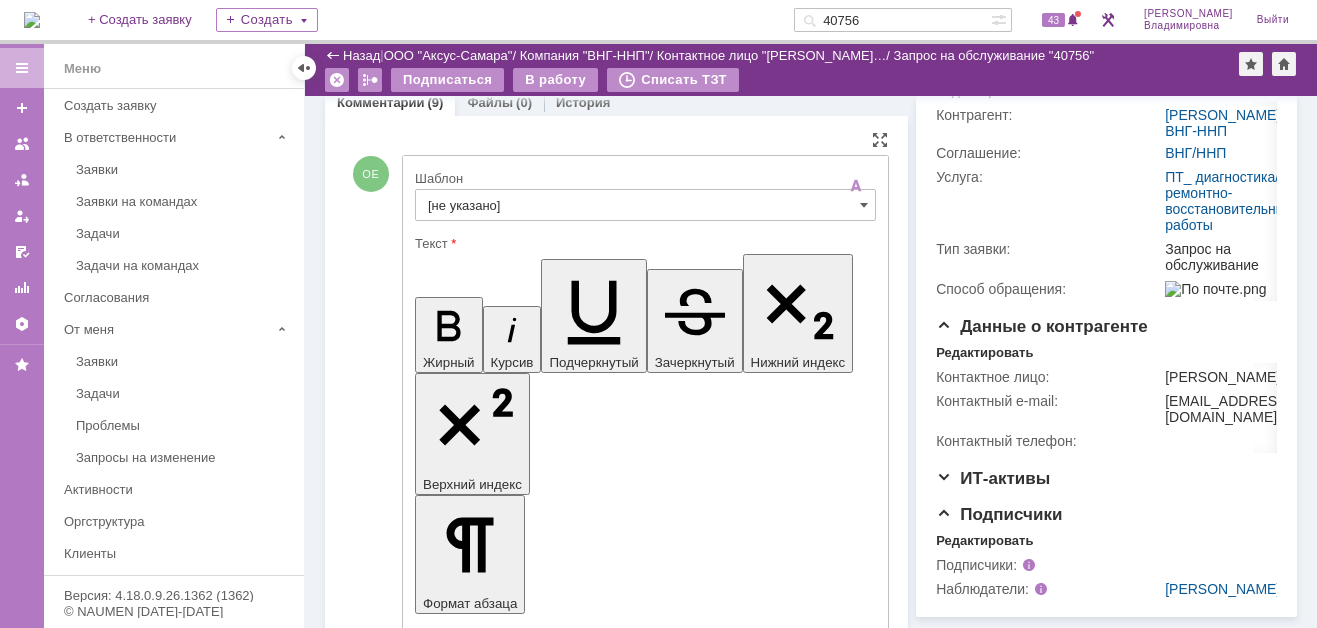 click on "[не указано]" at bounding box center (645, 205) 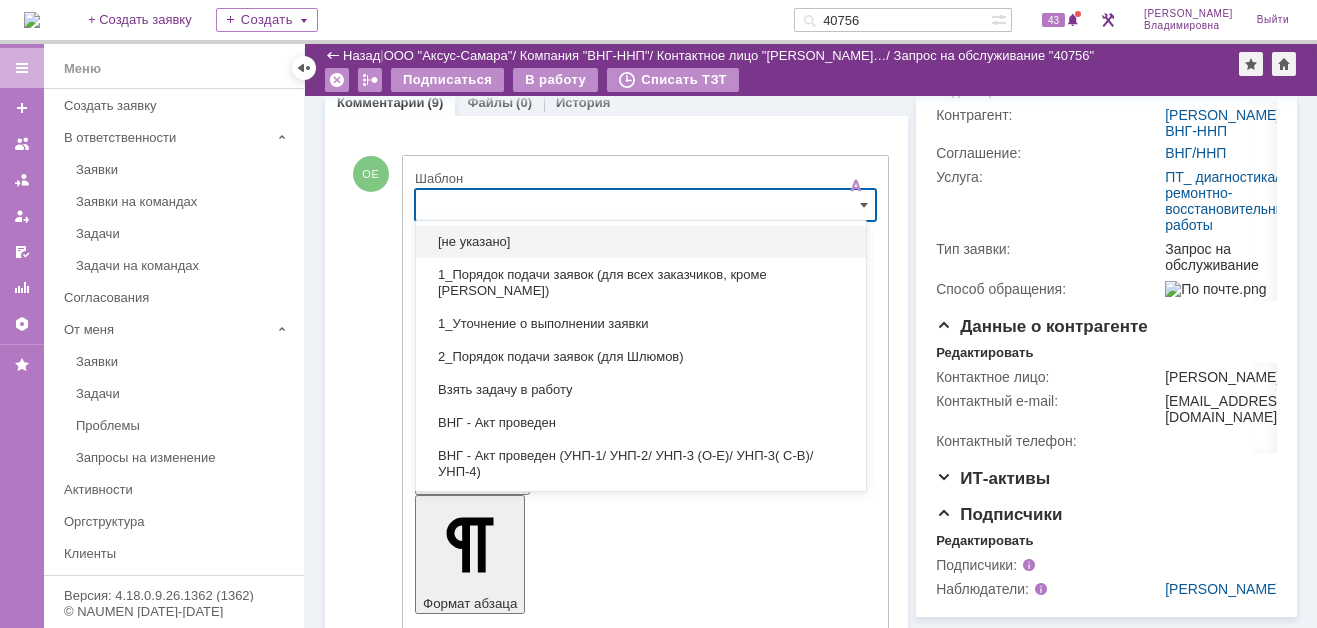 scroll, scrollTop: 262, scrollLeft: 0, axis: vertical 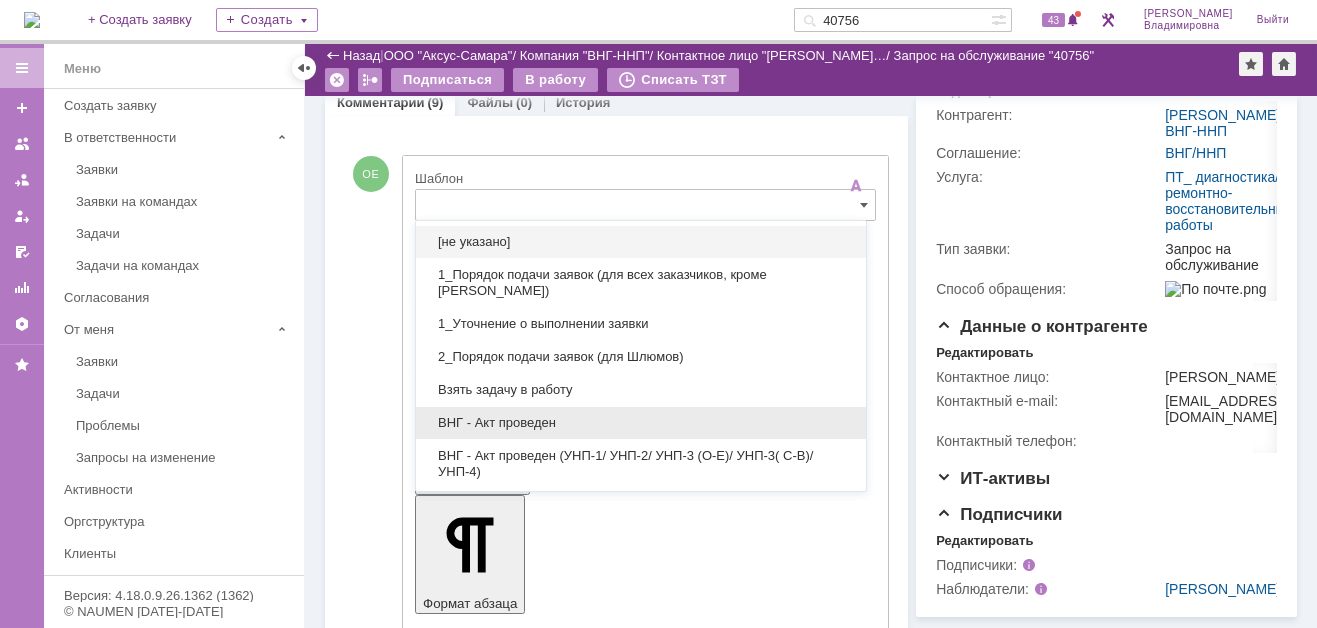 click on "ВНГ - Акт проведен" at bounding box center (641, 423) 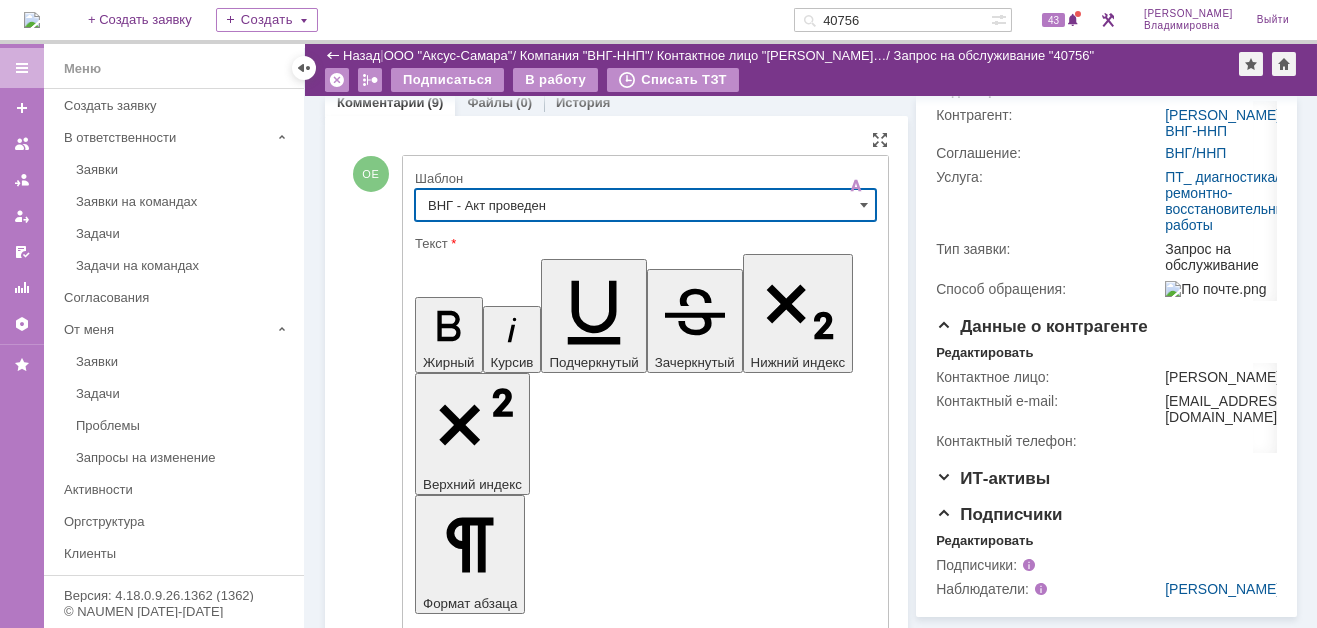 type on "ВНГ - Акт проведен" 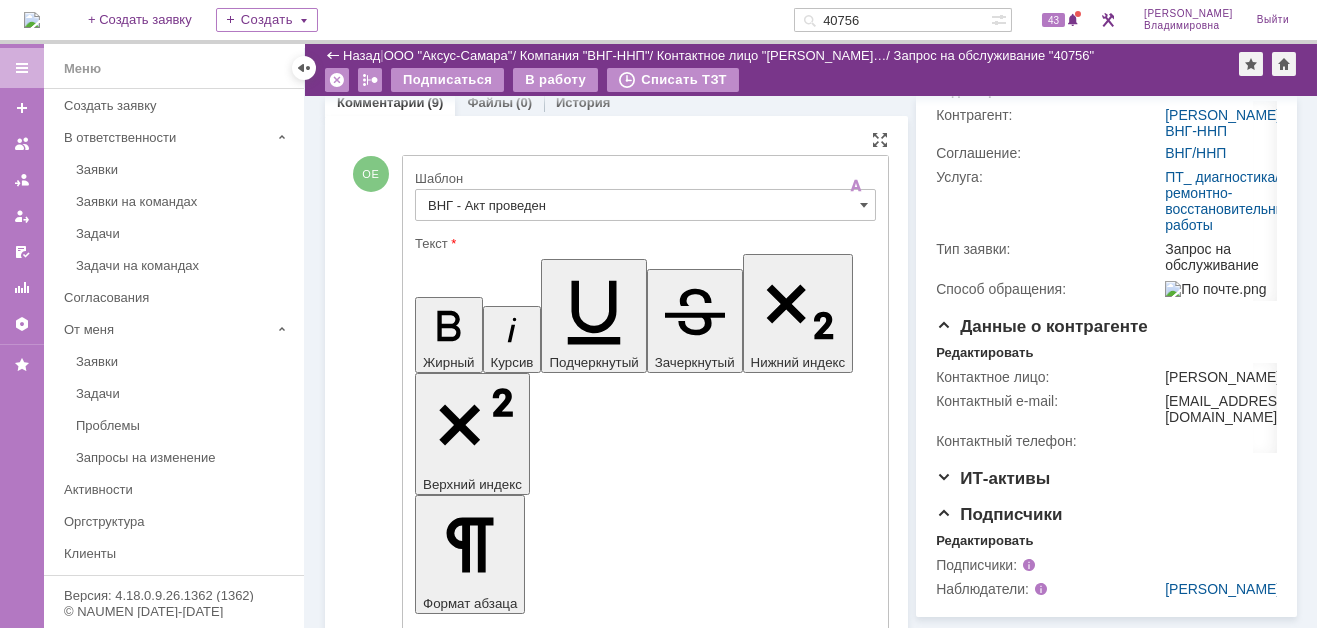 drag, startPoint x: 433, startPoint y: 4372, endPoint x: 526, endPoint y: 4403, distance: 98.03061 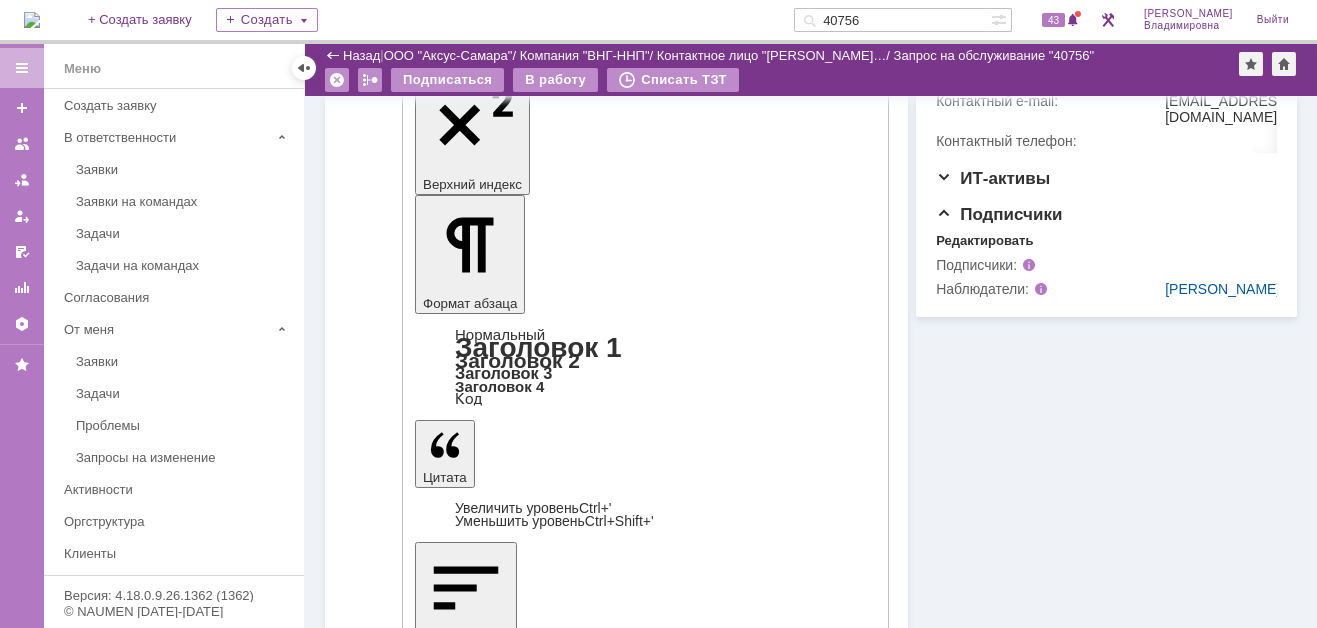 scroll, scrollTop: 662, scrollLeft: 0, axis: vertical 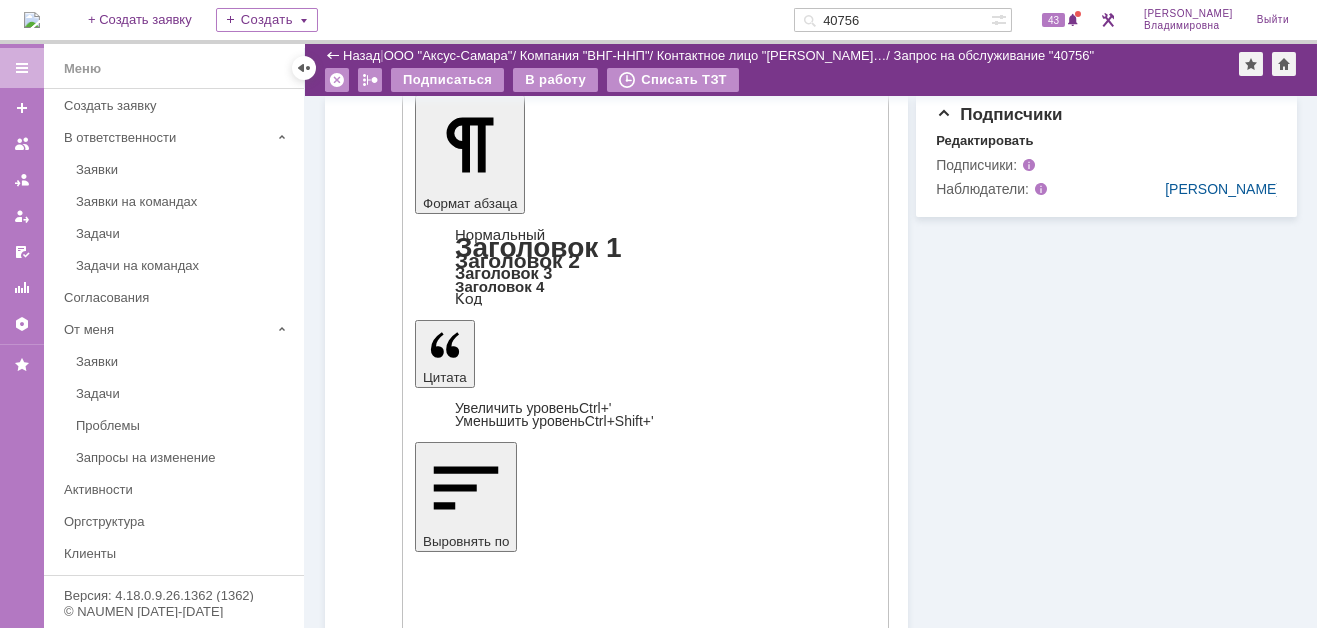 click on "Отправить" at bounding box center (467, 4381) 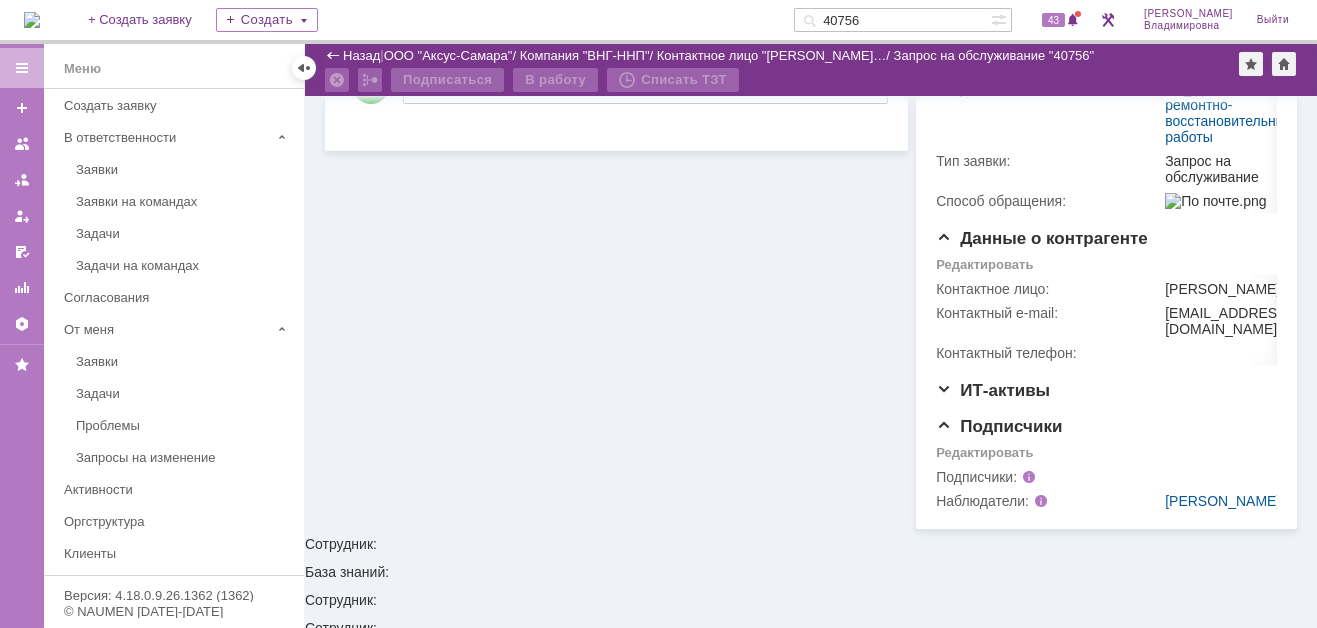 scroll, scrollTop: 662, scrollLeft: 0, axis: vertical 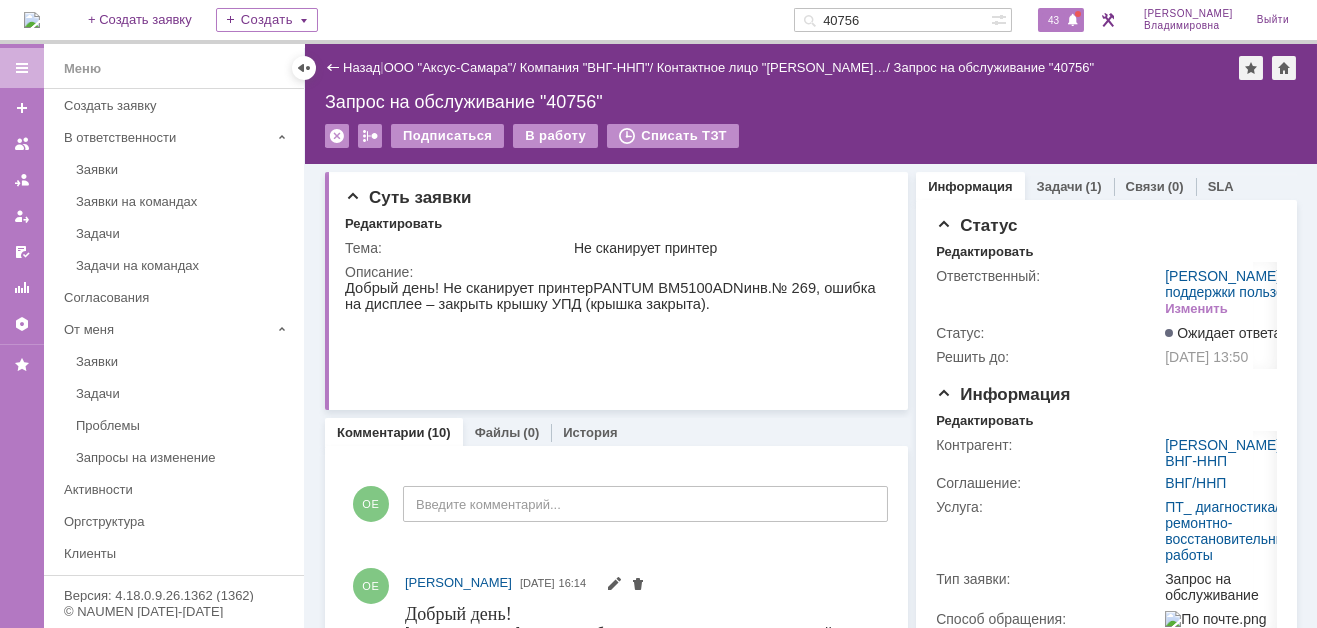 click on "43" at bounding box center [1053, 20] 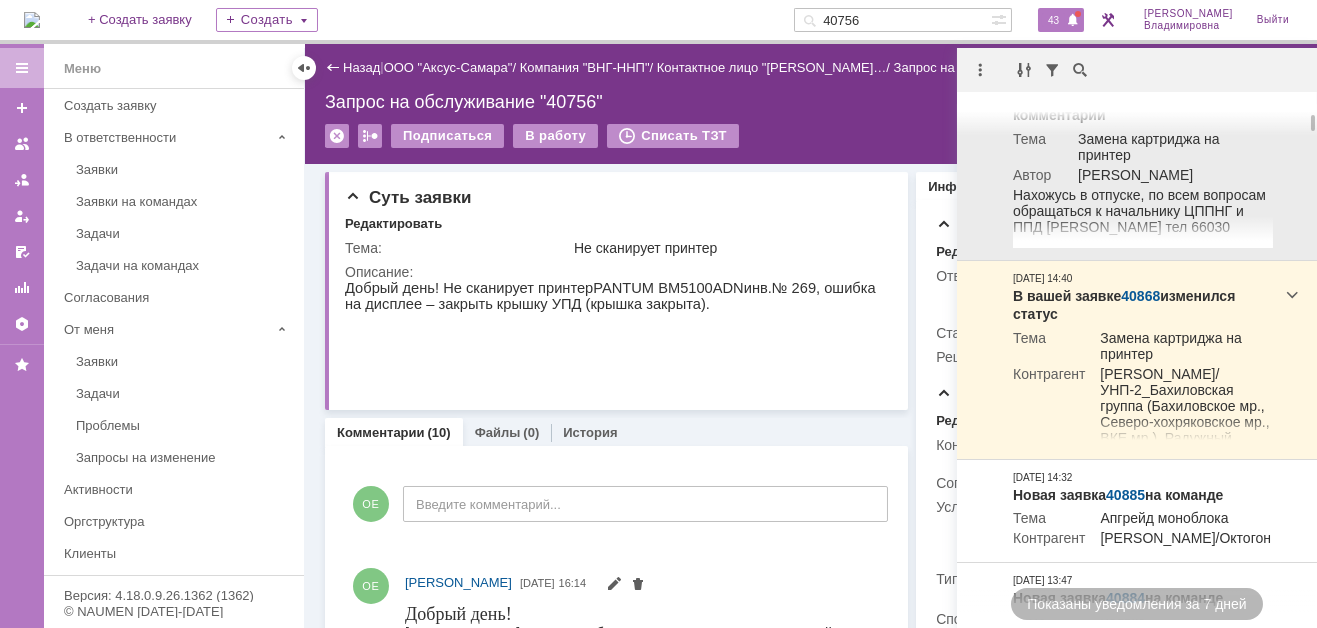 scroll, scrollTop: 0, scrollLeft: 0, axis: both 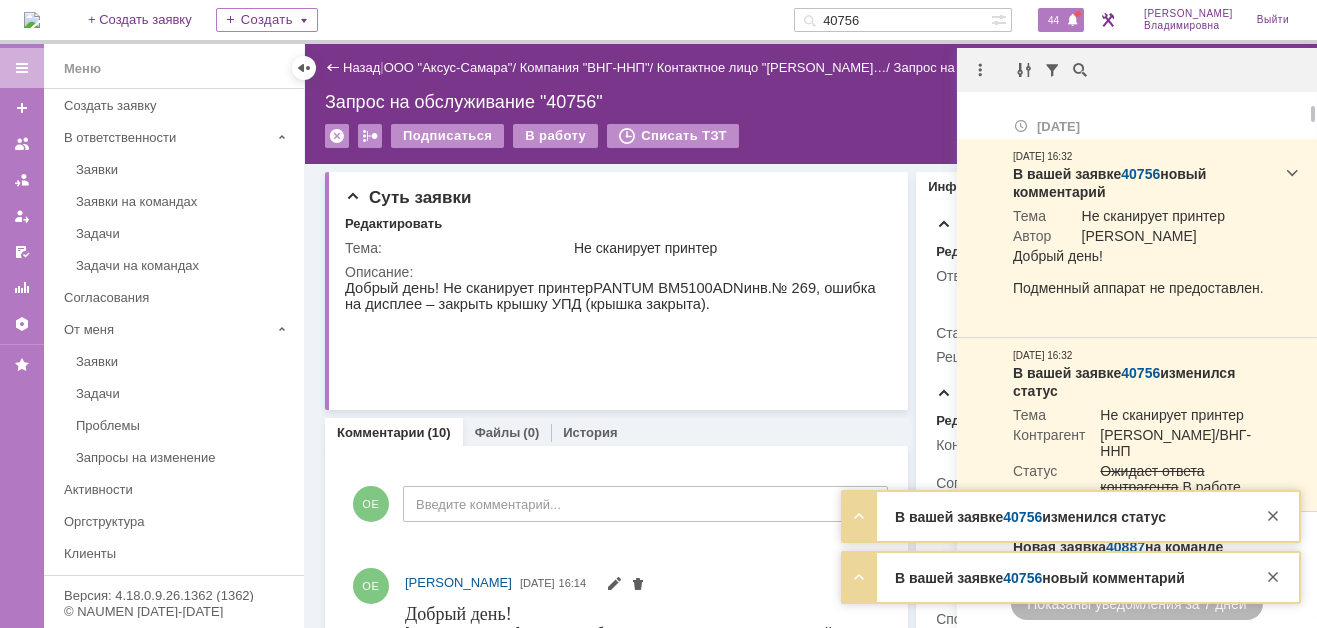 click on "40756" at bounding box center [1022, 517] 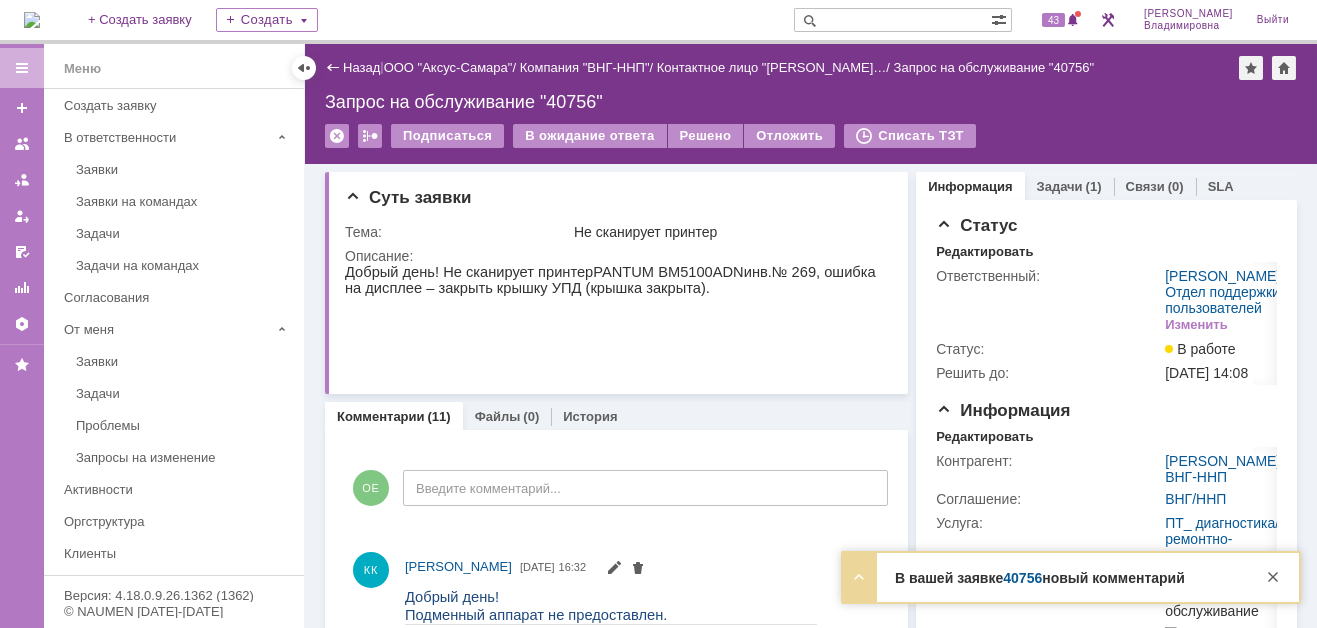 scroll, scrollTop: 0, scrollLeft: 0, axis: both 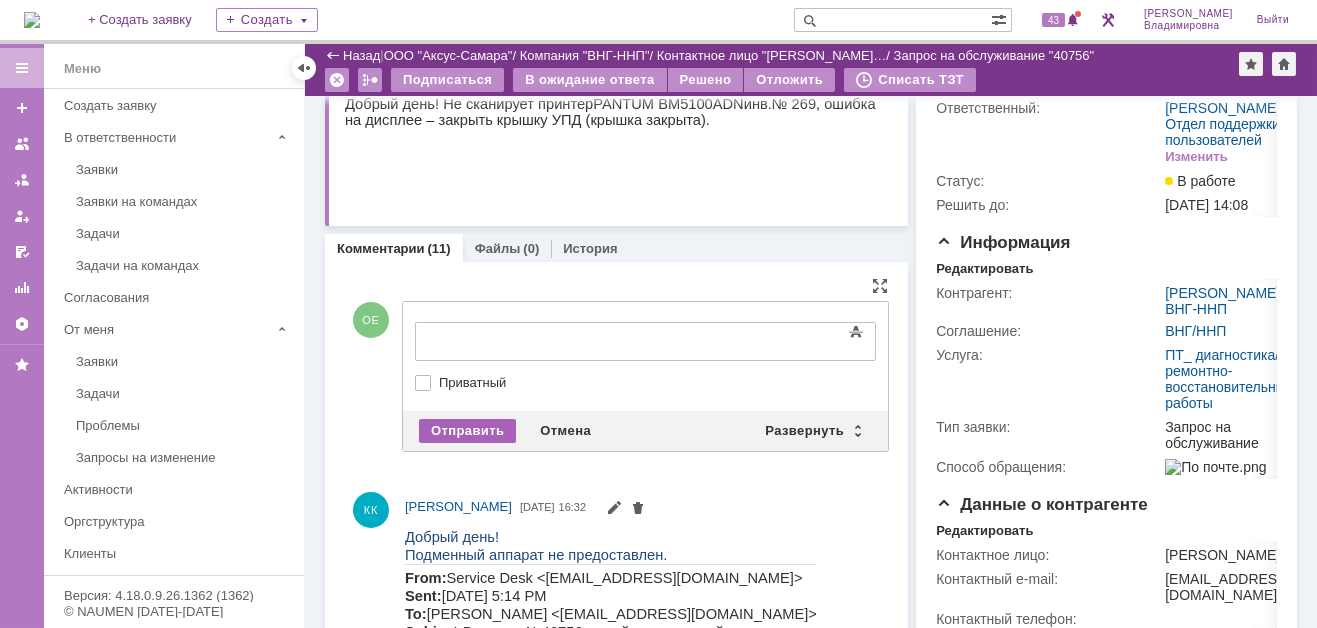 click on "Отправить" at bounding box center (467, 431) 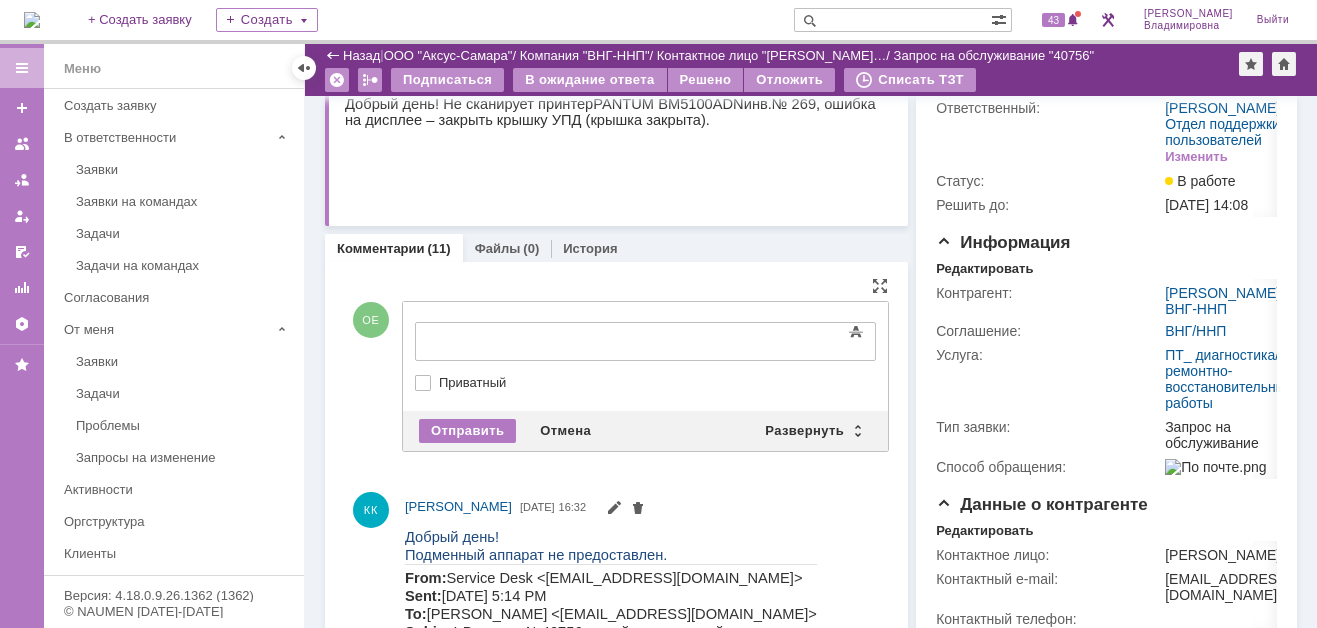 scroll, scrollTop: 275, scrollLeft: 0, axis: vertical 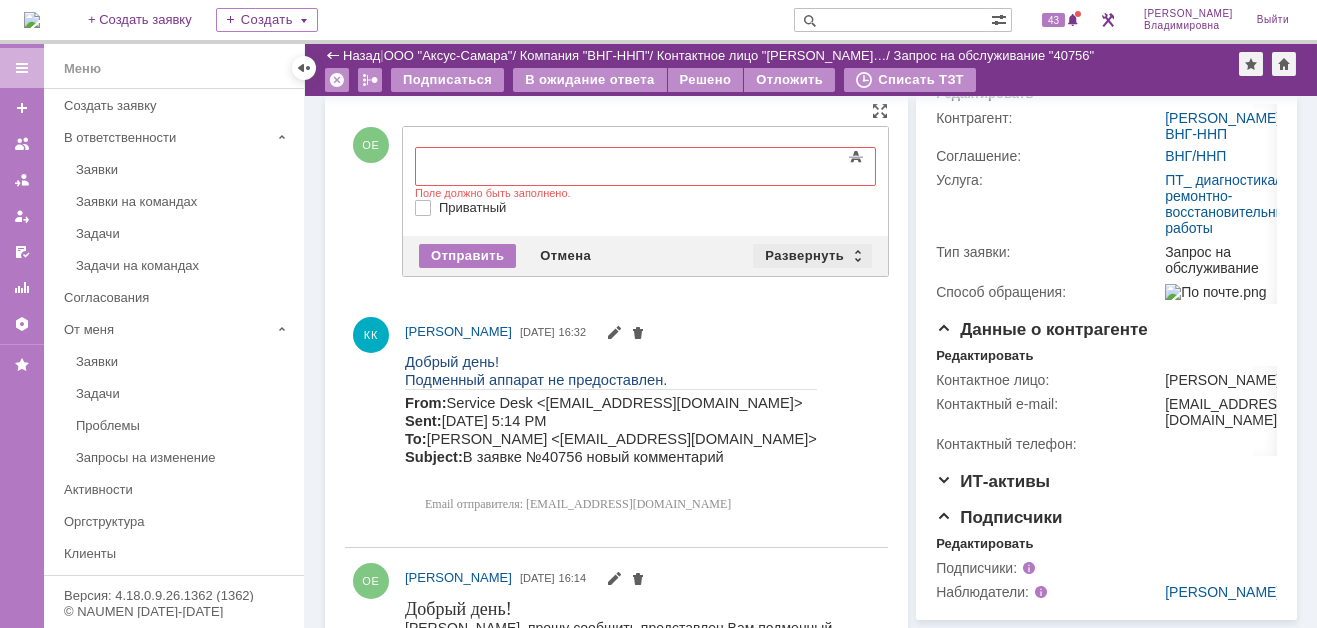 click on "Развернуть" at bounding box center [812, 256] 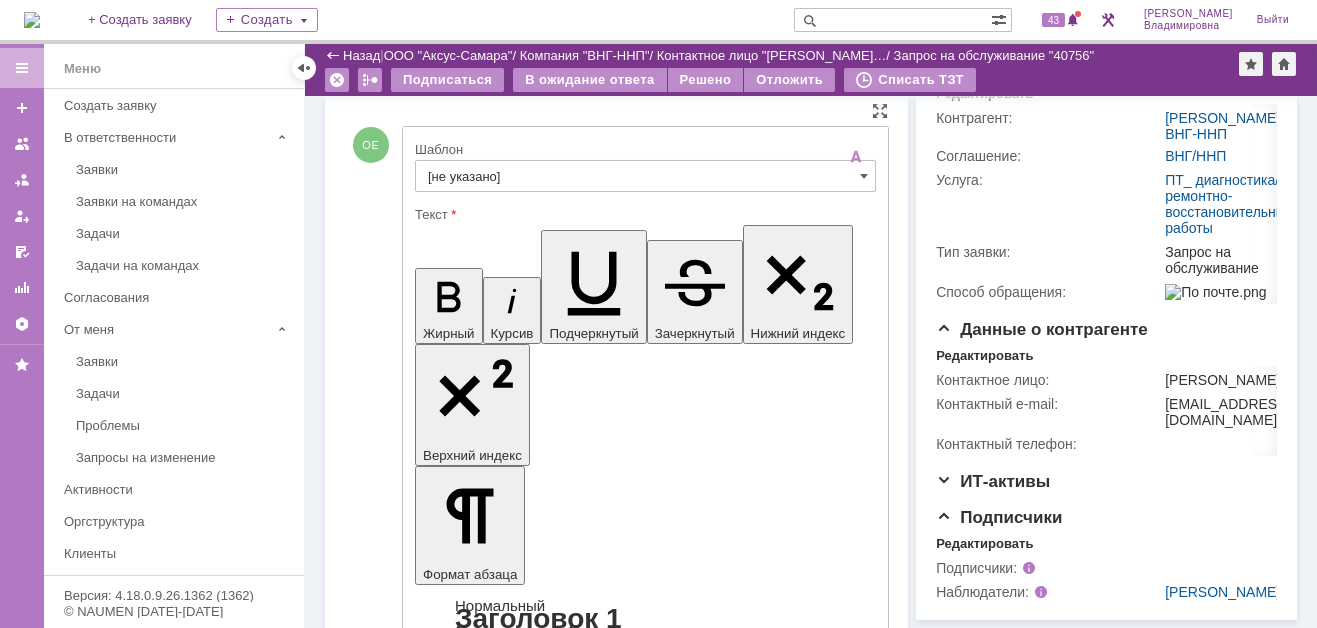 scroll, scrollTop: 0, scrollLeft: 0, axis: both 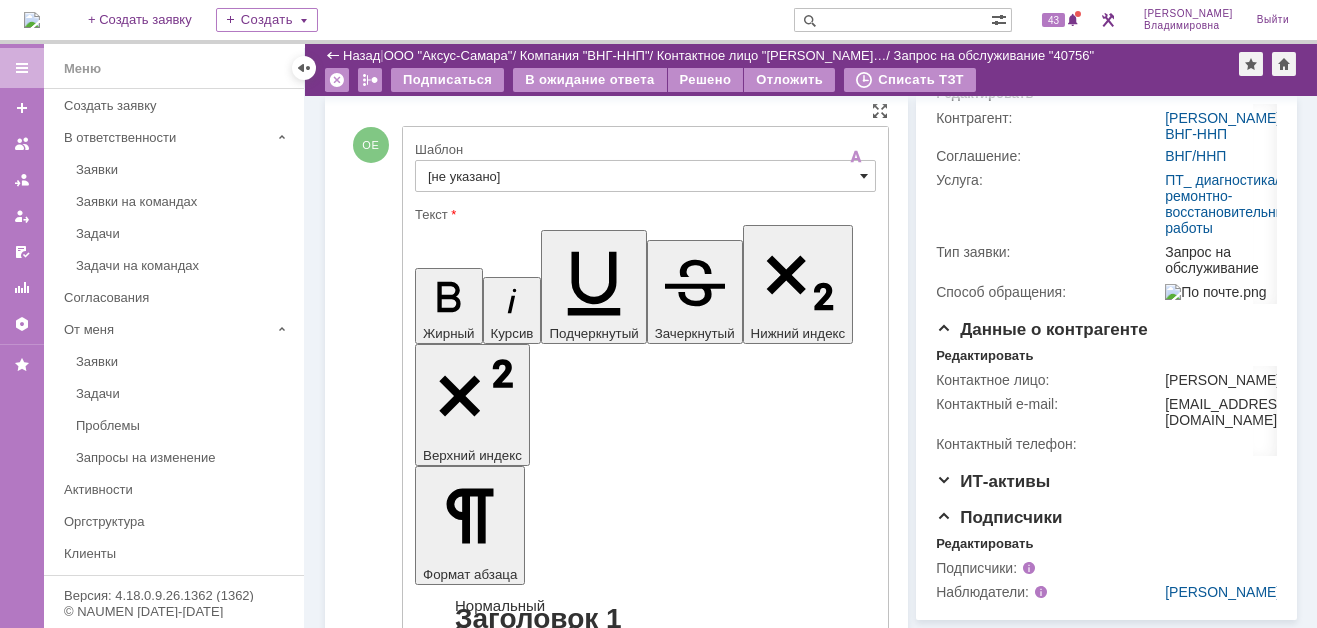 click at bounding box center (864, 176) 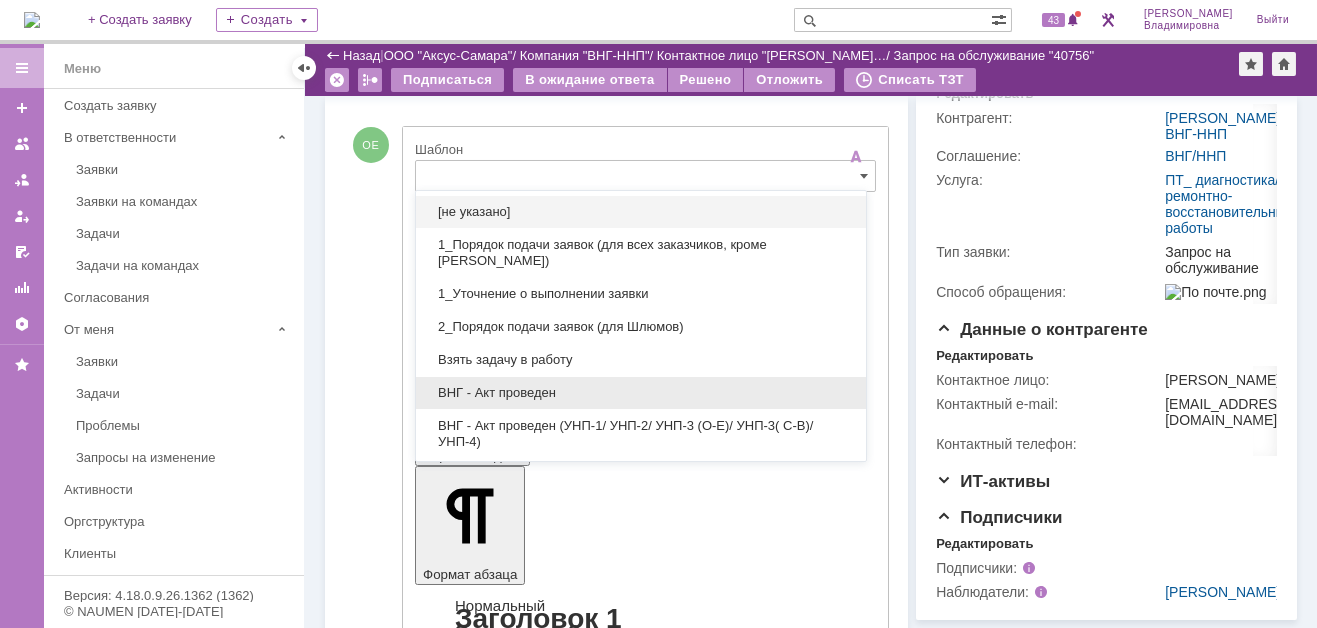 drag, startPoint x: 507, startPoint y: 387, endPoint x: 92, endPoint y: 101, distance: 504.00497 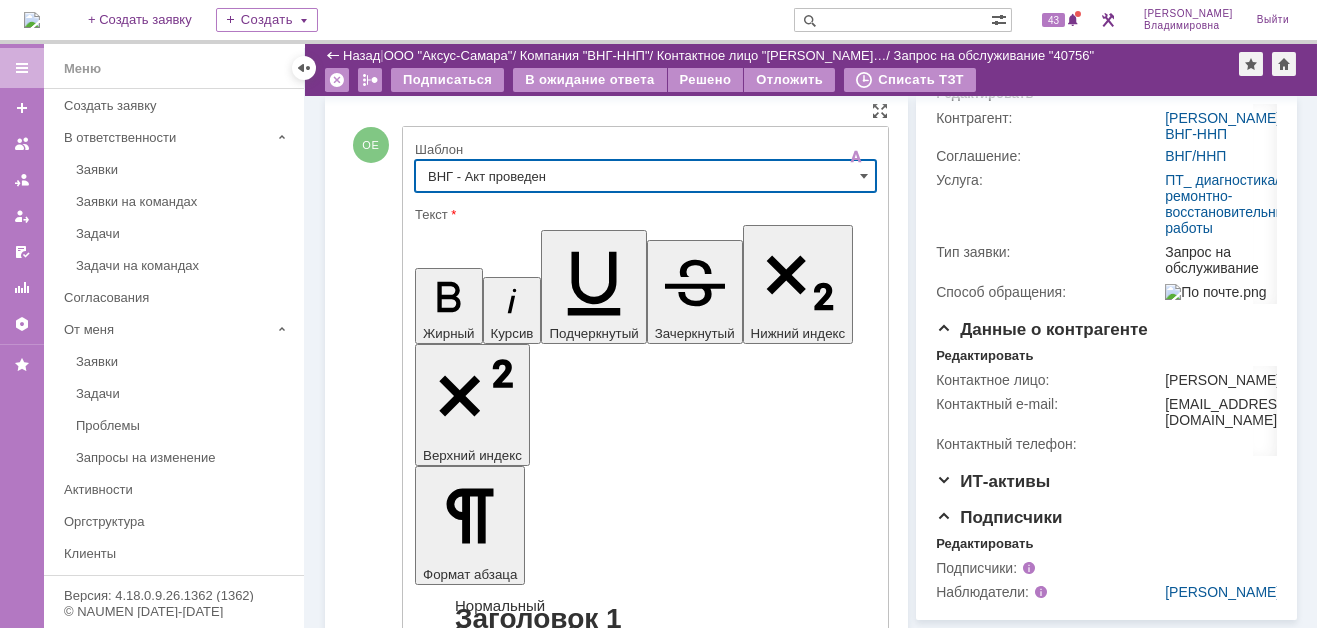 type on "ВНГ - Акт проведен" 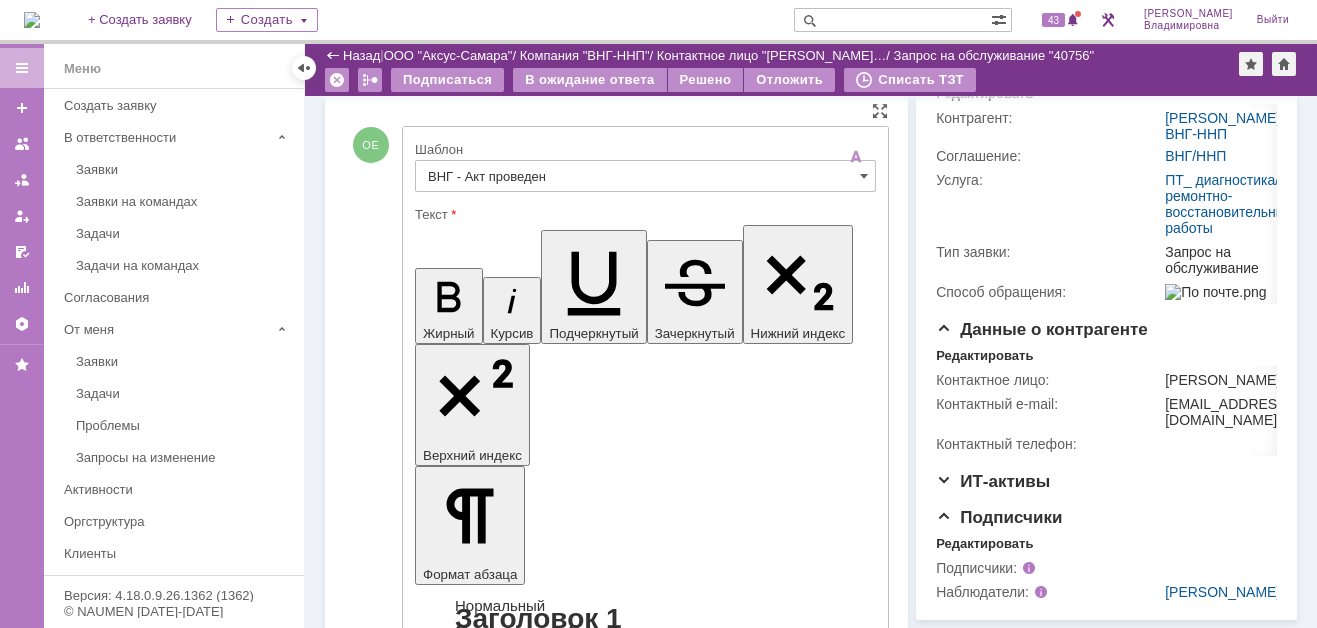 drag, startPoint x: 437, startPoint y: 4319, endPoint x: 517, endPoint y: 4363, distance: 91.3017 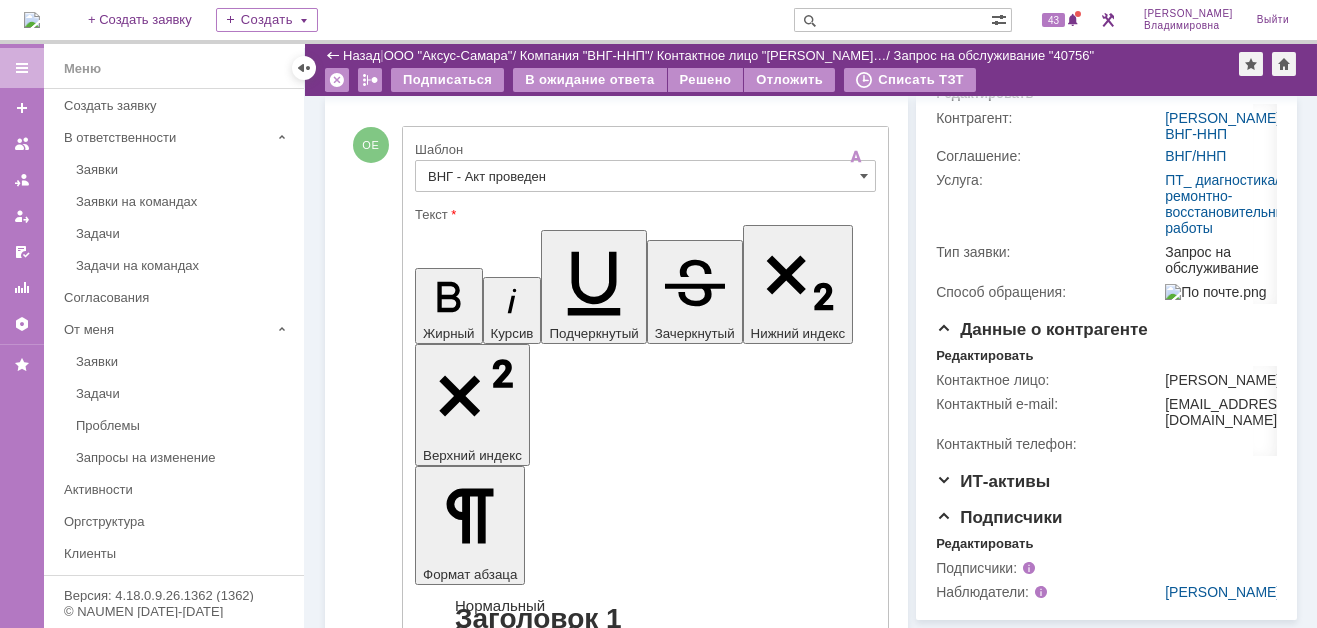 type 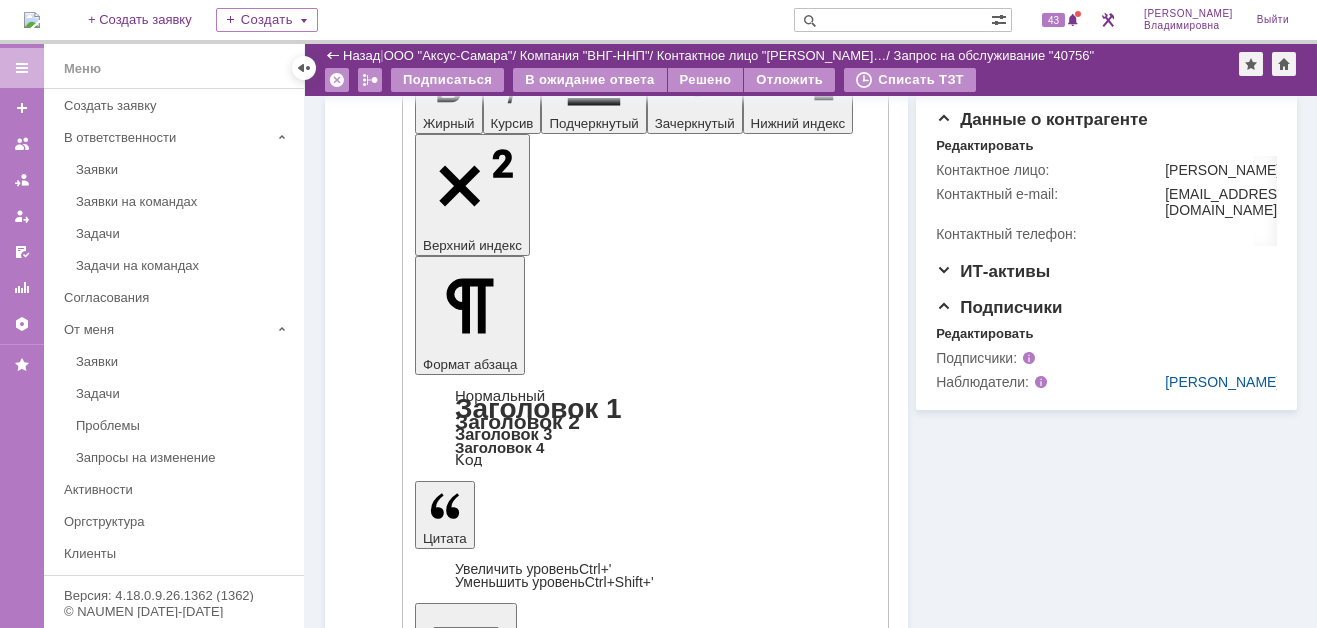 scroll, scrollTop: 775, scrollLeft: 0, axis: vertical 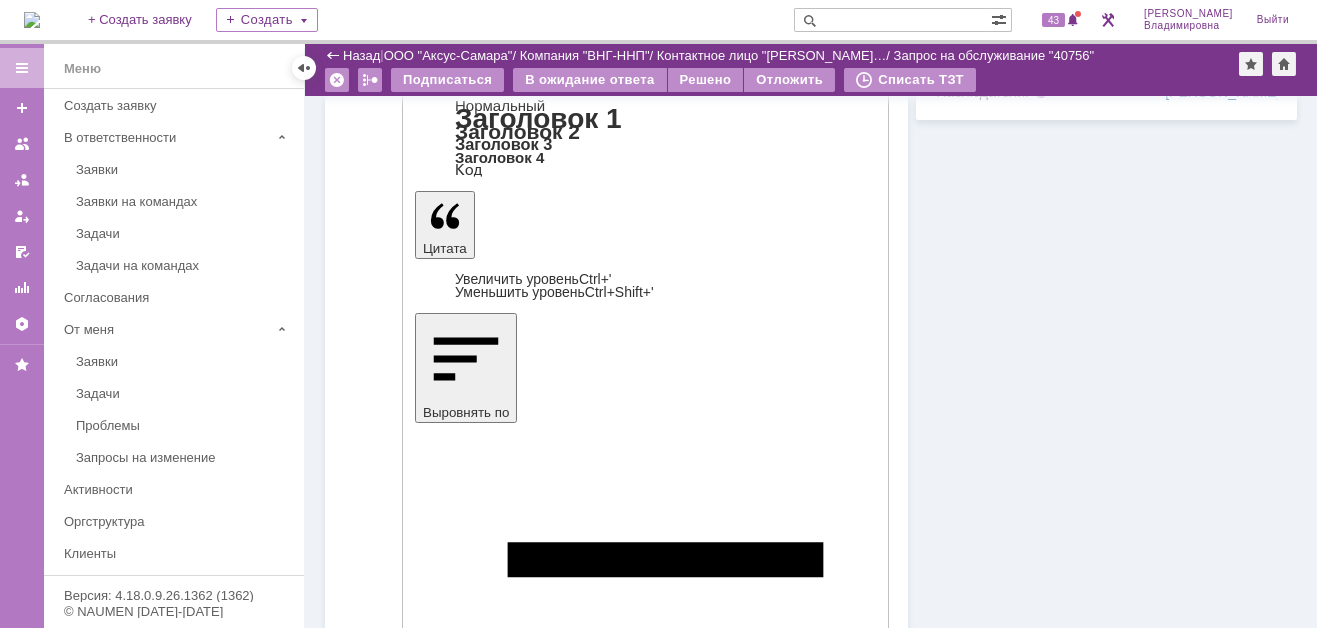 click on "Отправить" at bounding box center [467, 4214] 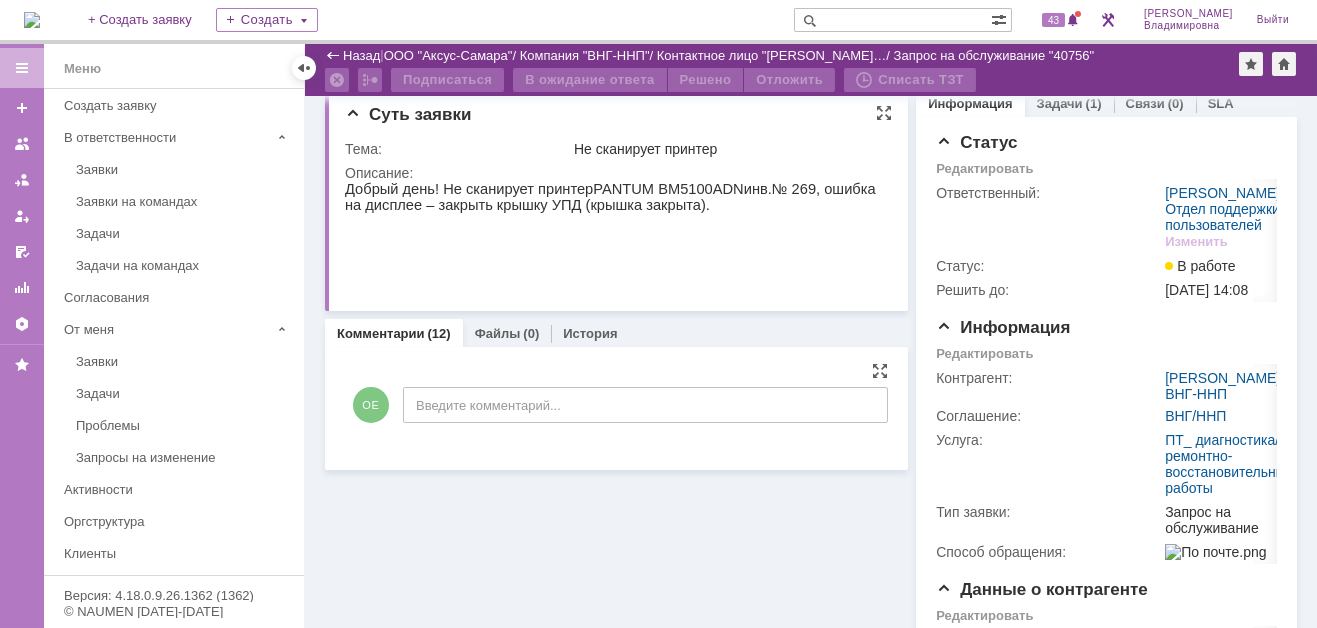 scroll, scrollTop: 0, scrollLeft: 0, axis: both 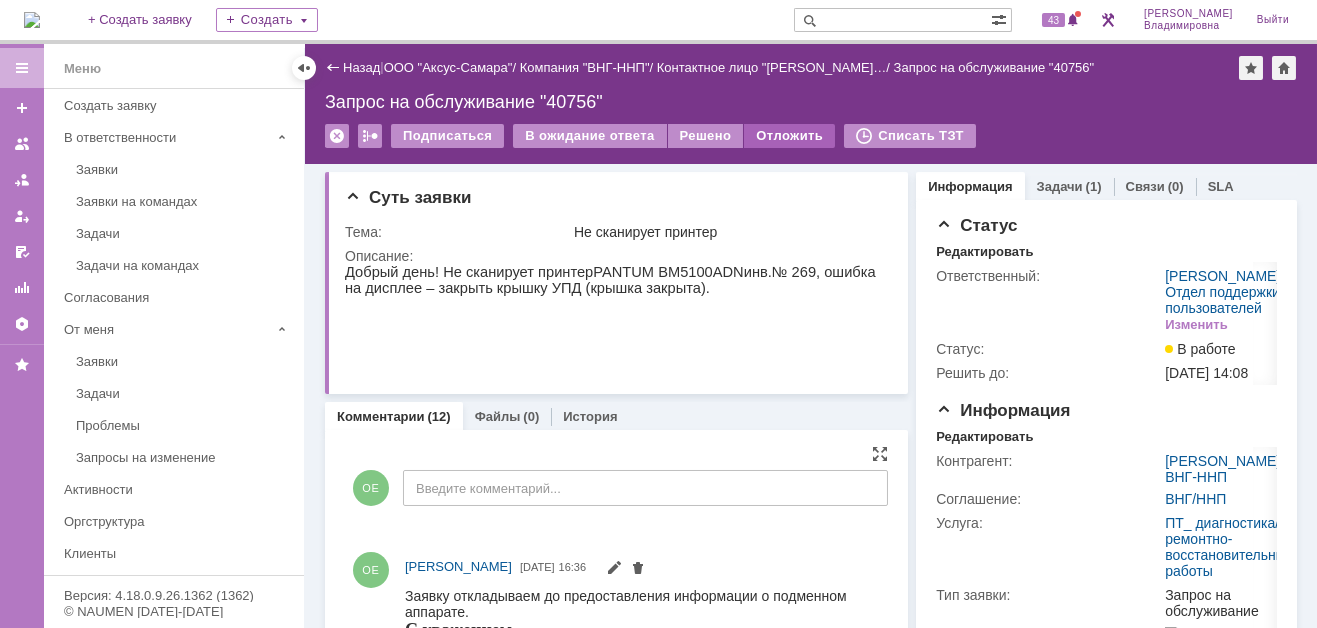 click on "Отложить" at bounding box center [789, 136] 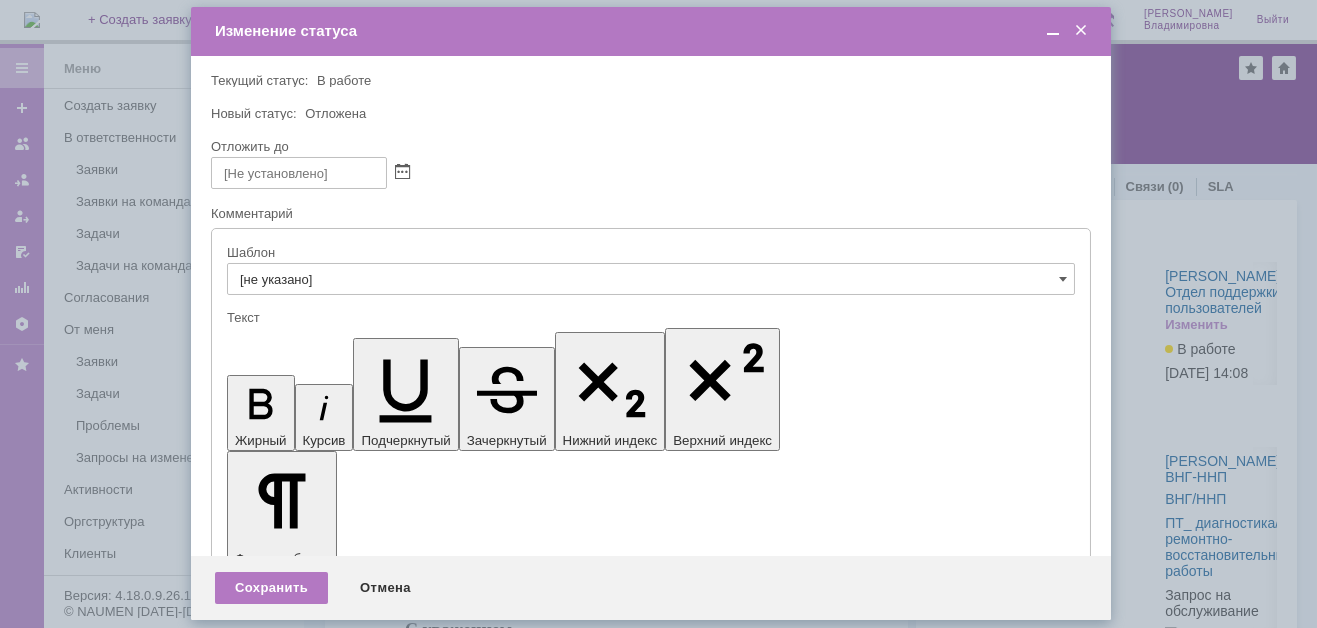 scroll, scrollTop: 0, scrollLeft: 0, axis: both 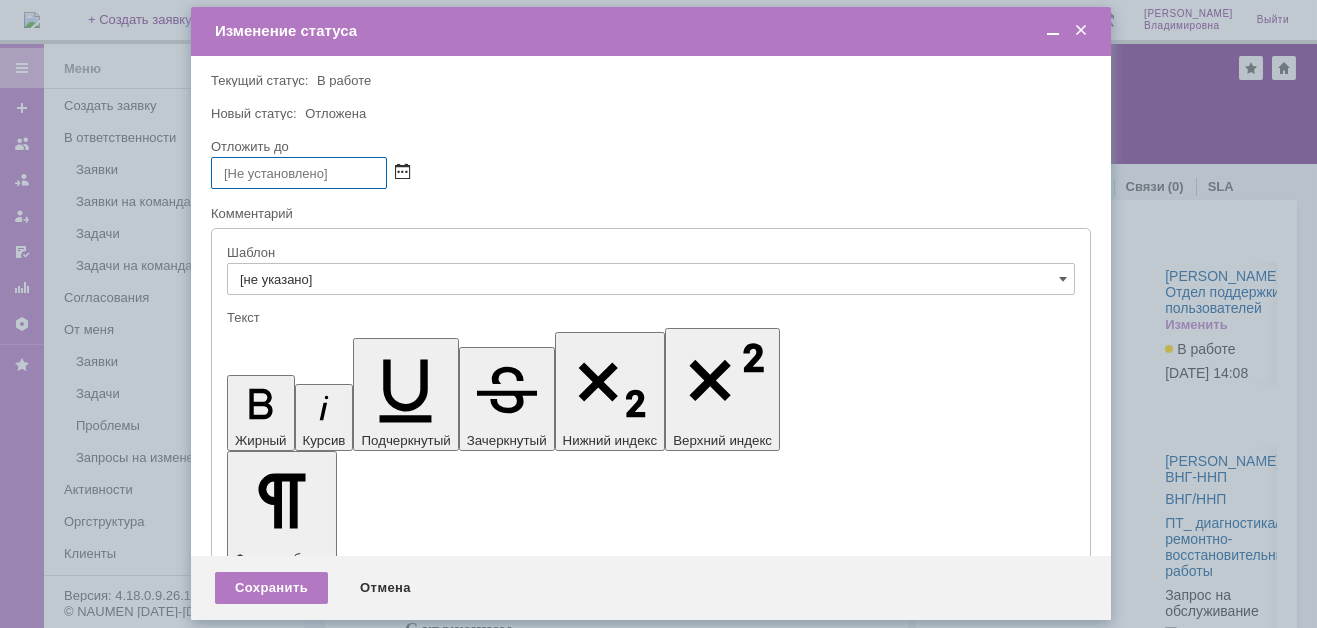 click at bounding box center (402, 173) 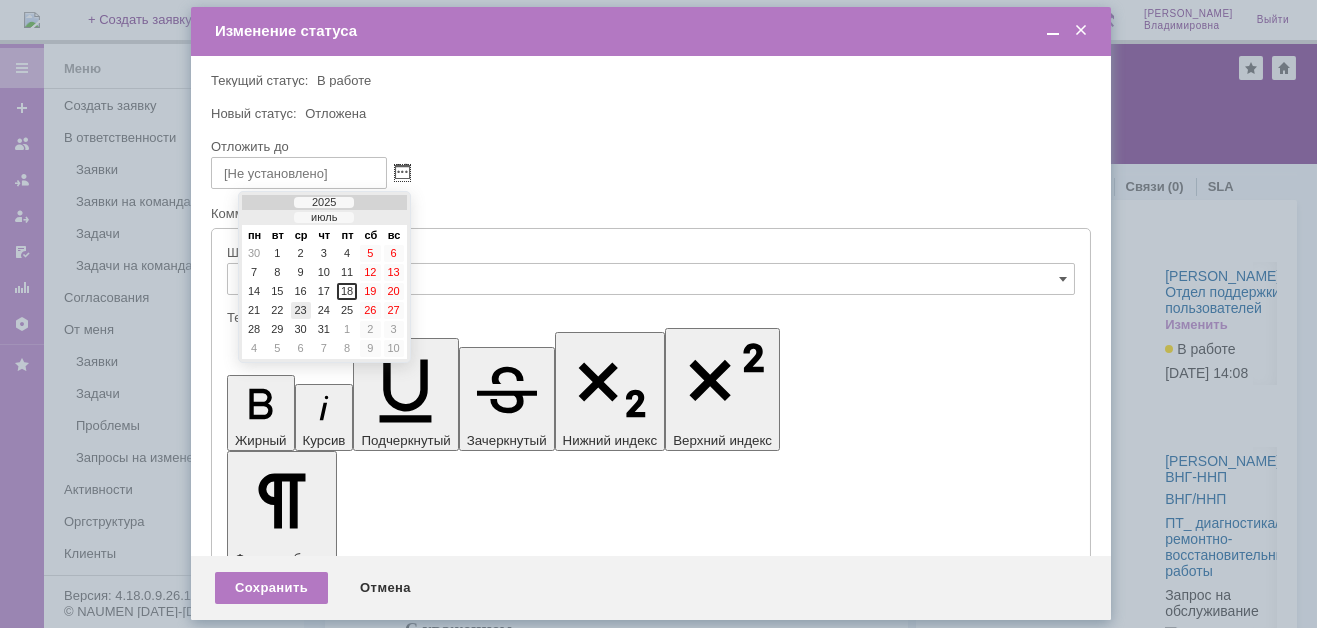 click on "23" at bounding box center [301, 310] 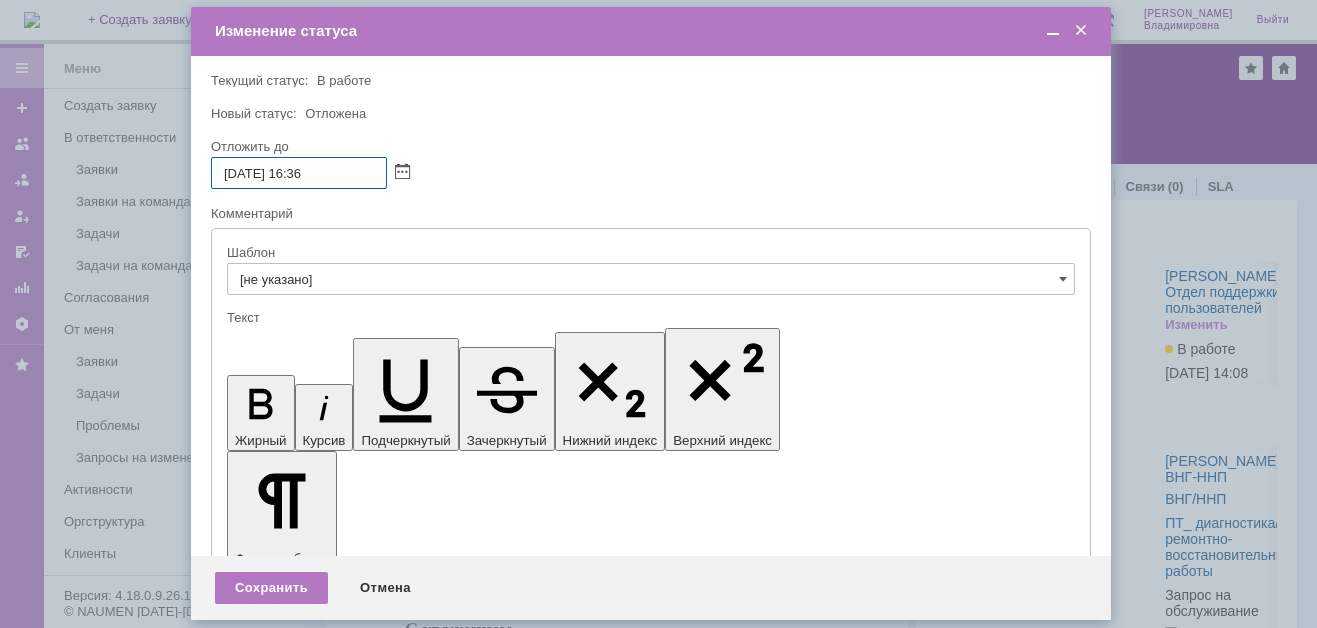 drag, startPoint x: 311, startPoint y: 172, endPoint x: 327, endPoint y: 175, distance: 16.27882 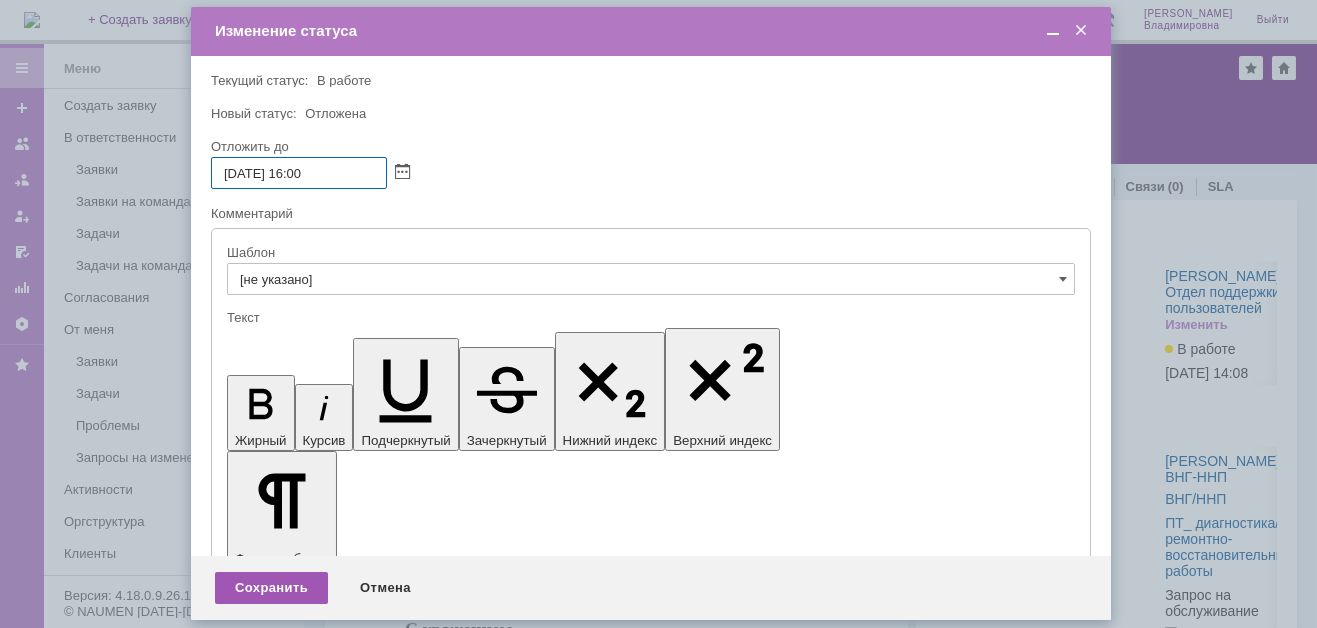 type on "[DATE] 16:00" 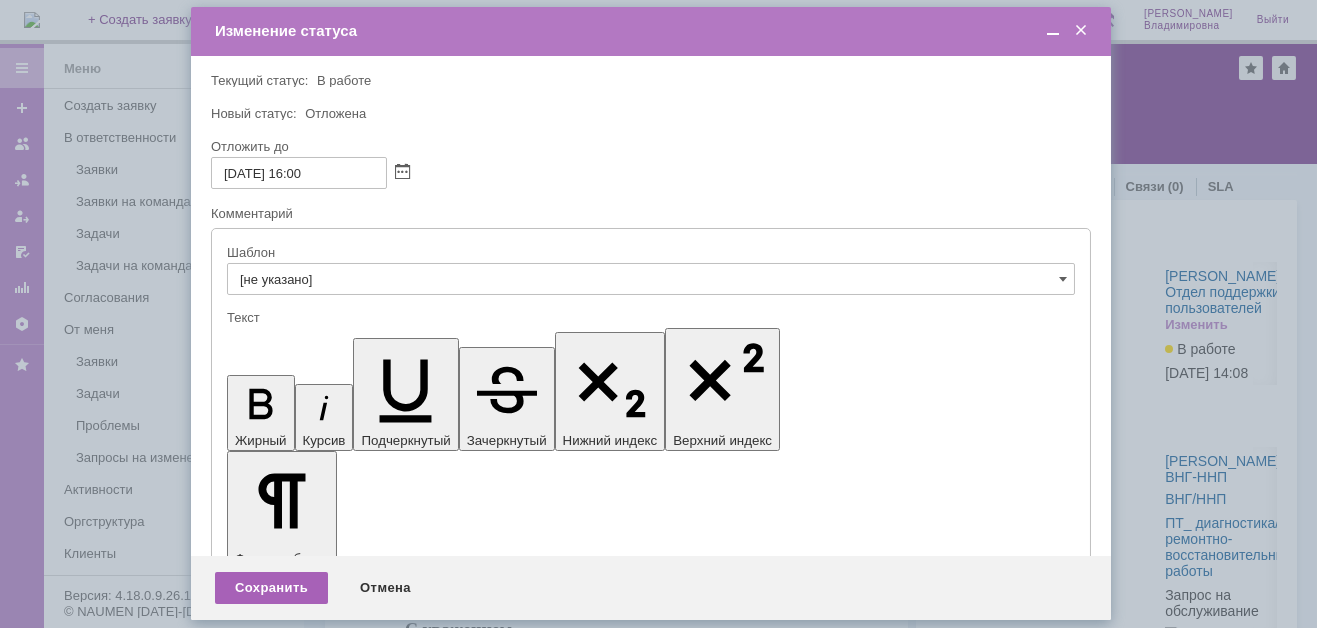 click on "Сохранить" at bounding box center [271, 588] 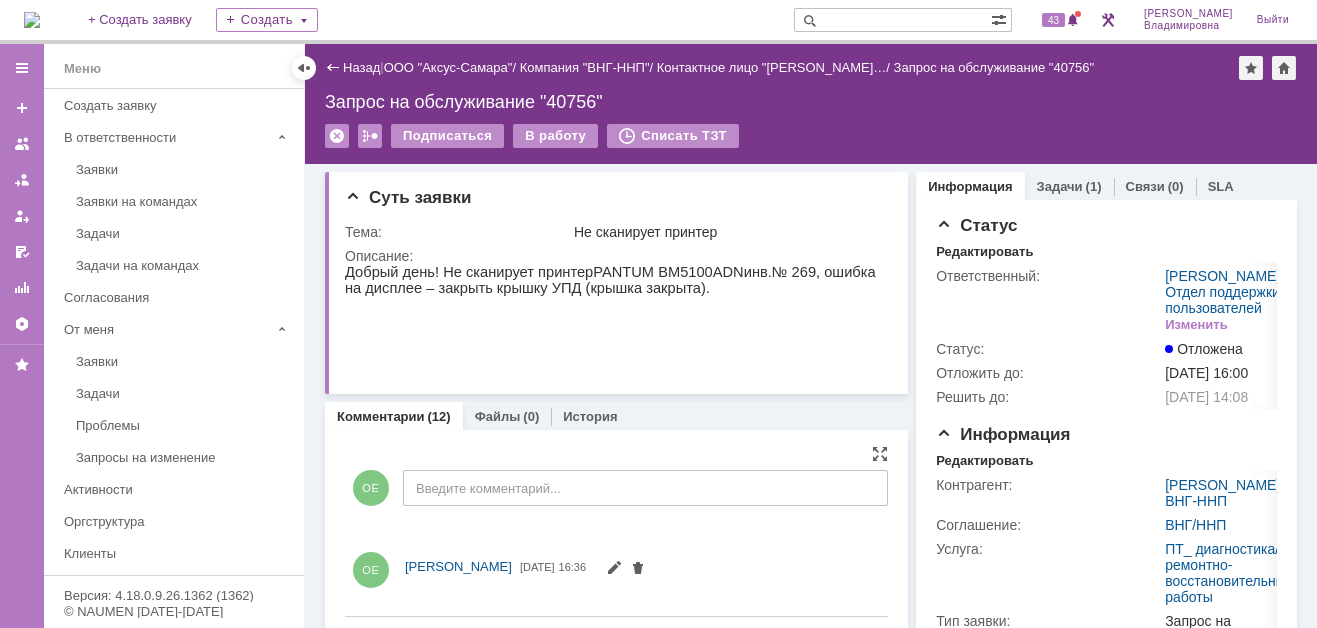 scroll, scrollTop: 0, scrollLeft: 0, axis: both 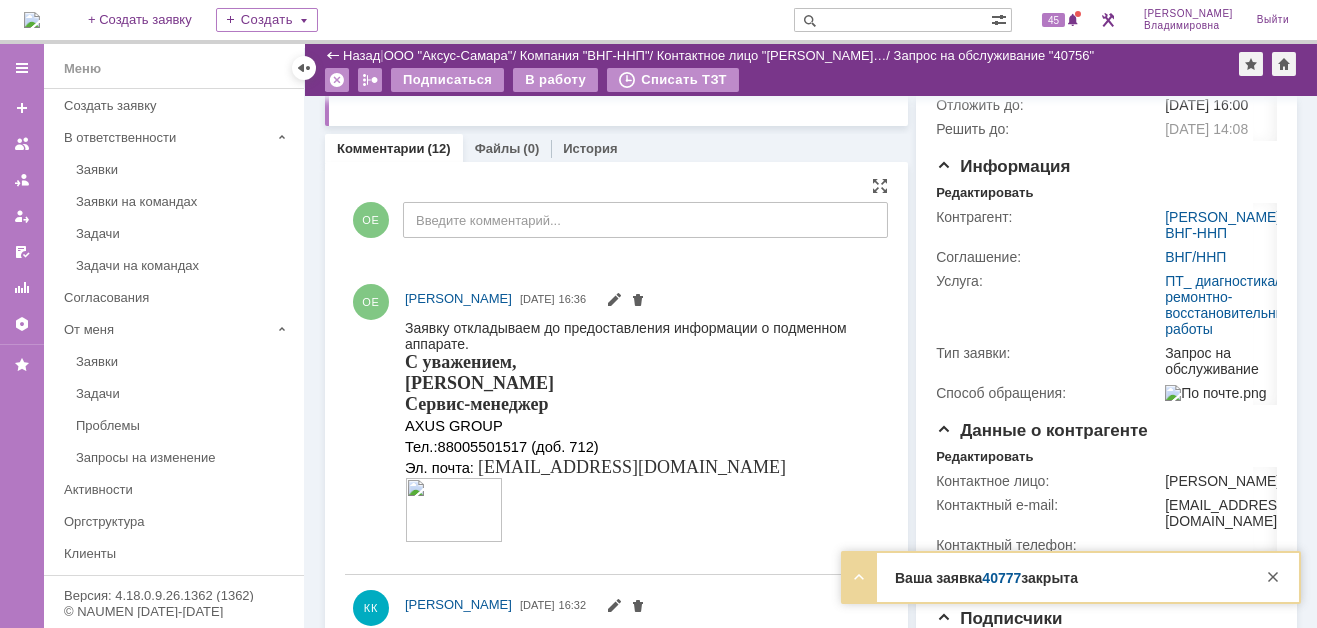 click at bounding box center (892, 20) 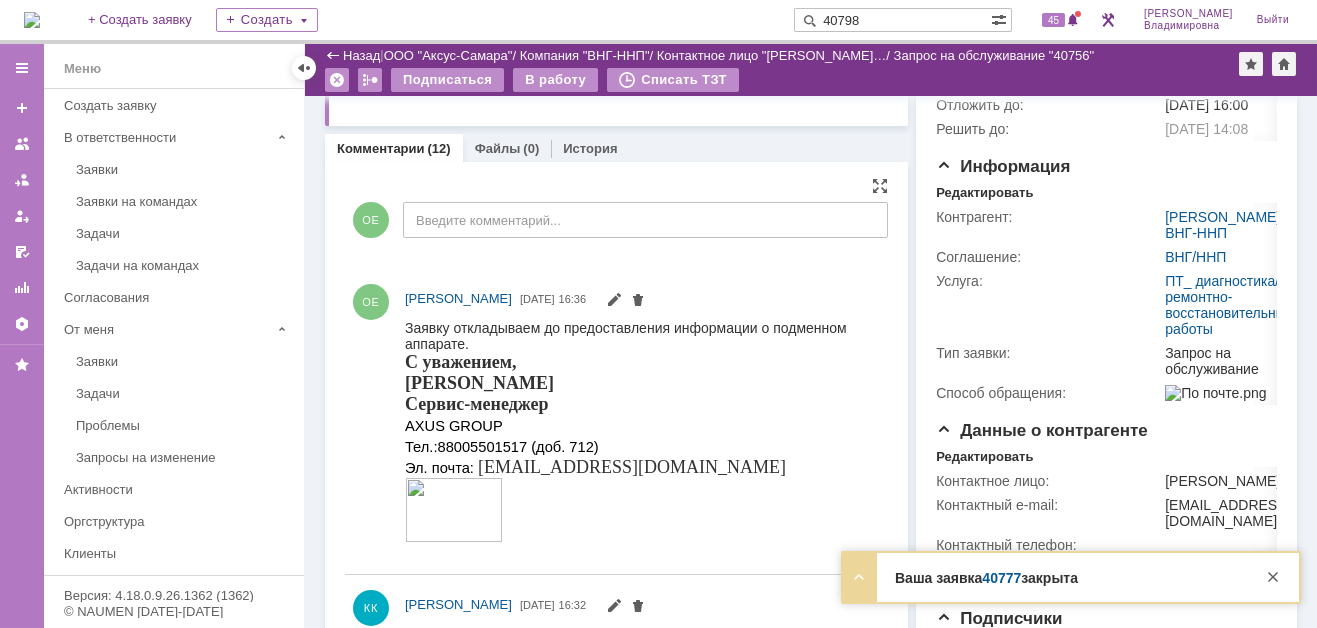 type on "40798" 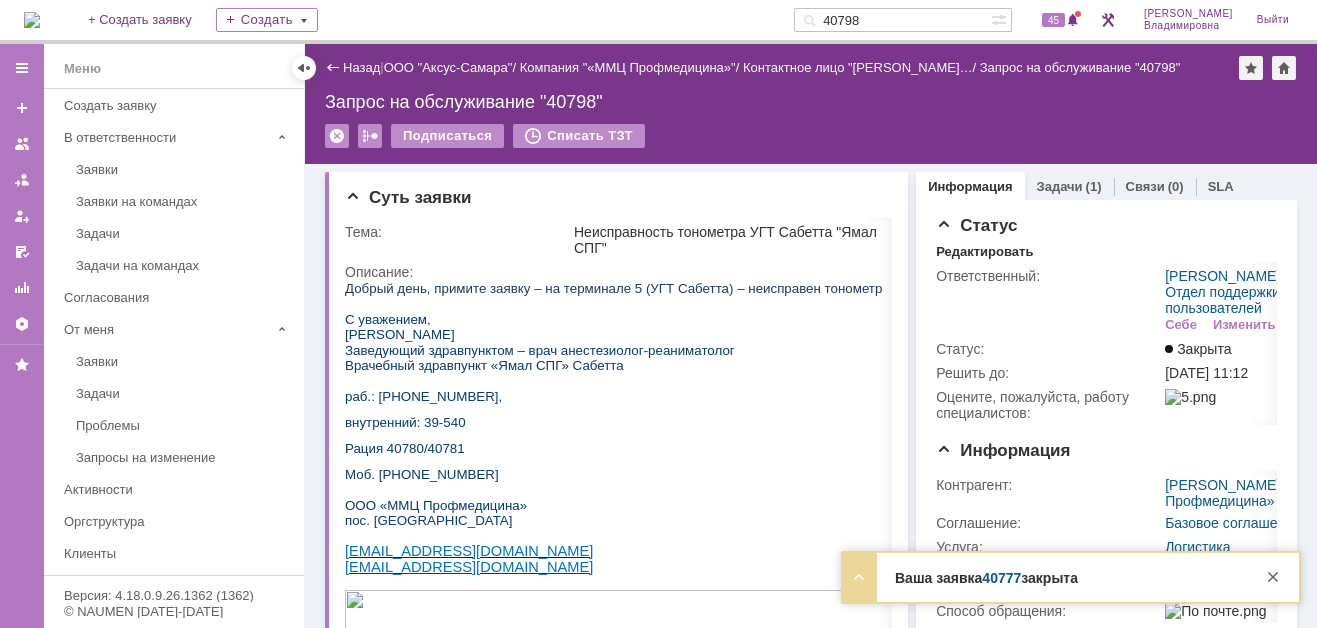 scroll, scrollTop: 0, scrollLeft: 0, axis: both 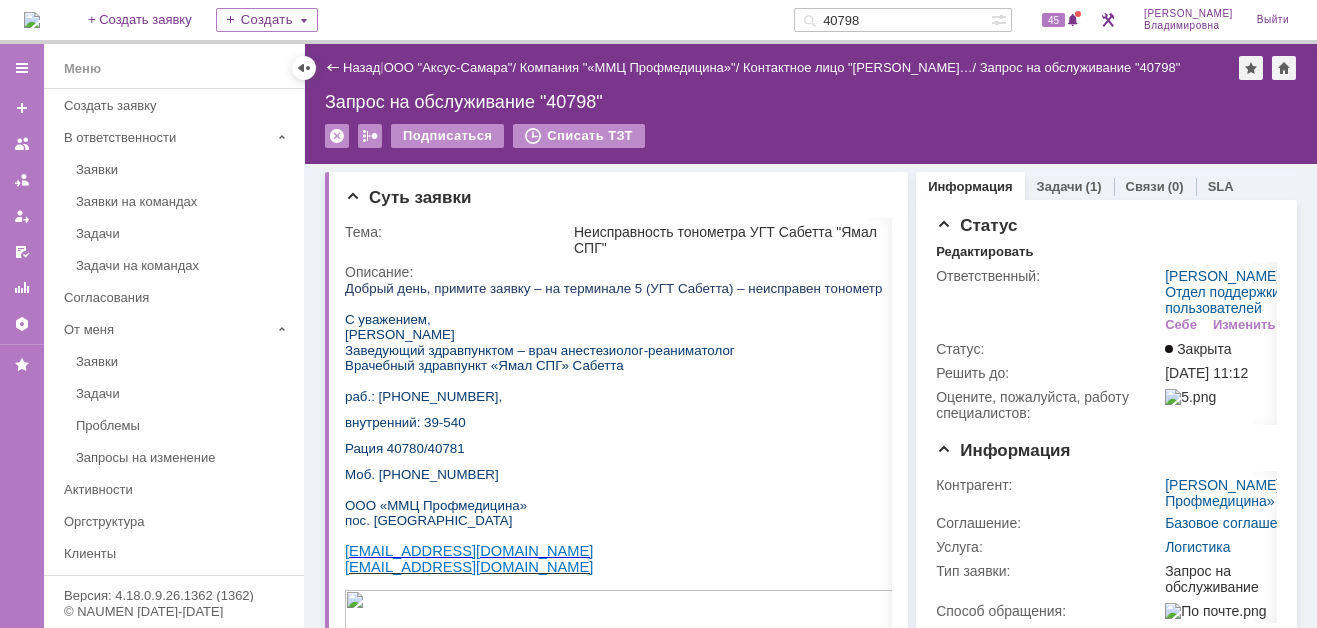 click at bounding box center (32, 20) 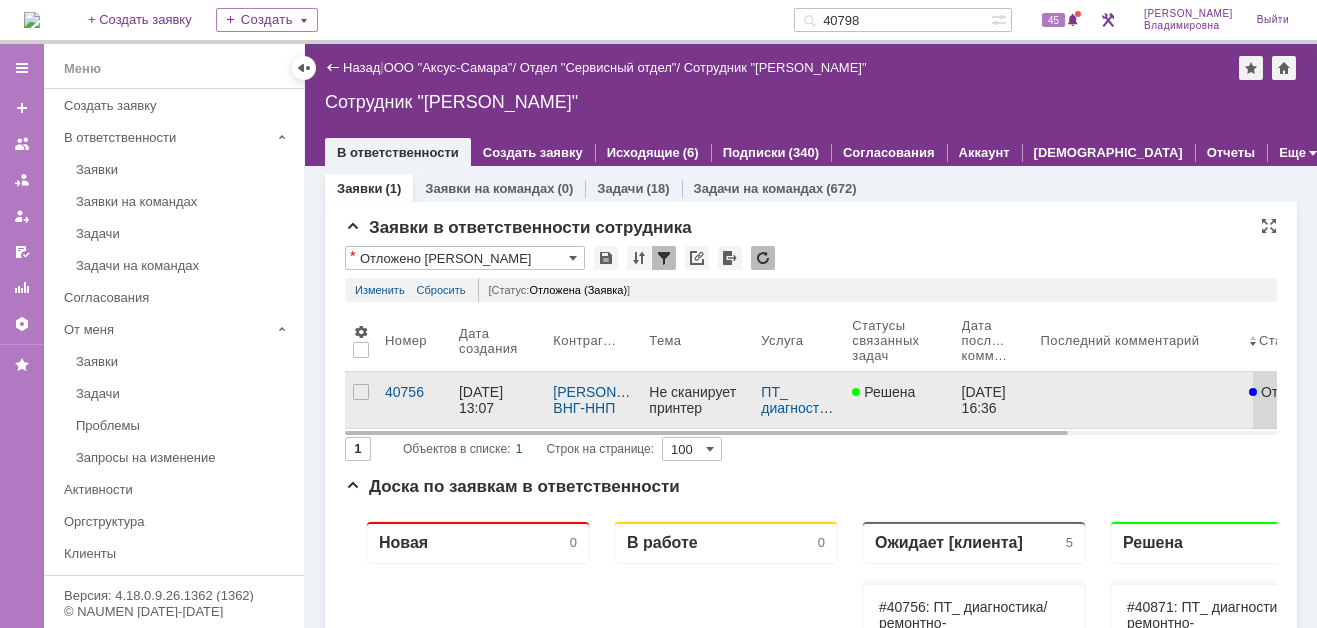 scroll, scrollTop: 0, scrollLeft: 0, axis: both 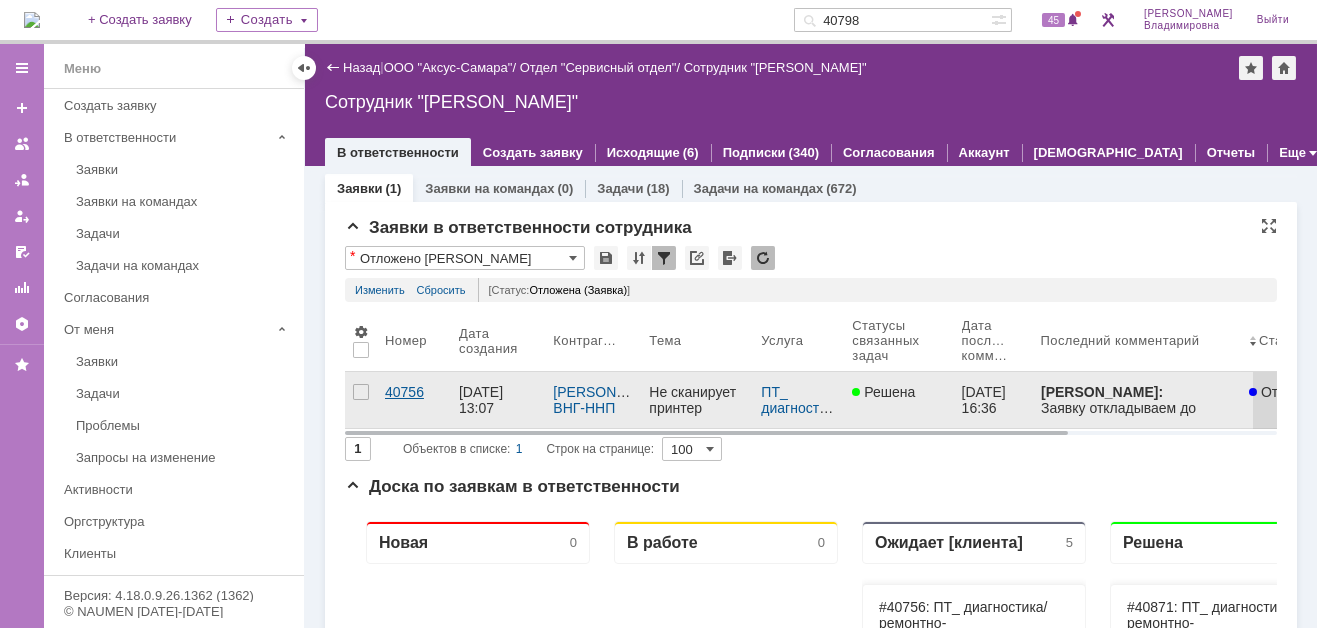 click on "40756" at bounding box center [414, 392] 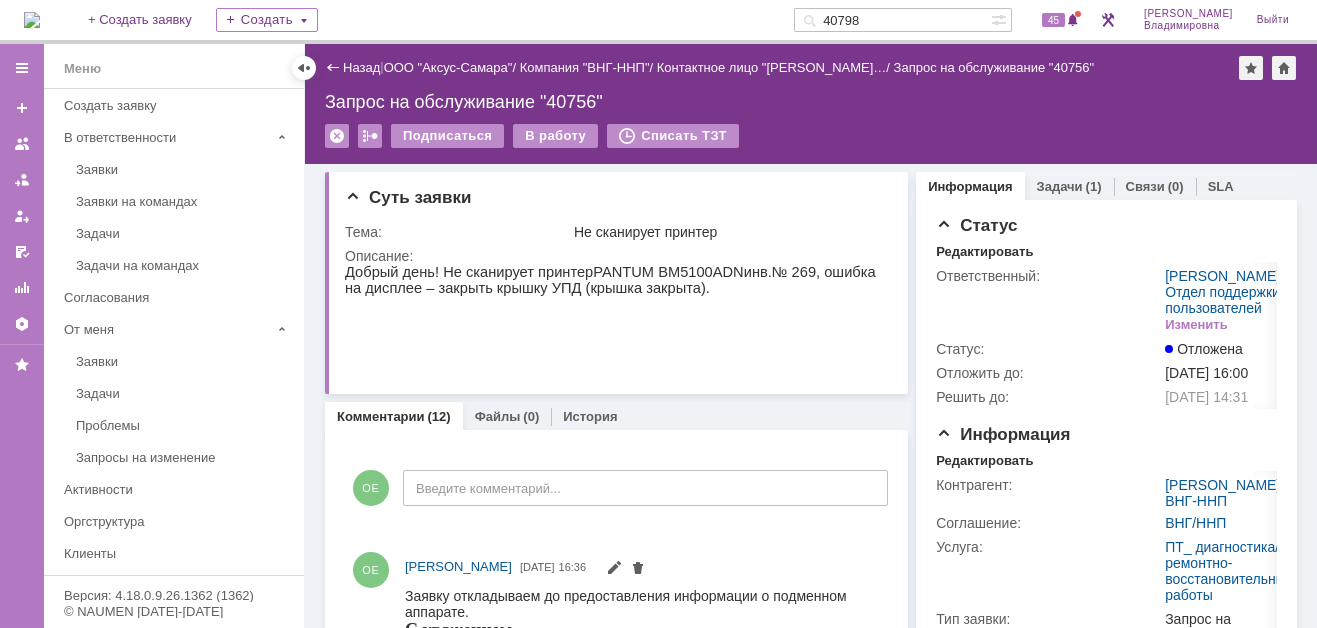 scroll, scrollTop: 0, scrollLeft: 0, axis: both 